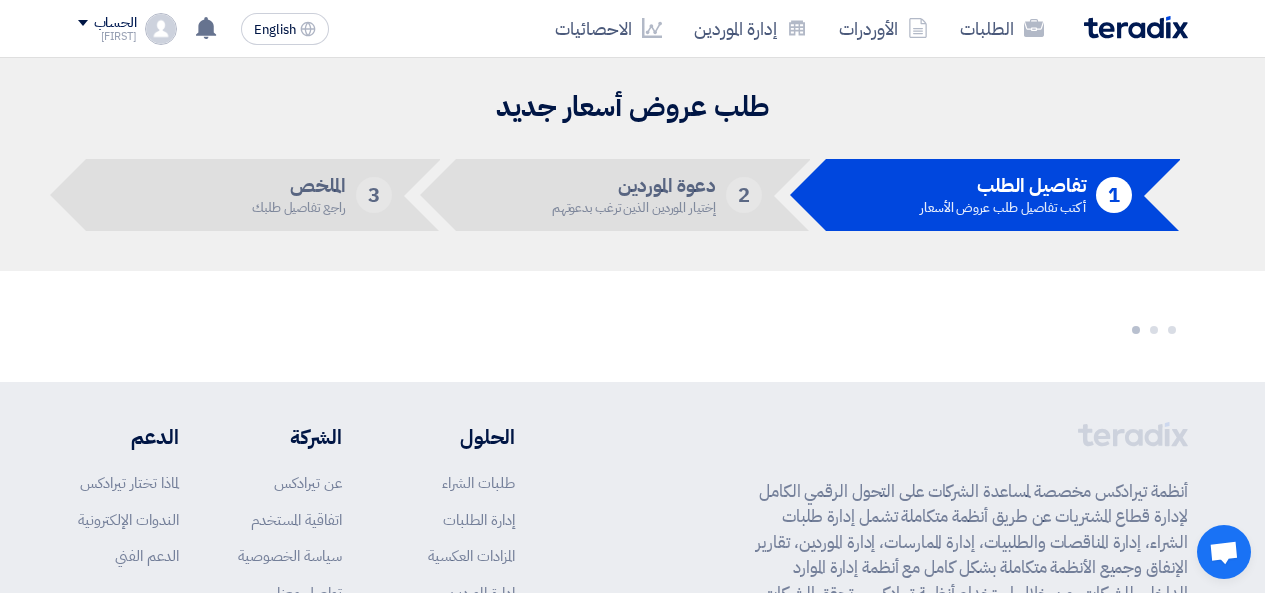 scroll, scrollTop: 0, scrollLeft: 0, axis: both 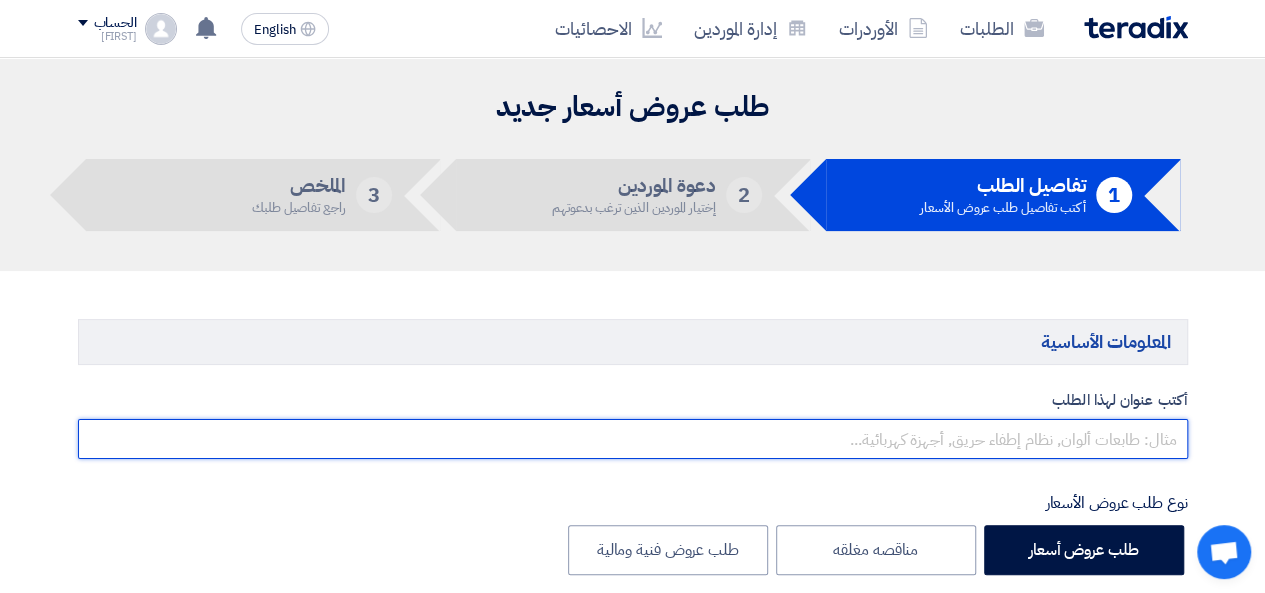 click at bounding box center (633, 439) 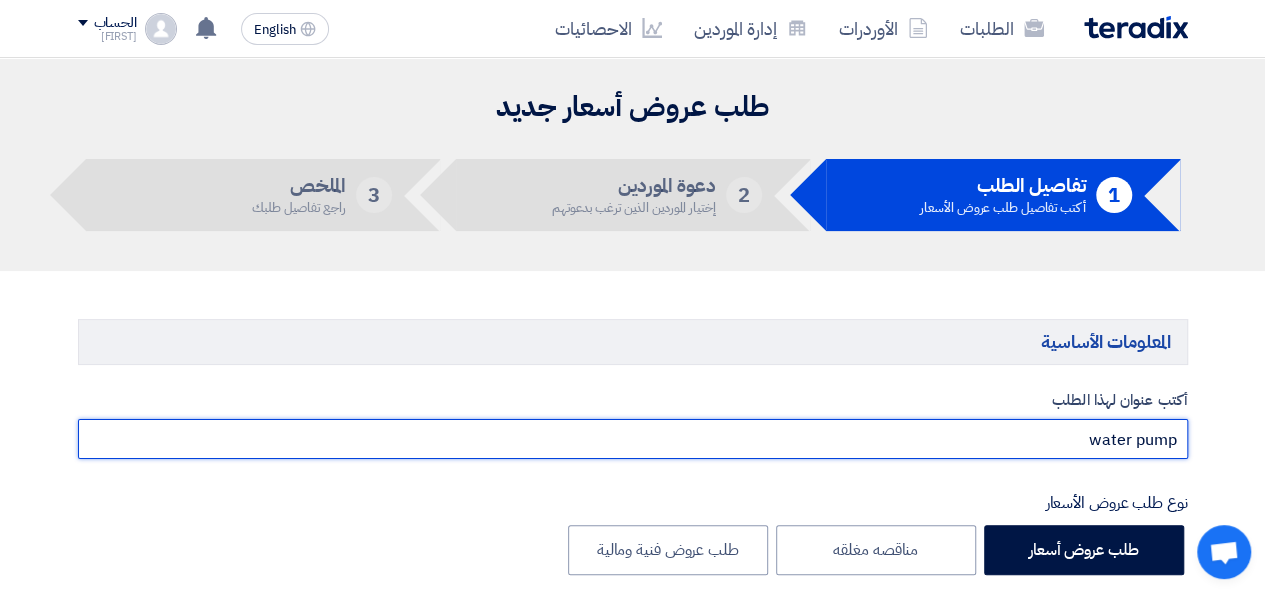 scroll, scrollTop: 333, scrollLeft: 0, axis: vertical 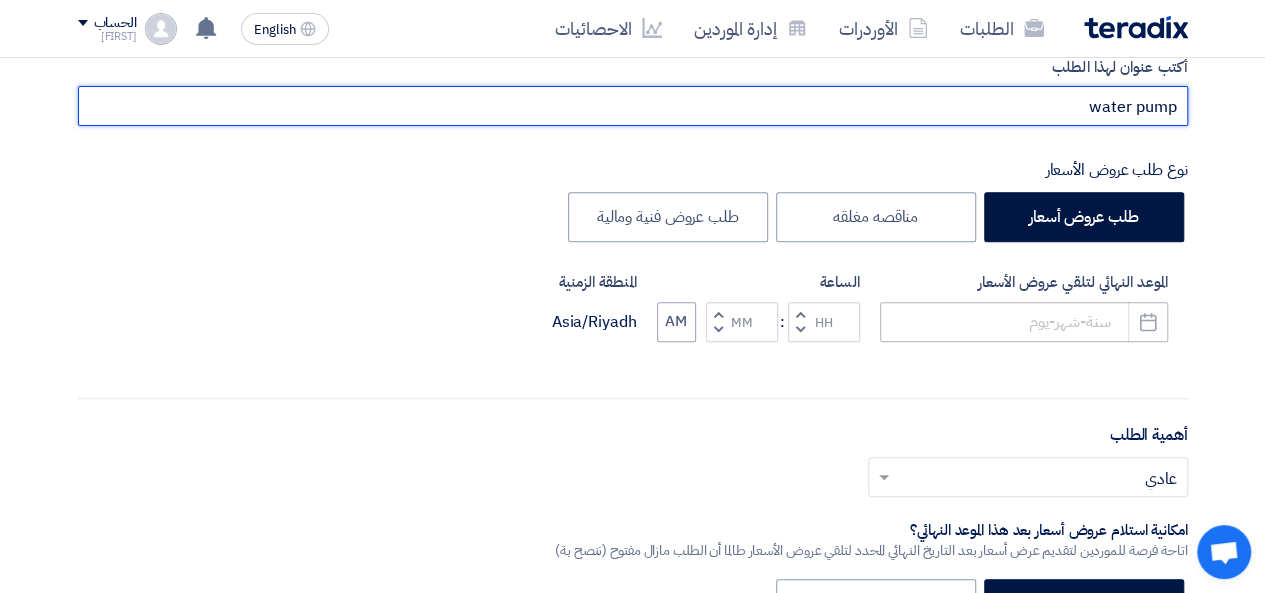 type on "water pump" 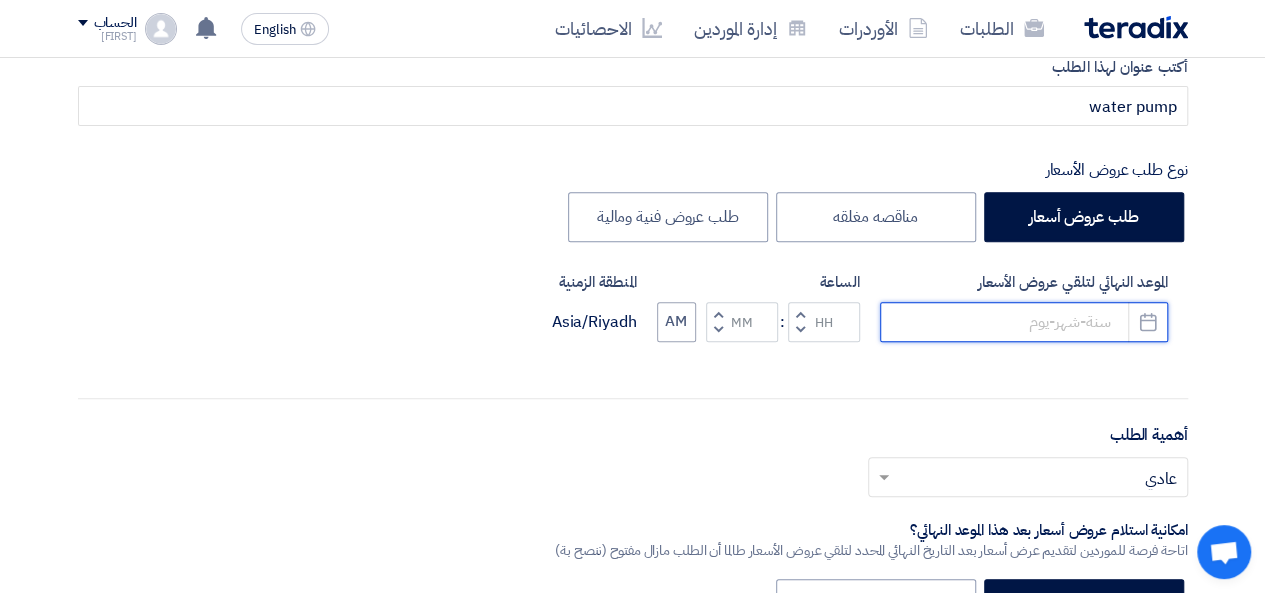 click 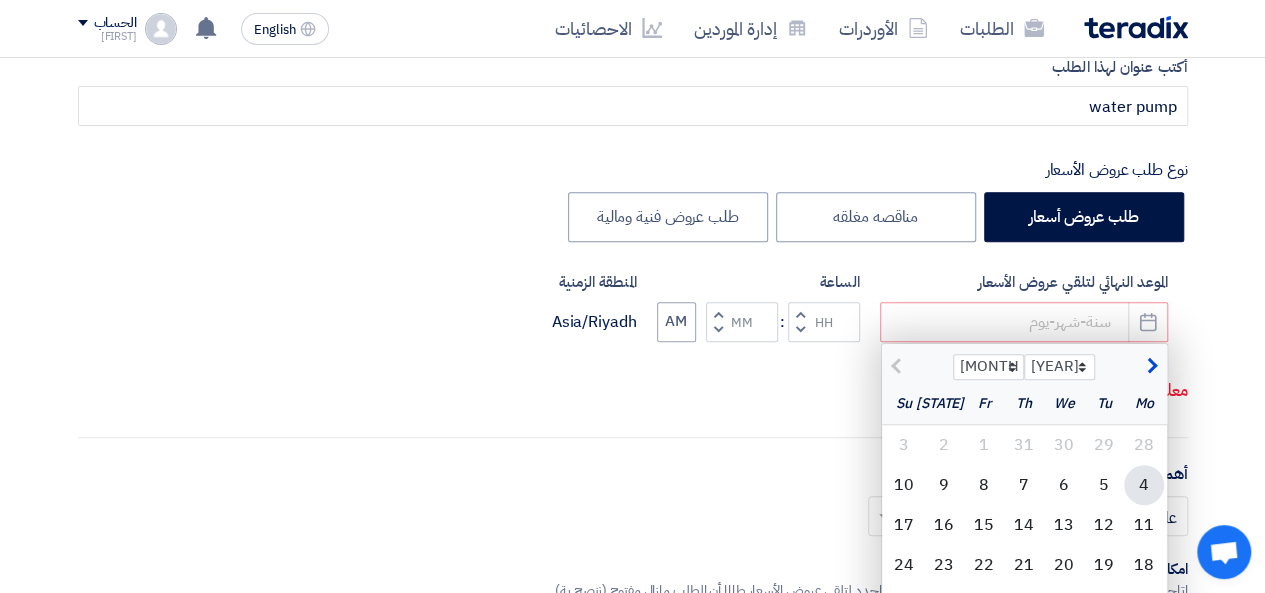 click on "4" 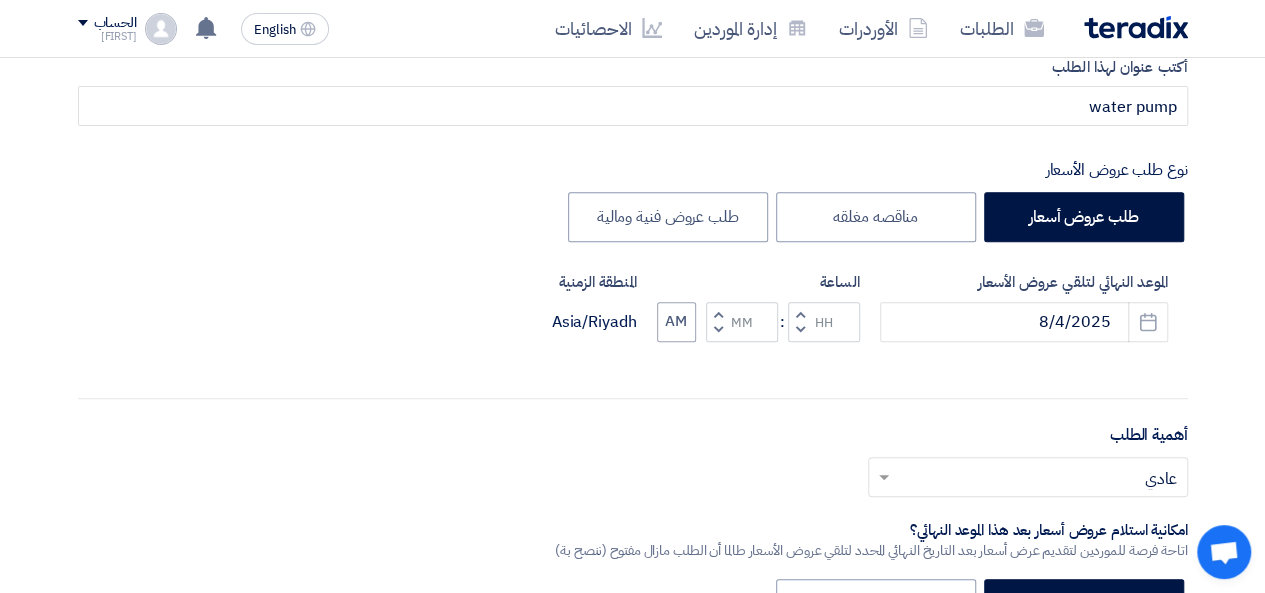 click on "Decrement hours" 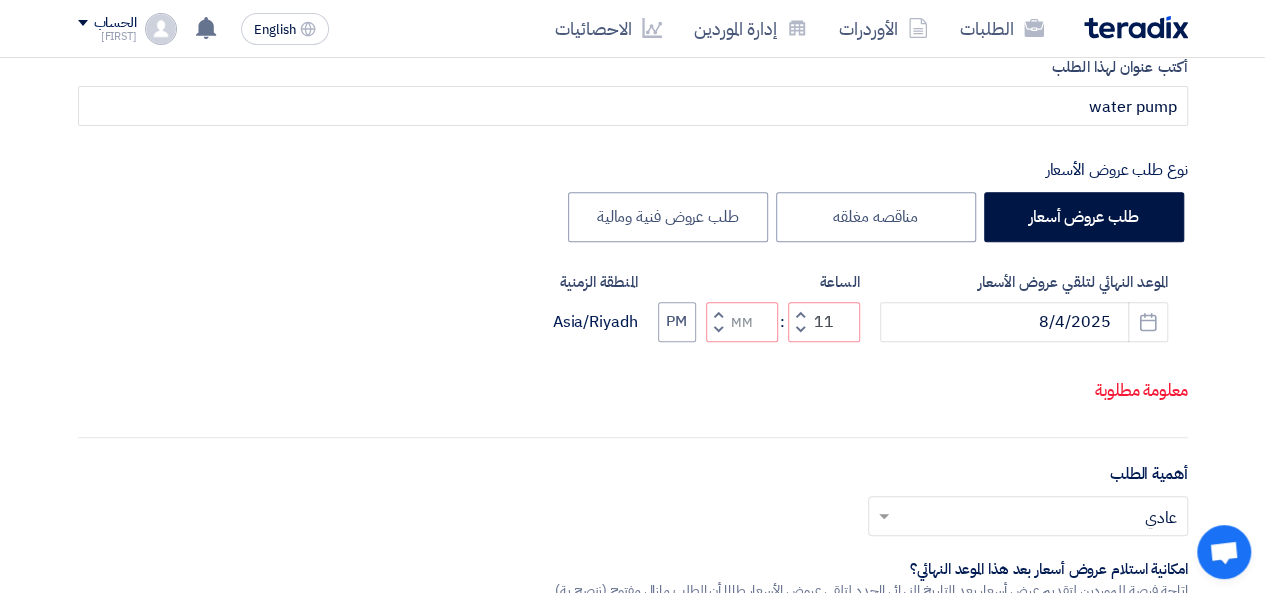 click on "الساعة
Increment hours
[NUMBER]
Decrement hours
:
Increment minutes
Decrement minutes
PM" 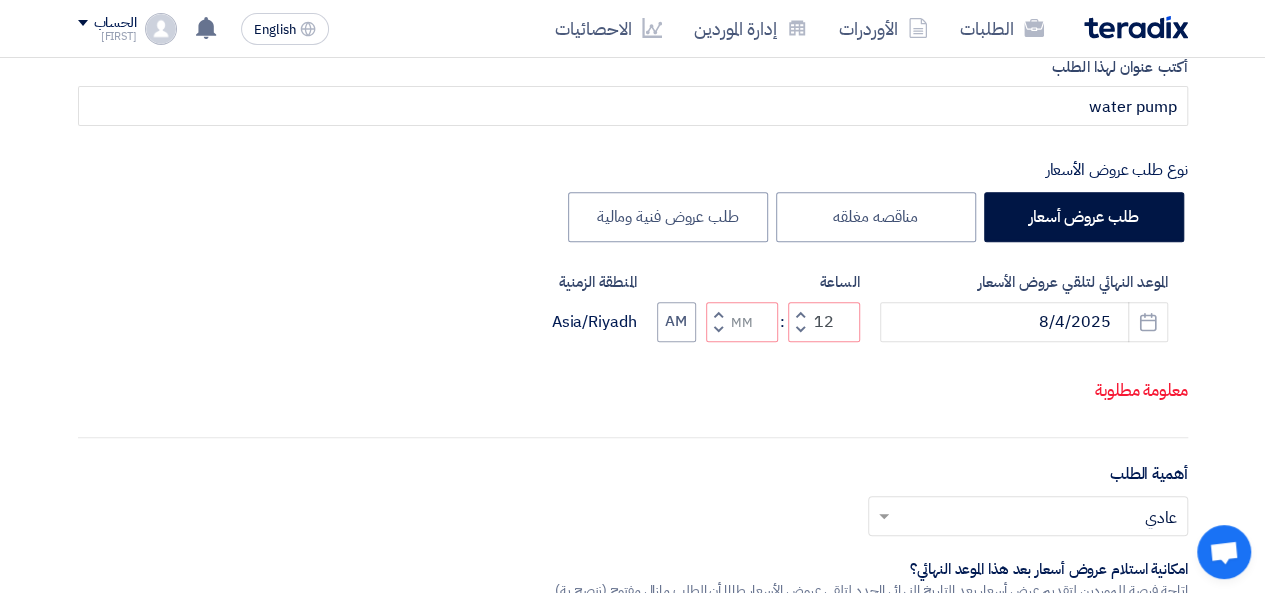 click 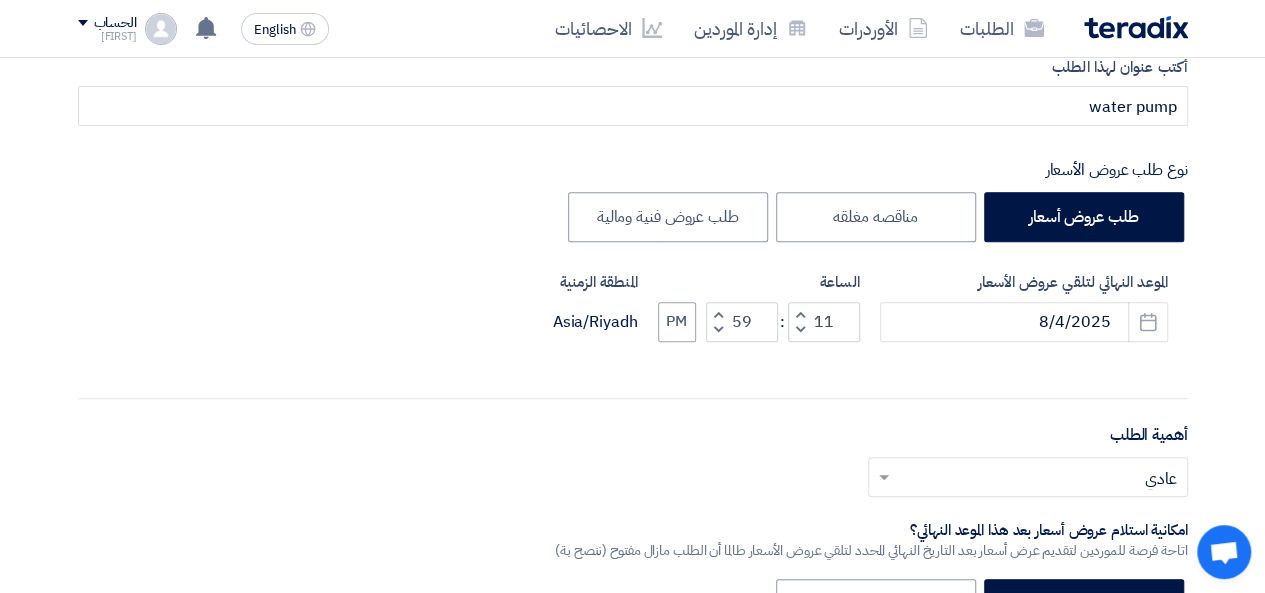 click 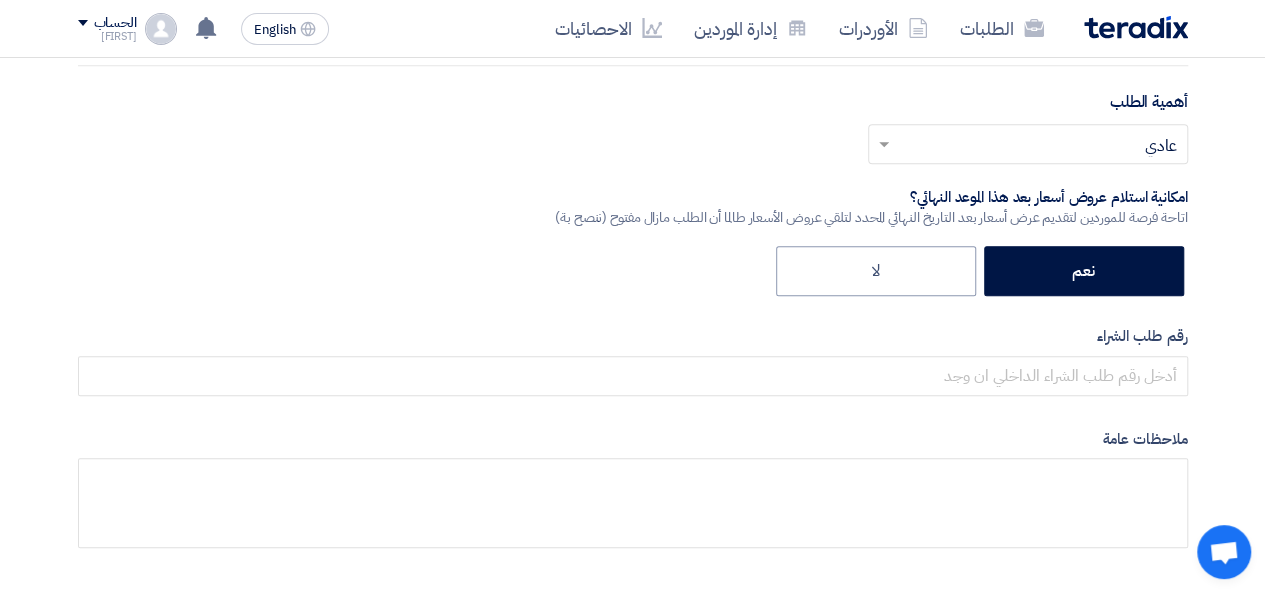 scroll, scrollTop: 1000, scrollLeft: 0, axis: vertical 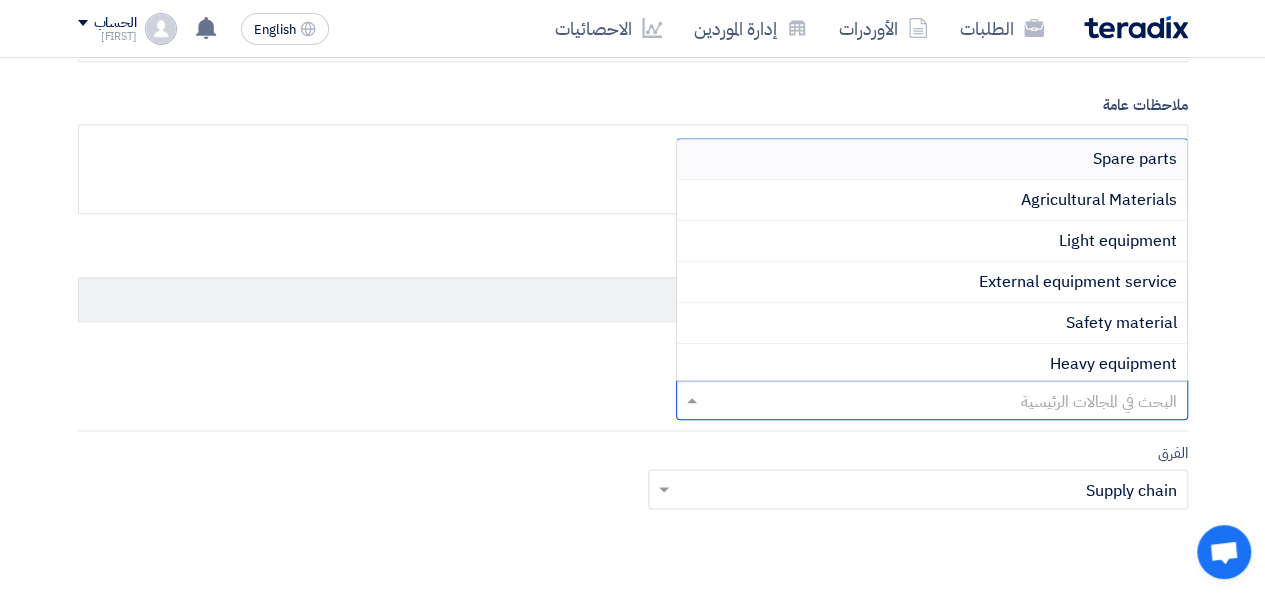 click at bounding box center [943, 401] 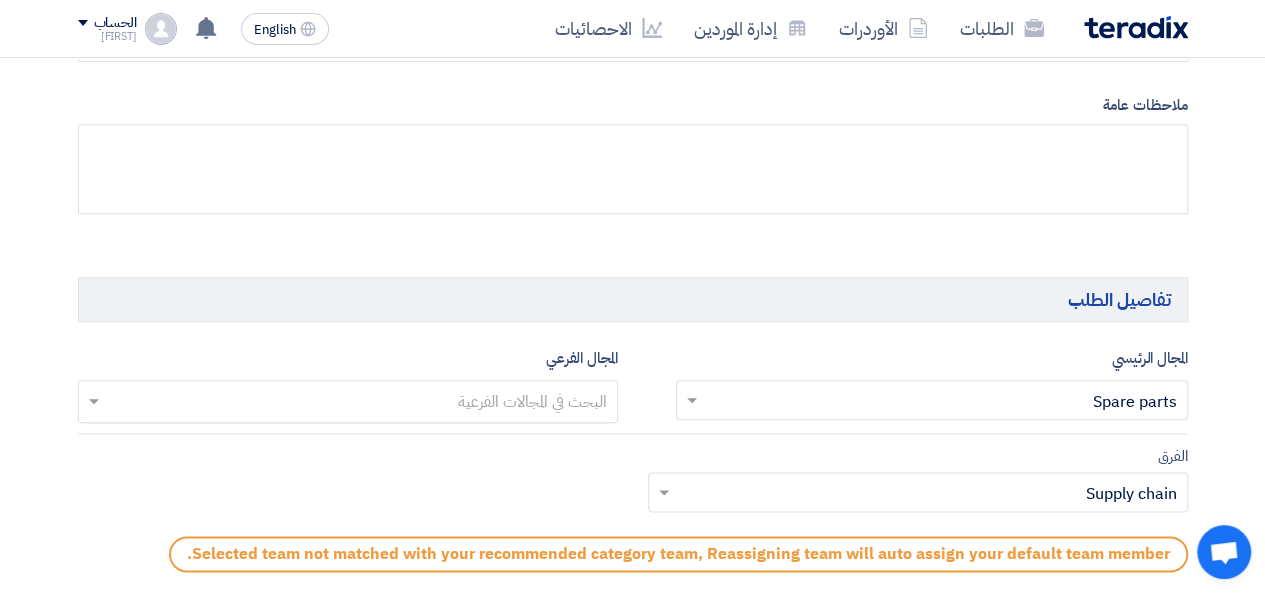 click at bounding box center (347, 403) 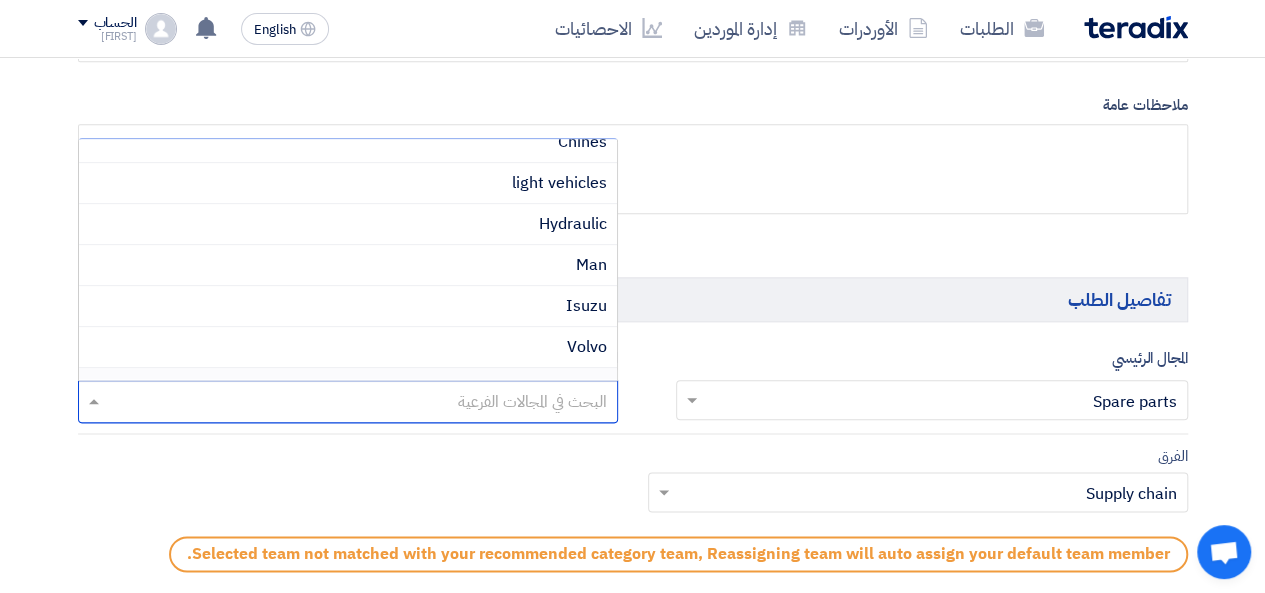 scroll, scrollTop: 400, scrollLeft: 0, axis: vertical 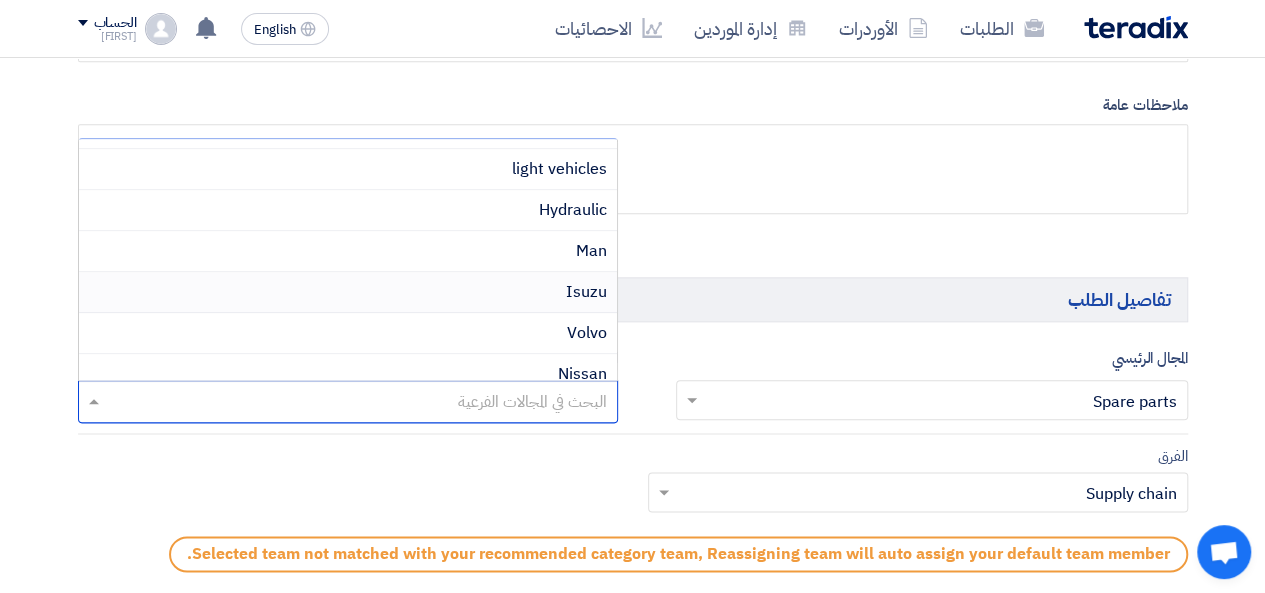 click on "Isuzu" at bounding box center (348, 292) 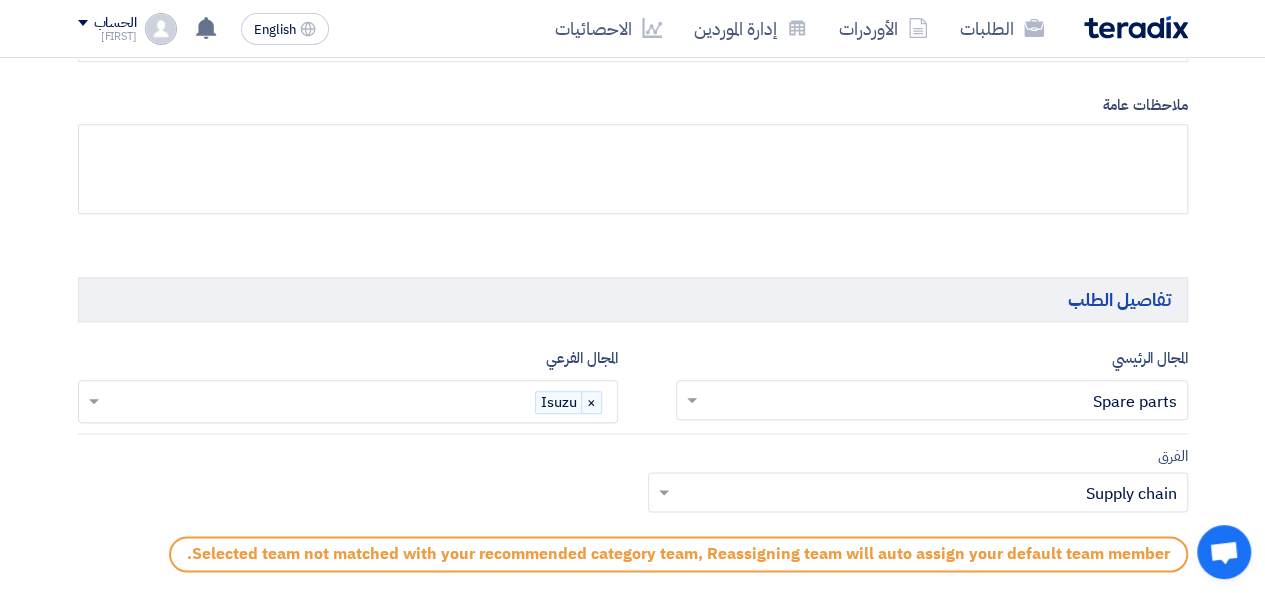scroll, scrollTop: 1333, scrollLeft: 0, axis: vertical 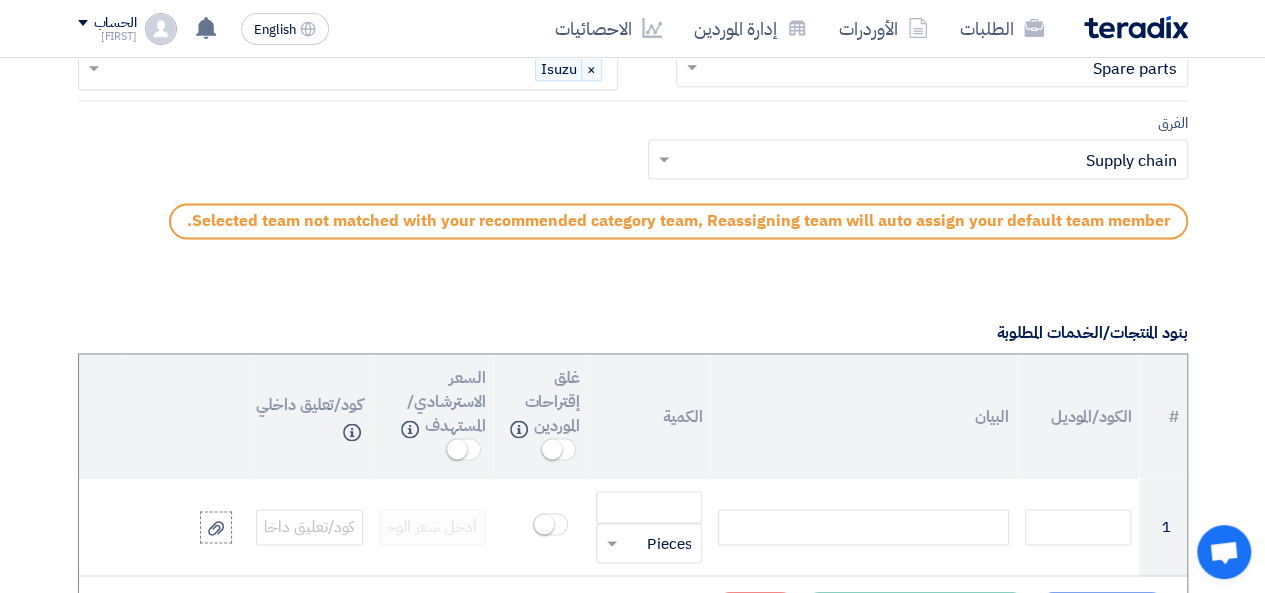 click 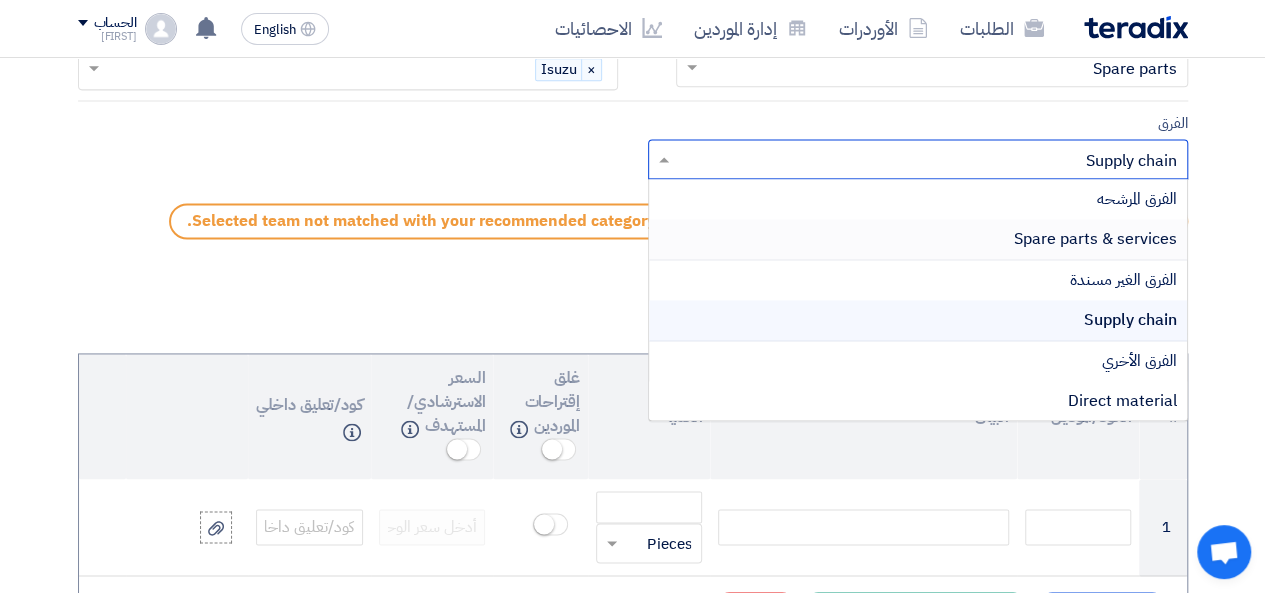 click on "Spare parts & services" at bounding box center (918, 239) 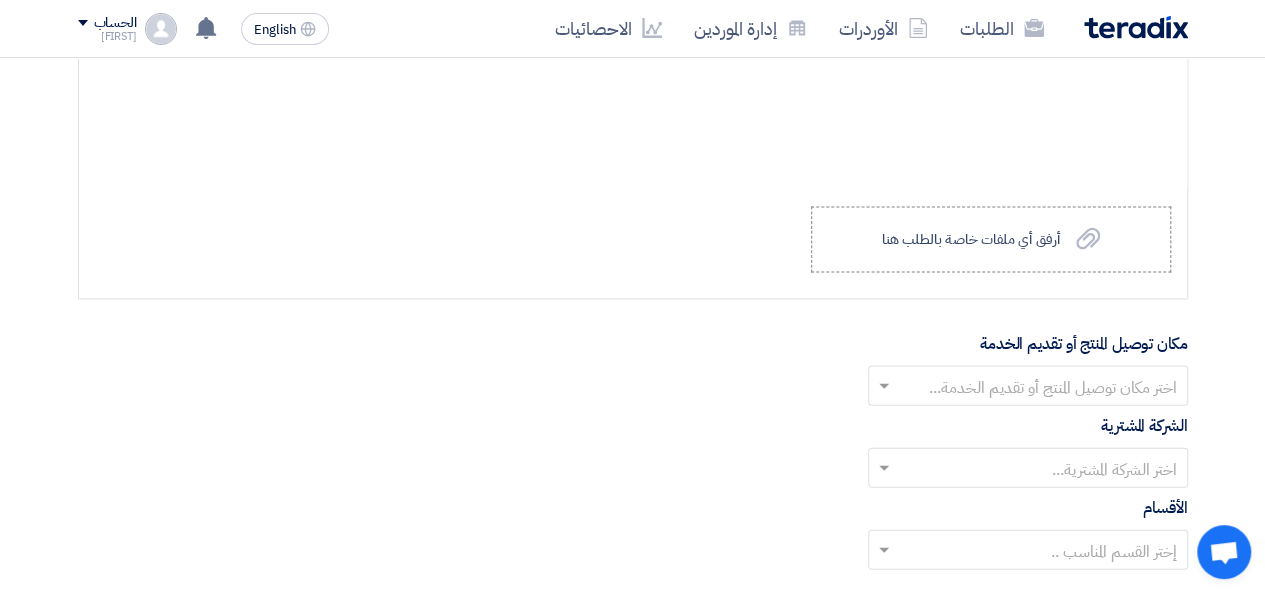 scroll, scrollTop: 1666, scrollLeft: 0, axis: vertical 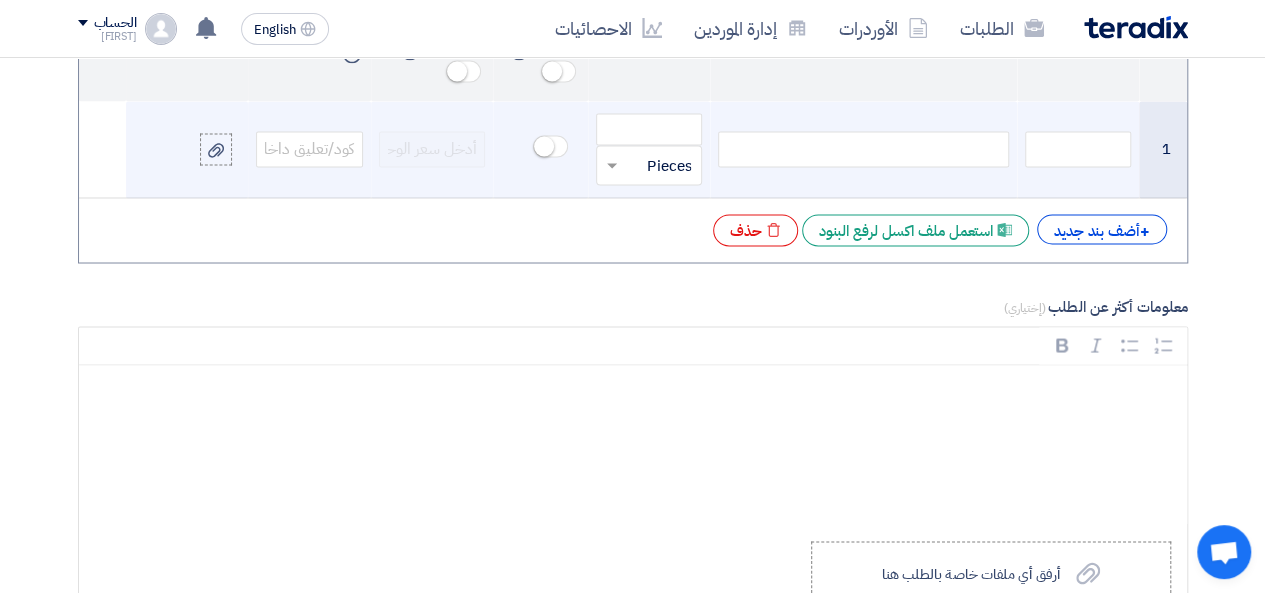 click 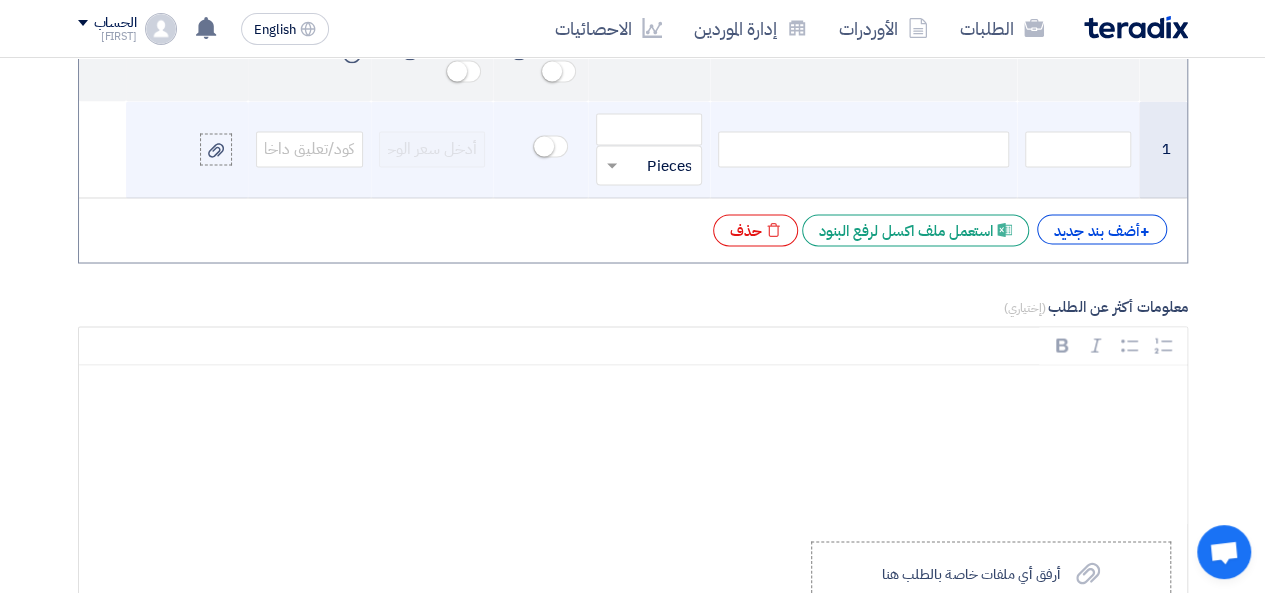 paste 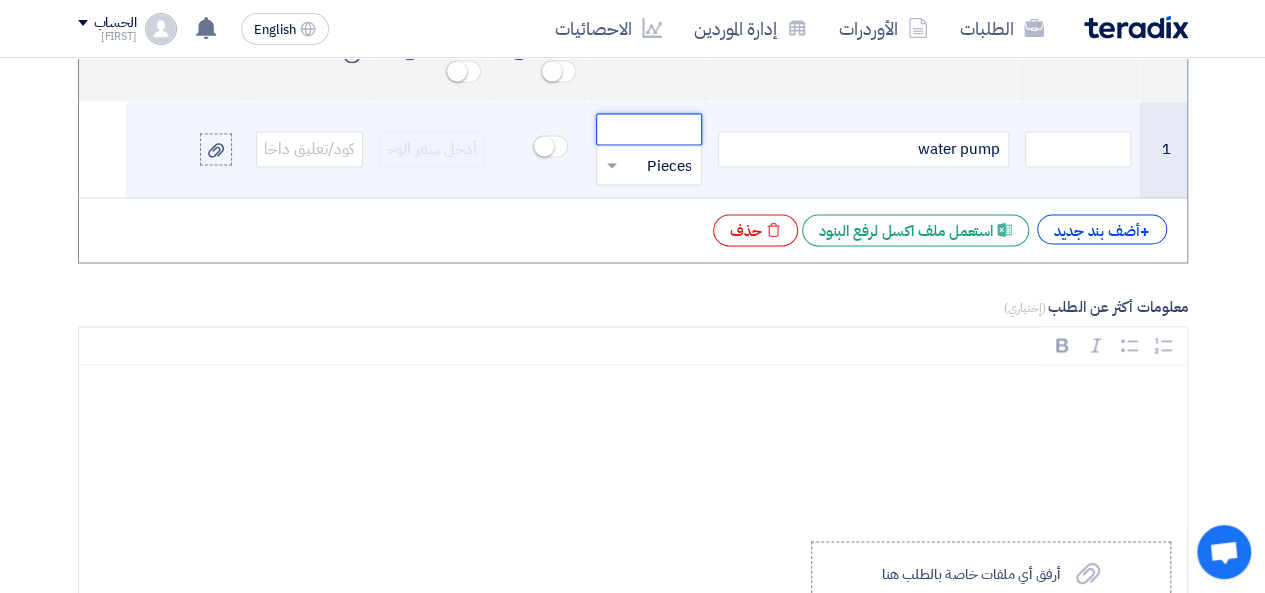 click 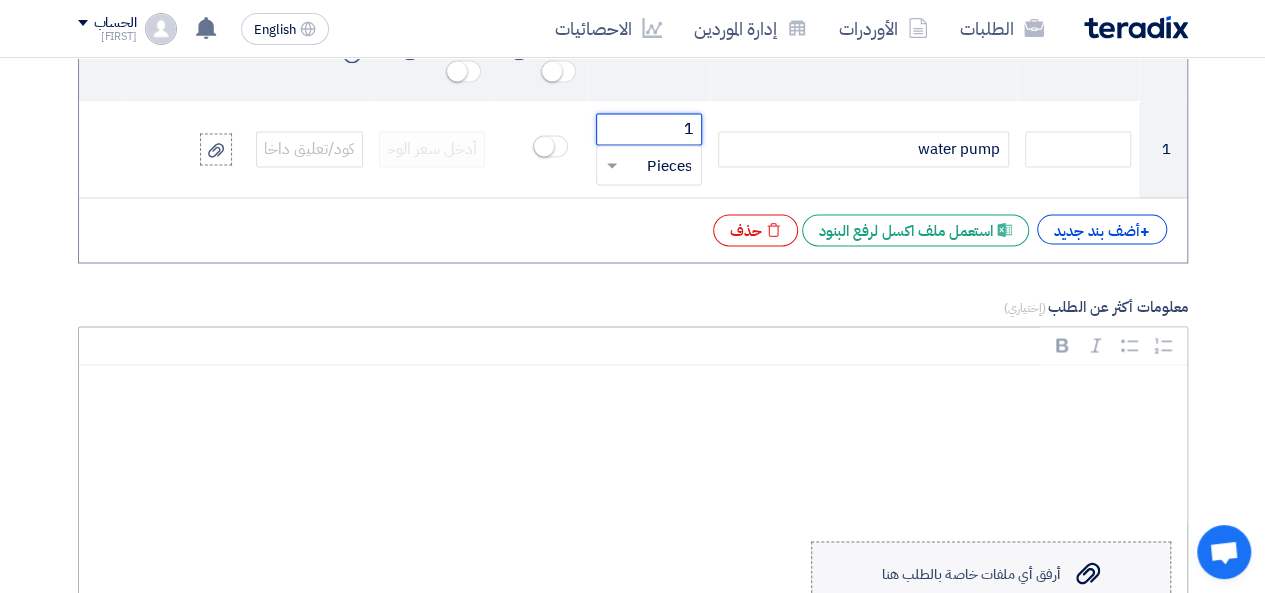 scroll, scrollTop: 2000, scrollLeft: 0, axis: vertical 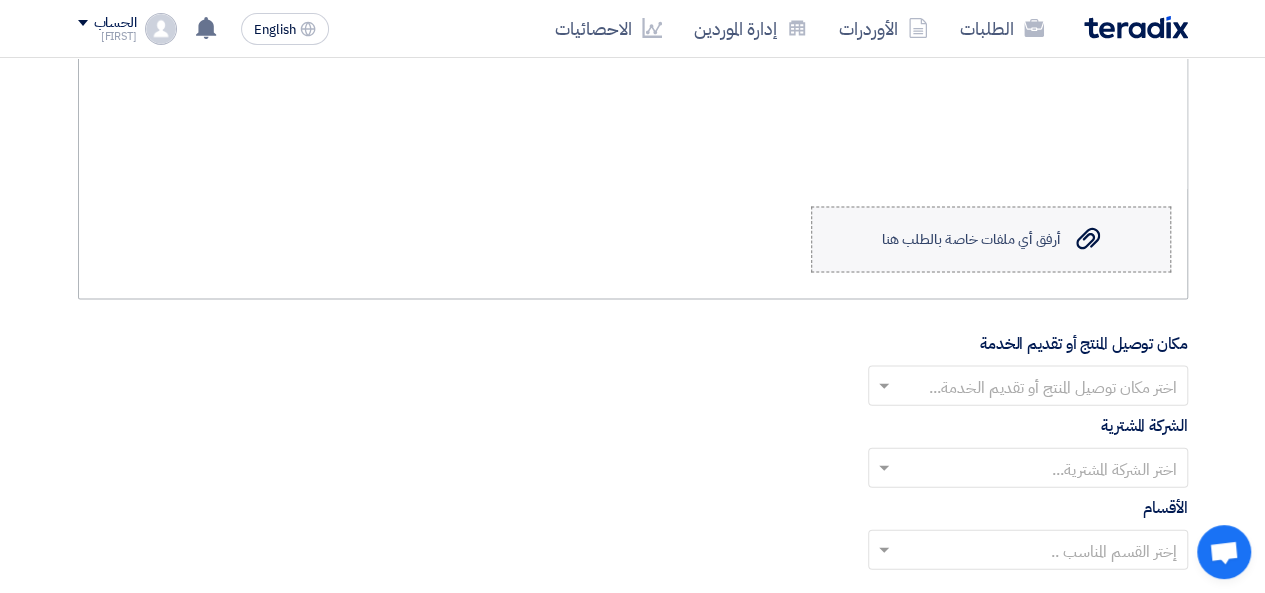 type on "1" 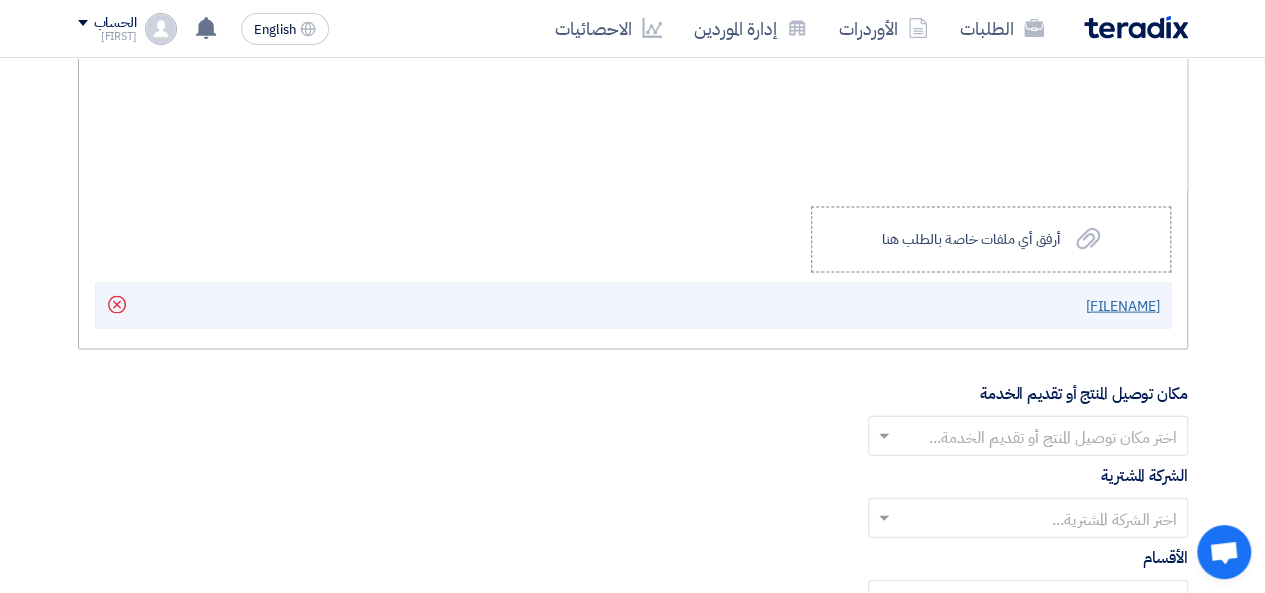click on "[FILENAME]" 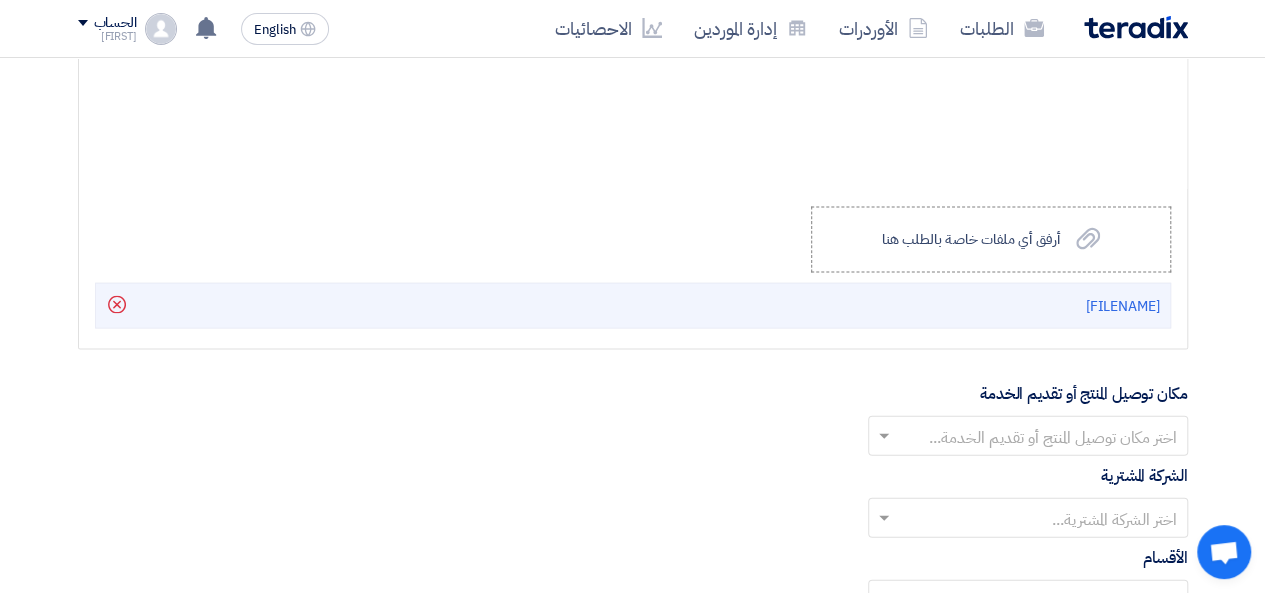 scroll, scrollTop: 2333, scrollLeft: 0, axis: vertical 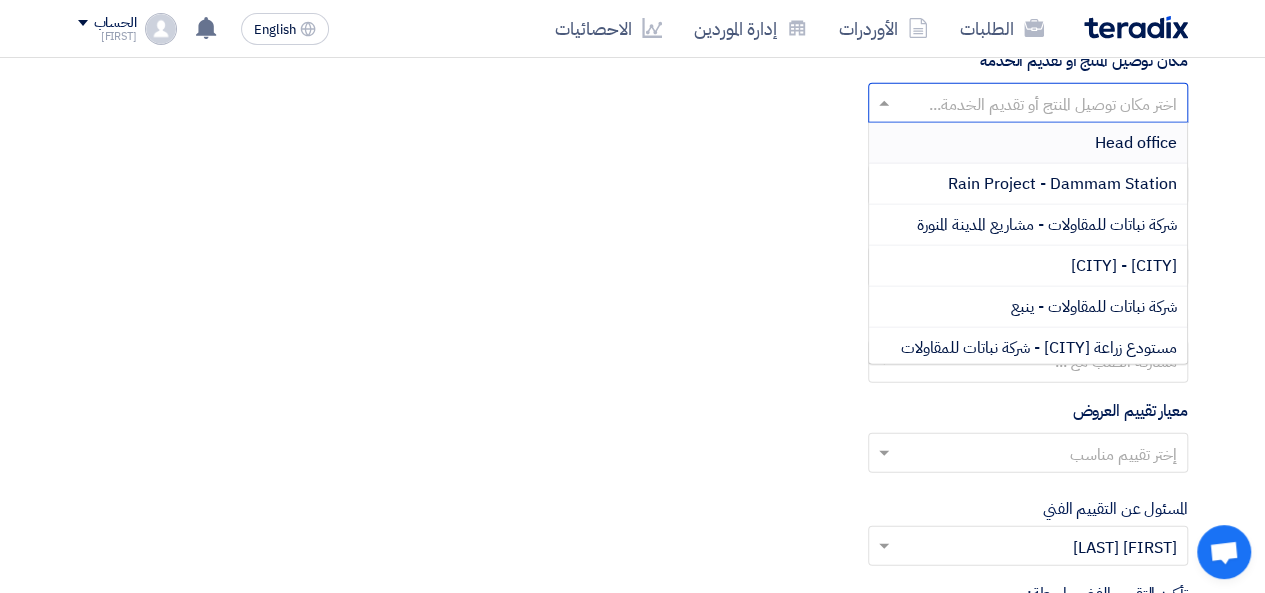 click 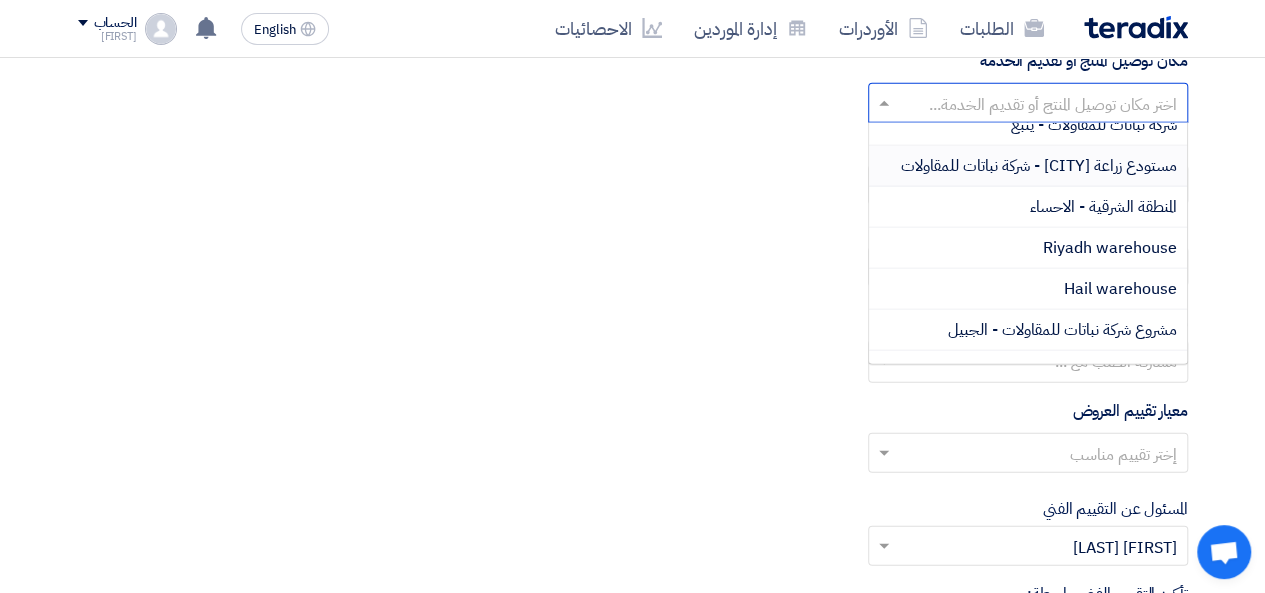 scroll, scrollTop: 200, scrollLeft: 0, axis: vertical 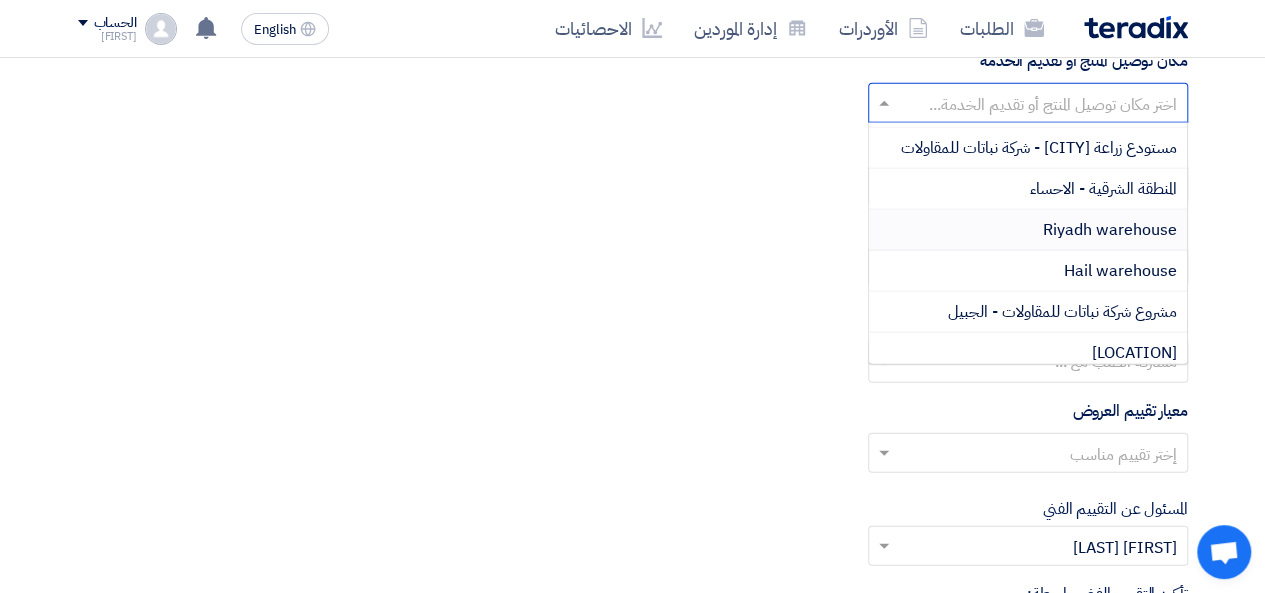 click on "Riyadh warehouse" at bounding box center [1028, 230] 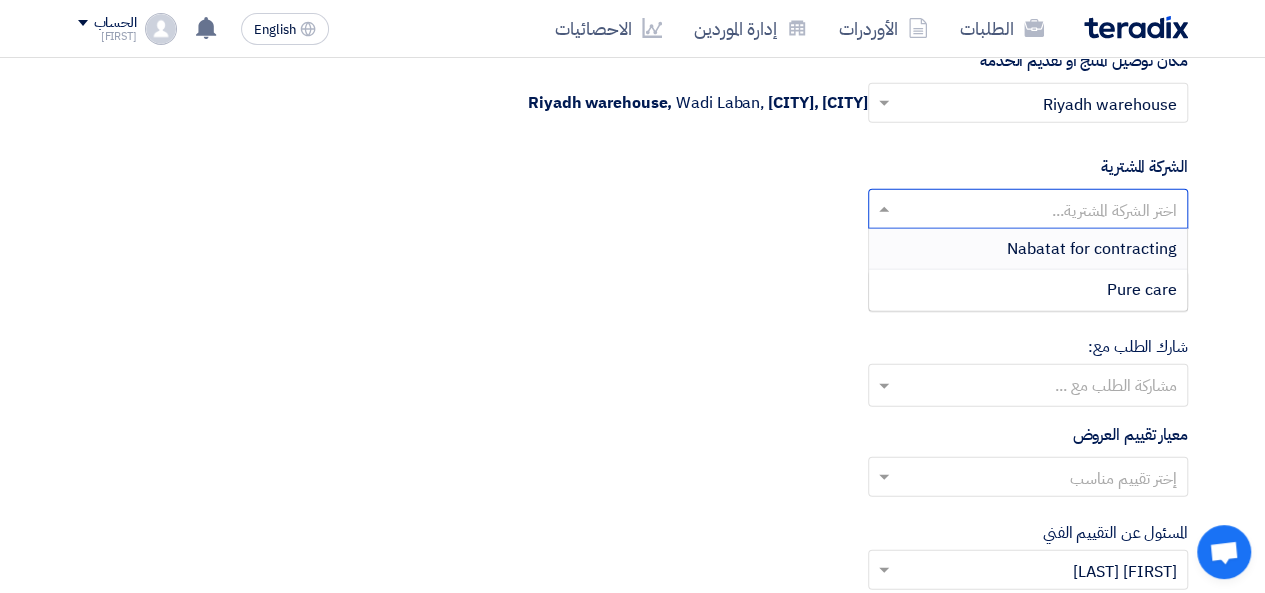 click 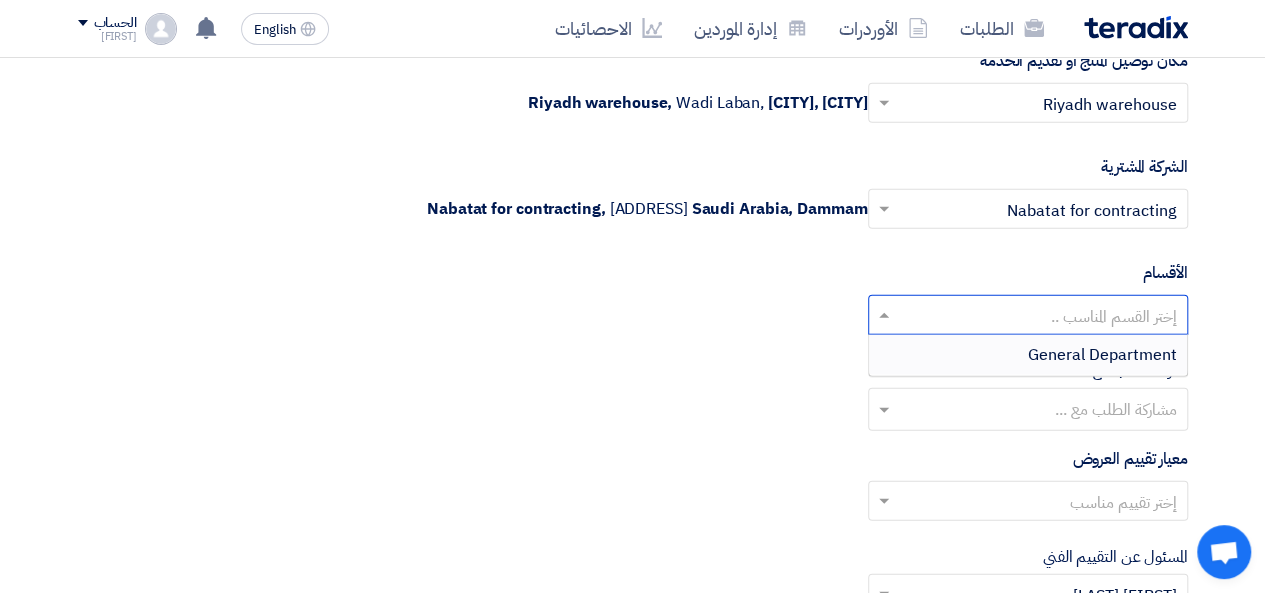 click 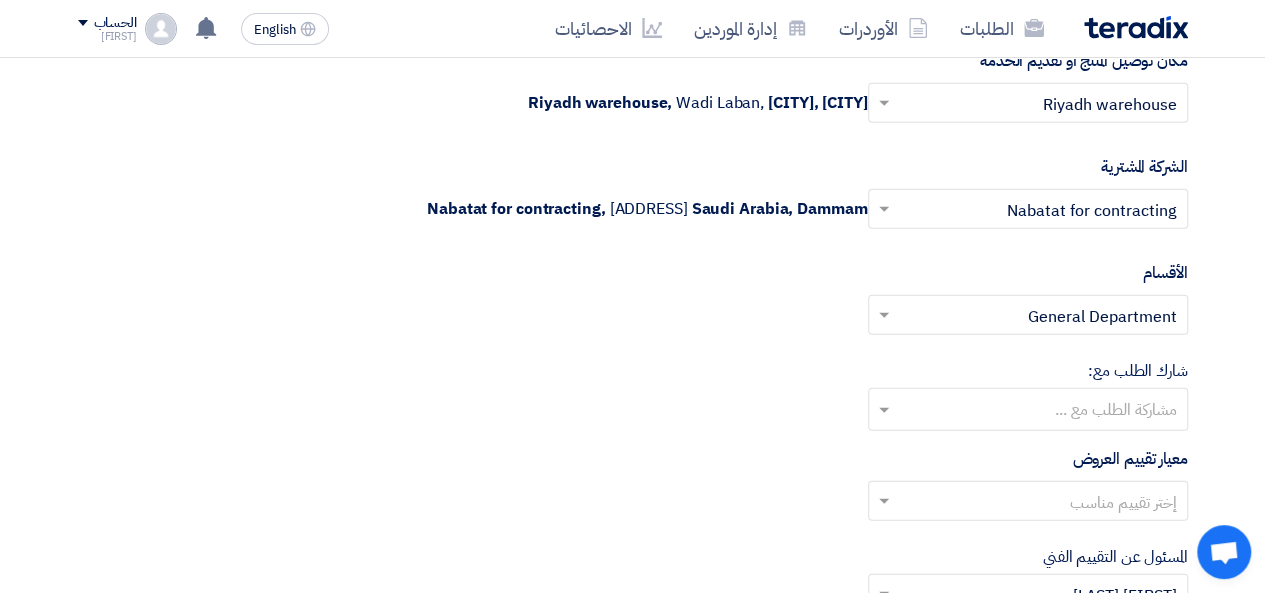 click on "شارك الطلب مع:
مشاركة الطلب مع ..." 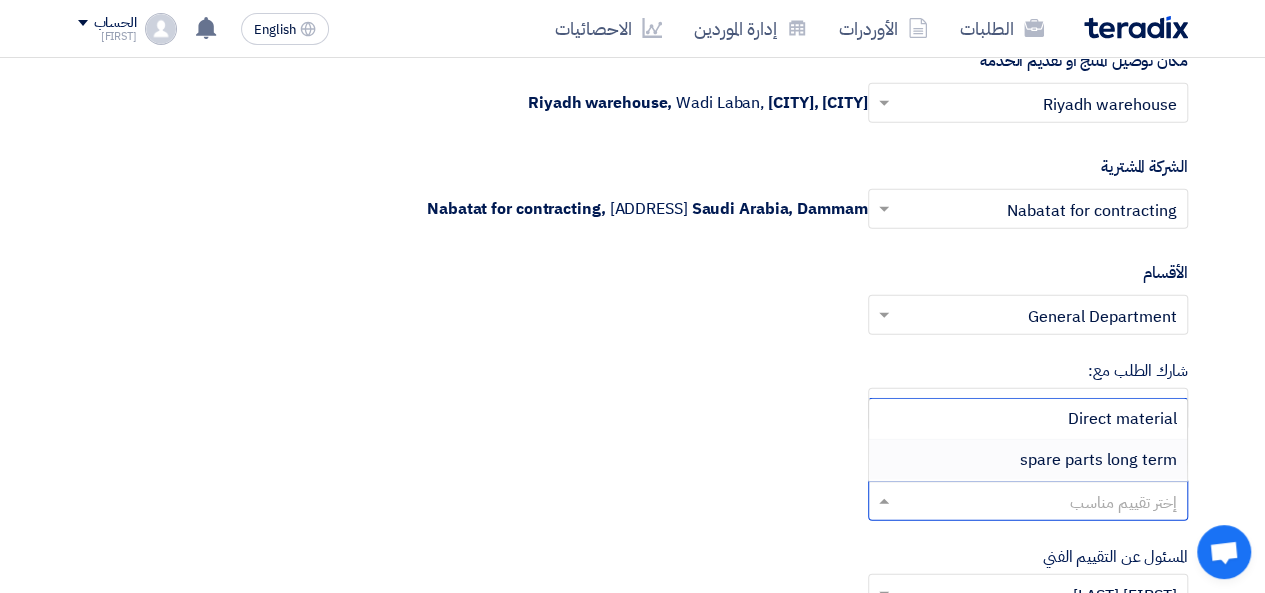 click on "spare parts long term" at bounding box center [1028, 460] 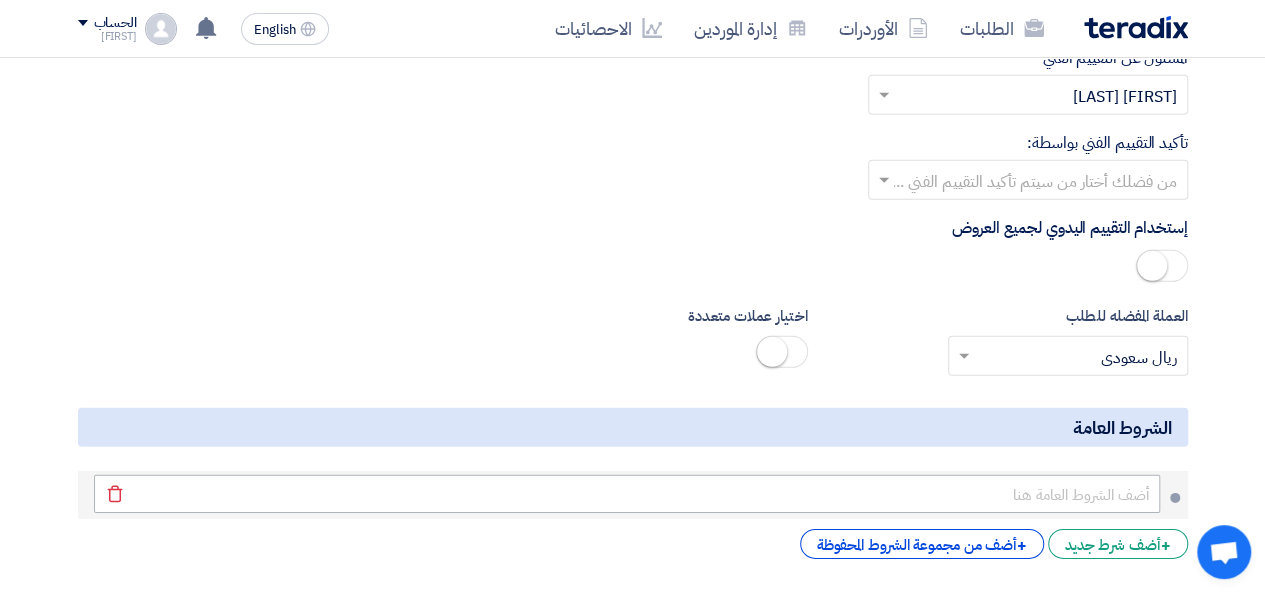 scroll, scrollTop: 2666, scrollLeft: 0, axis: vertical 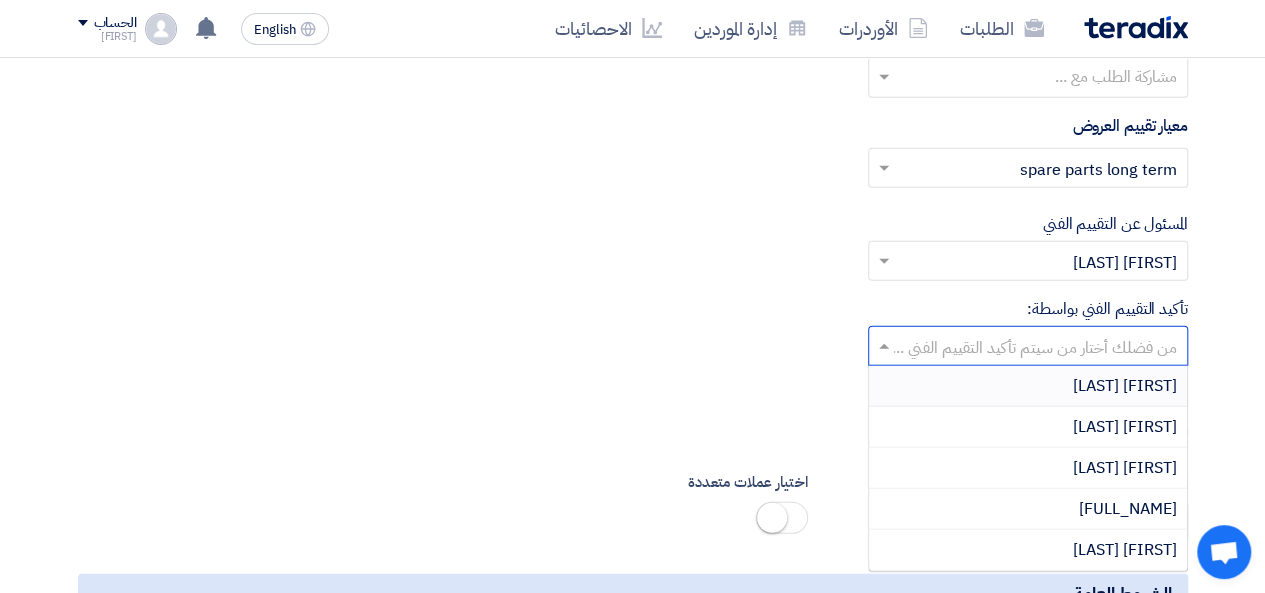 click at bounding box center (1039, 348) 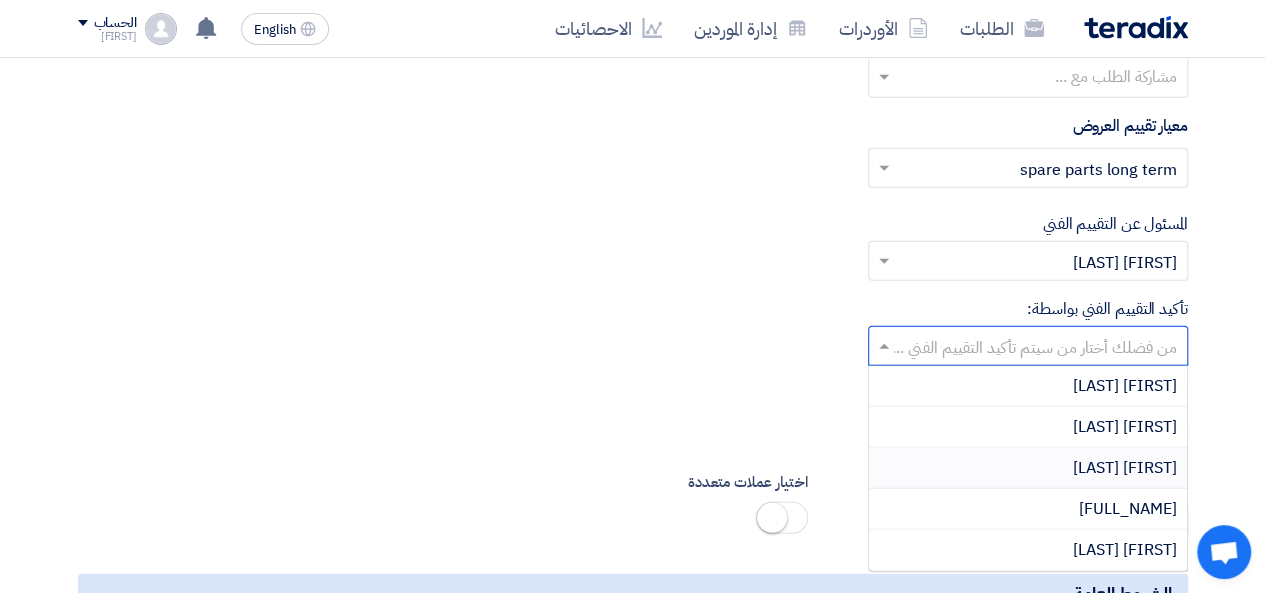 click on "[FIRST] [LAST]" at bounding box center [1028, 468] 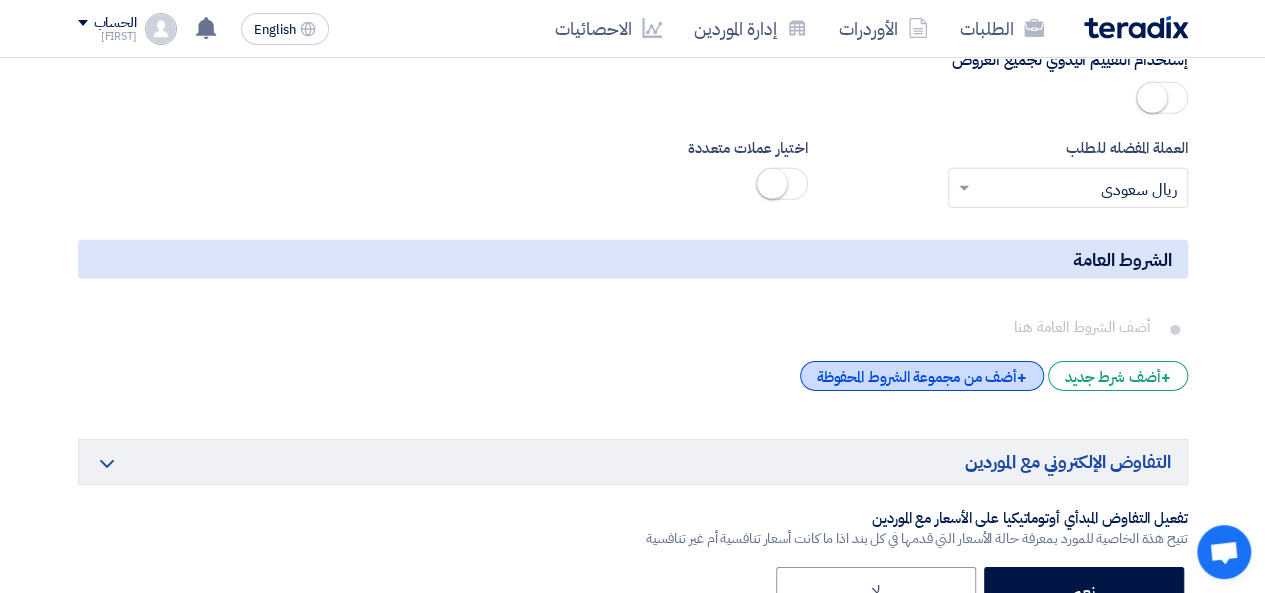 scroll, scrollTop: 3333, scrollLeft: 0, axis: vertical 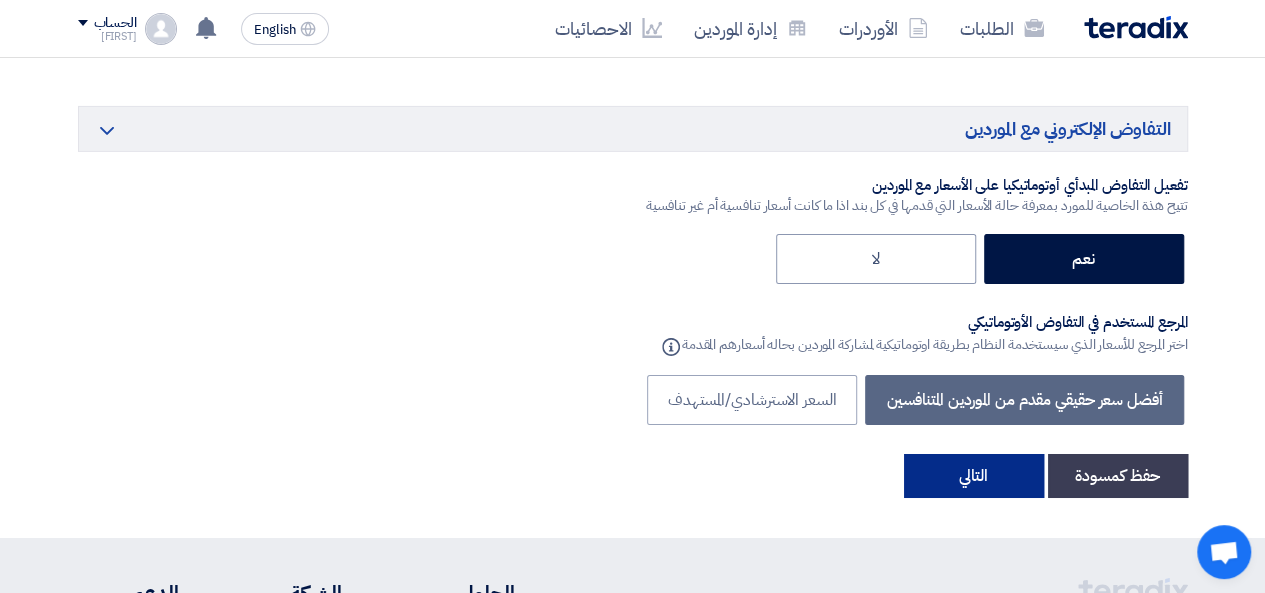 click on "التالي" 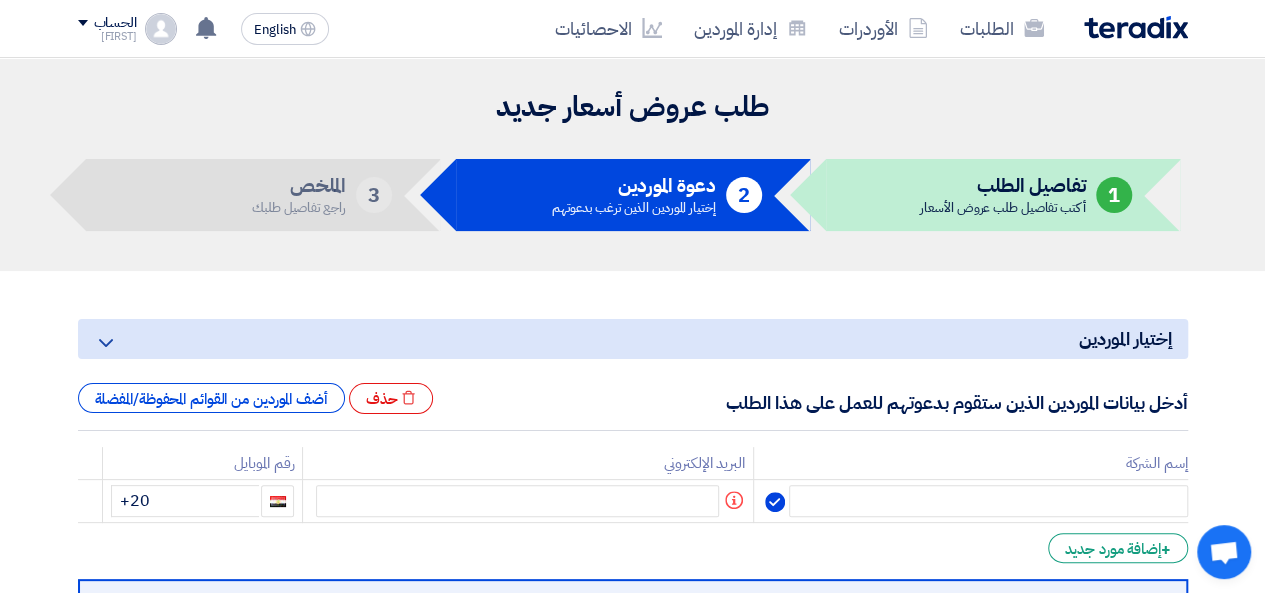 scroll, scrollTop: 333, scrollLeft: 0, axis: vertical 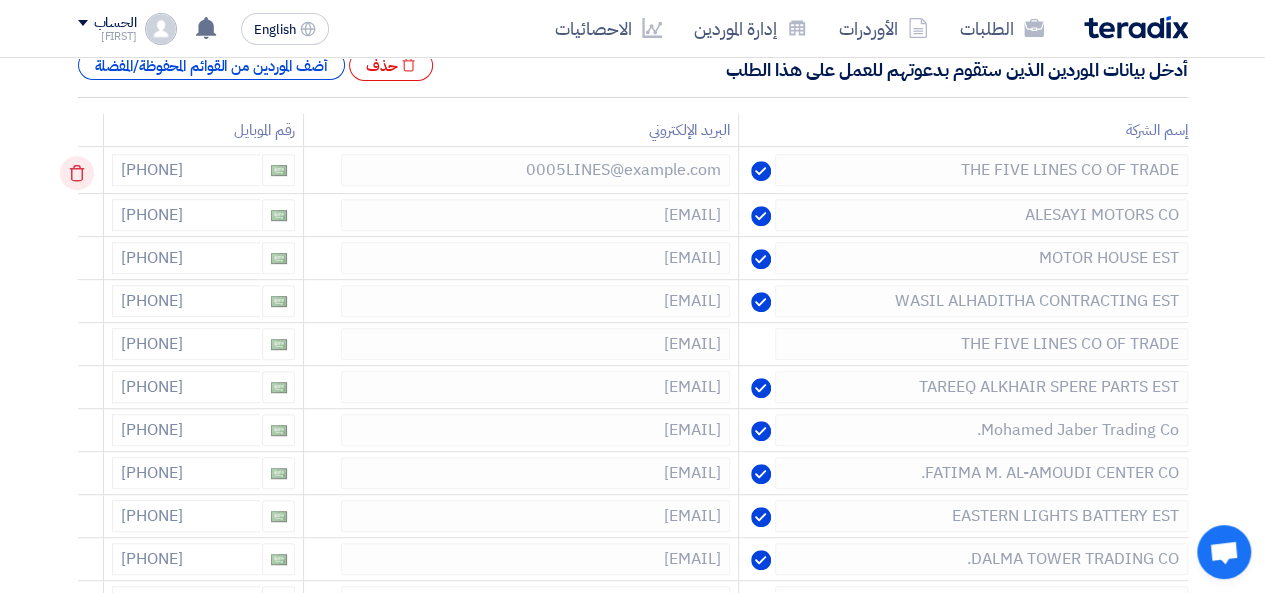 click 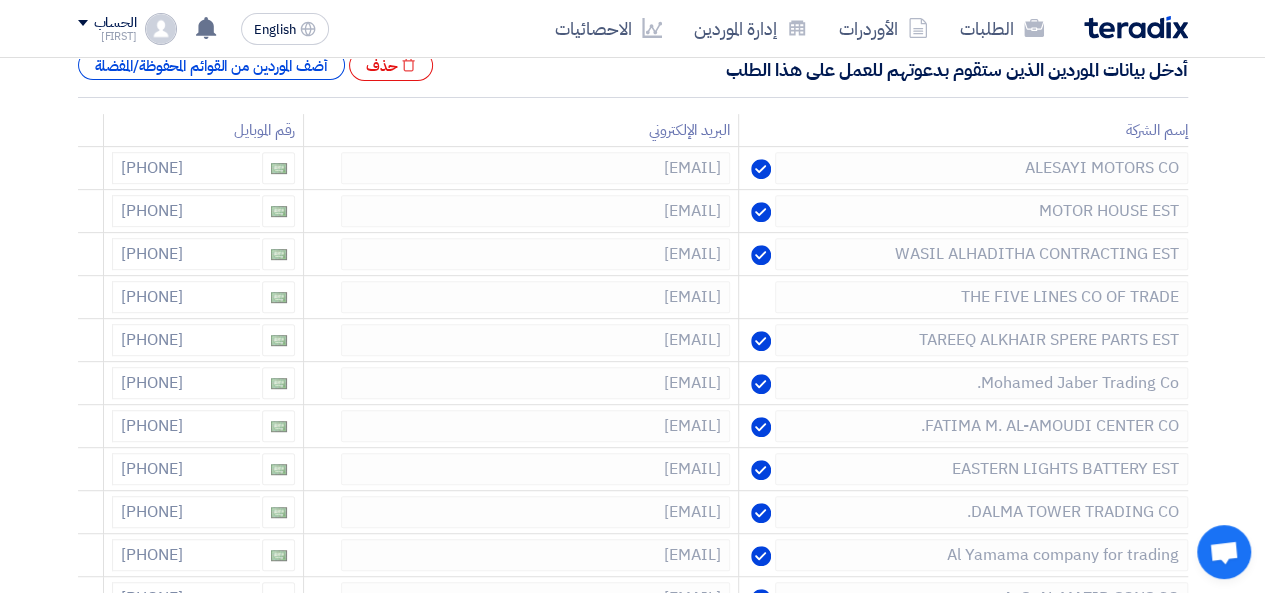 click 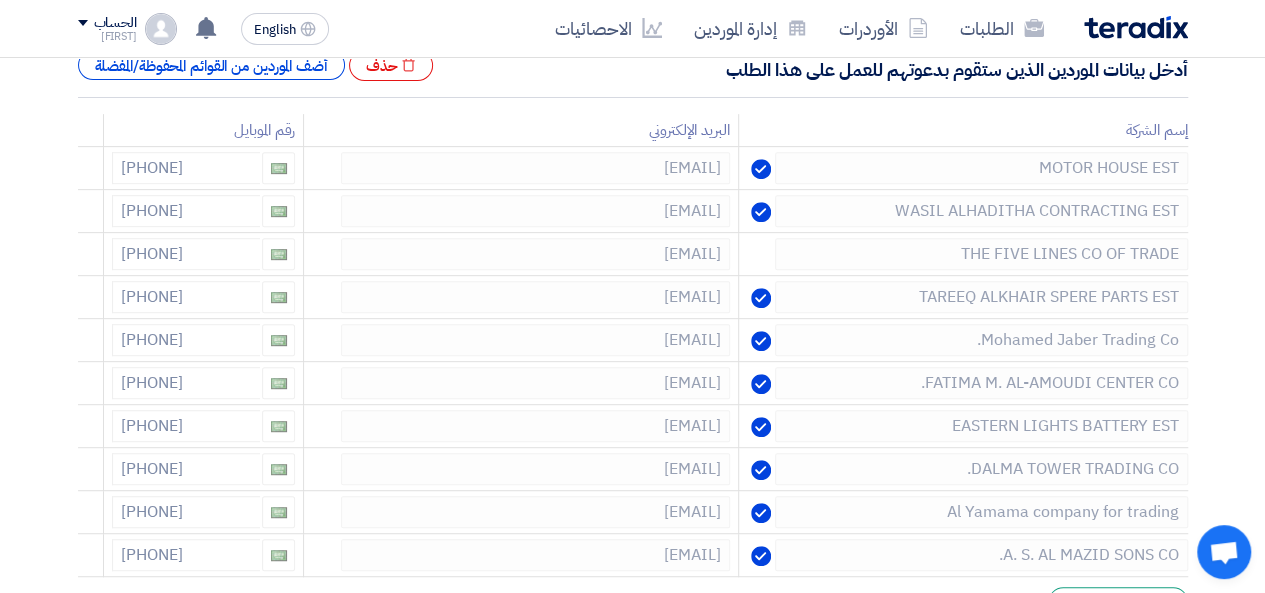 click 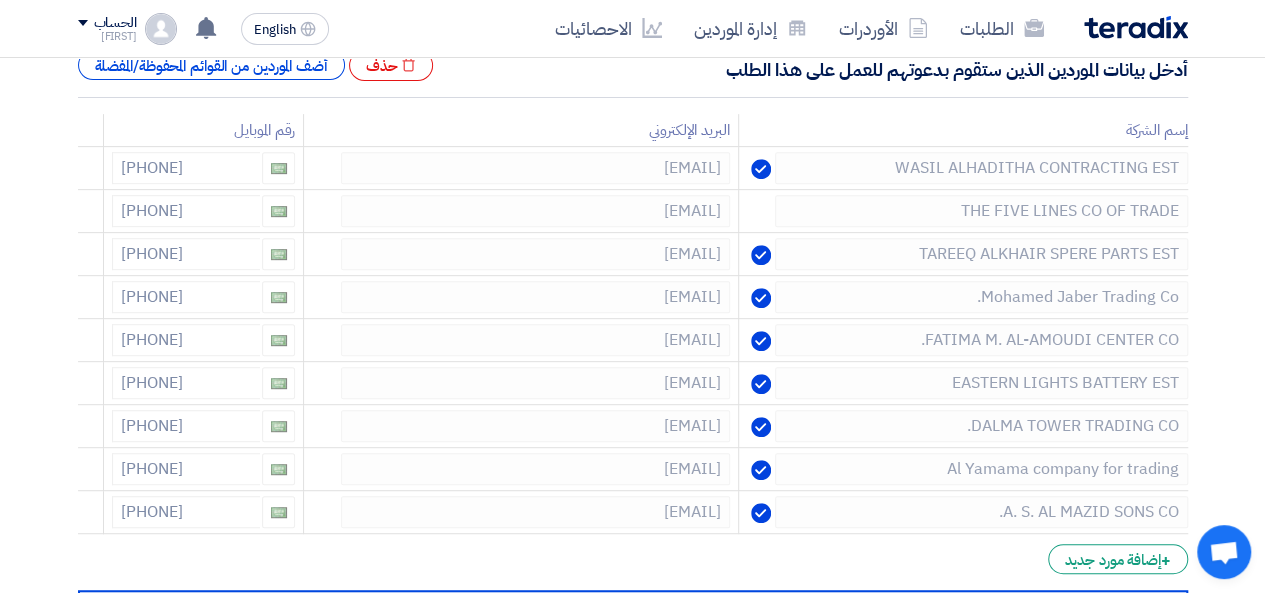 click 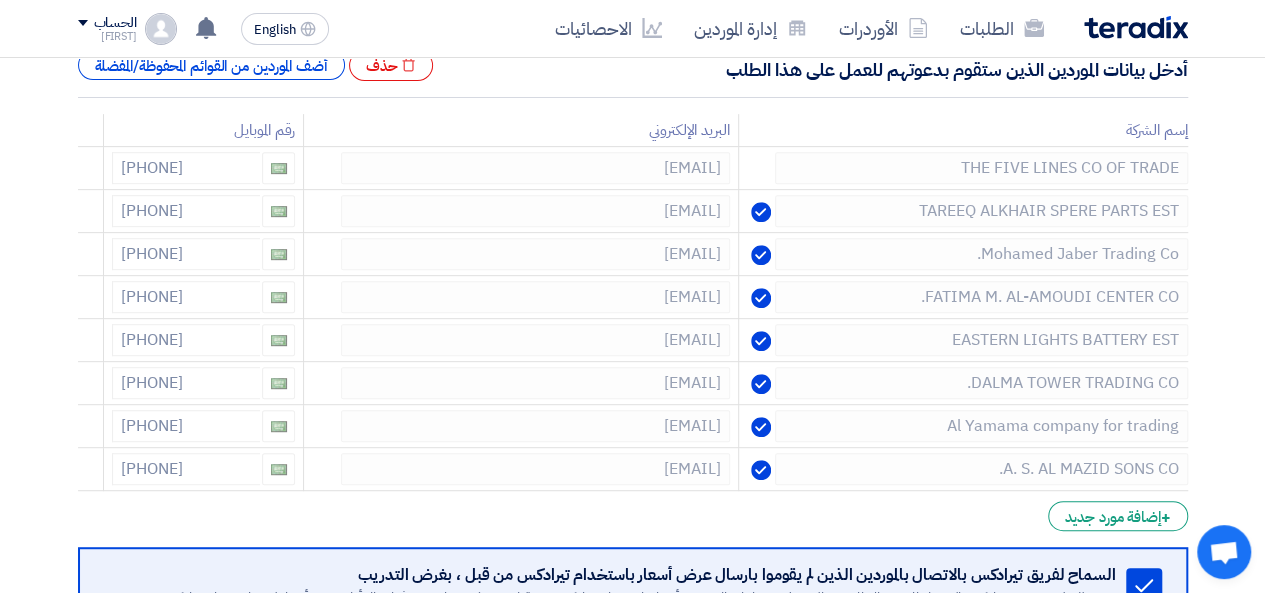 click 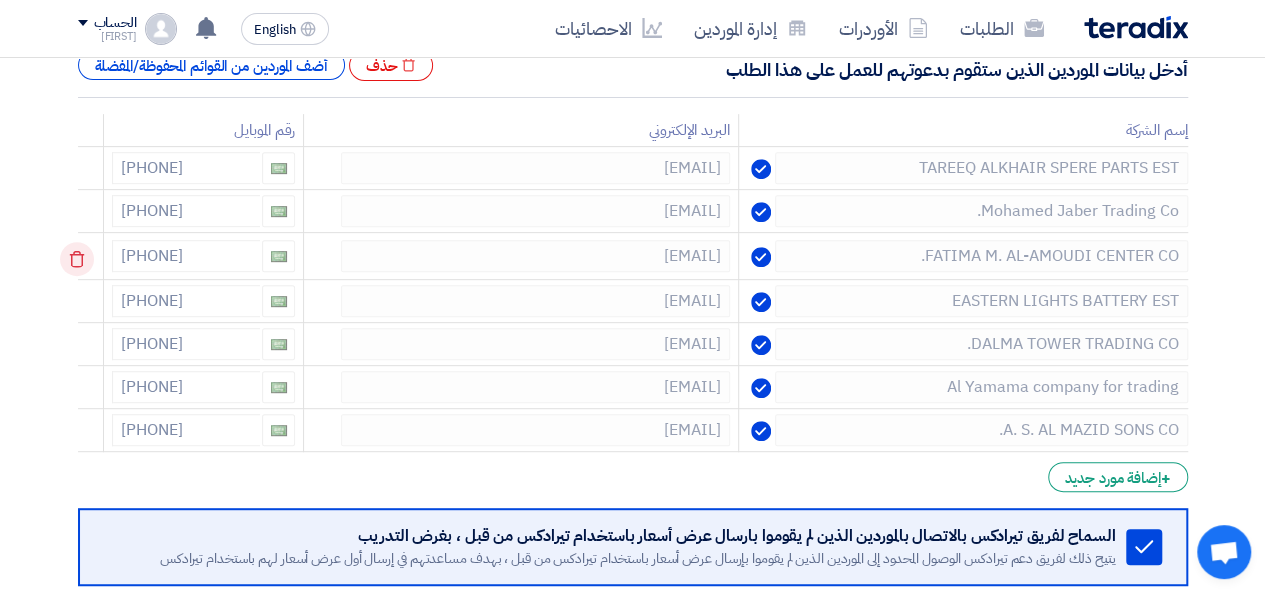 click 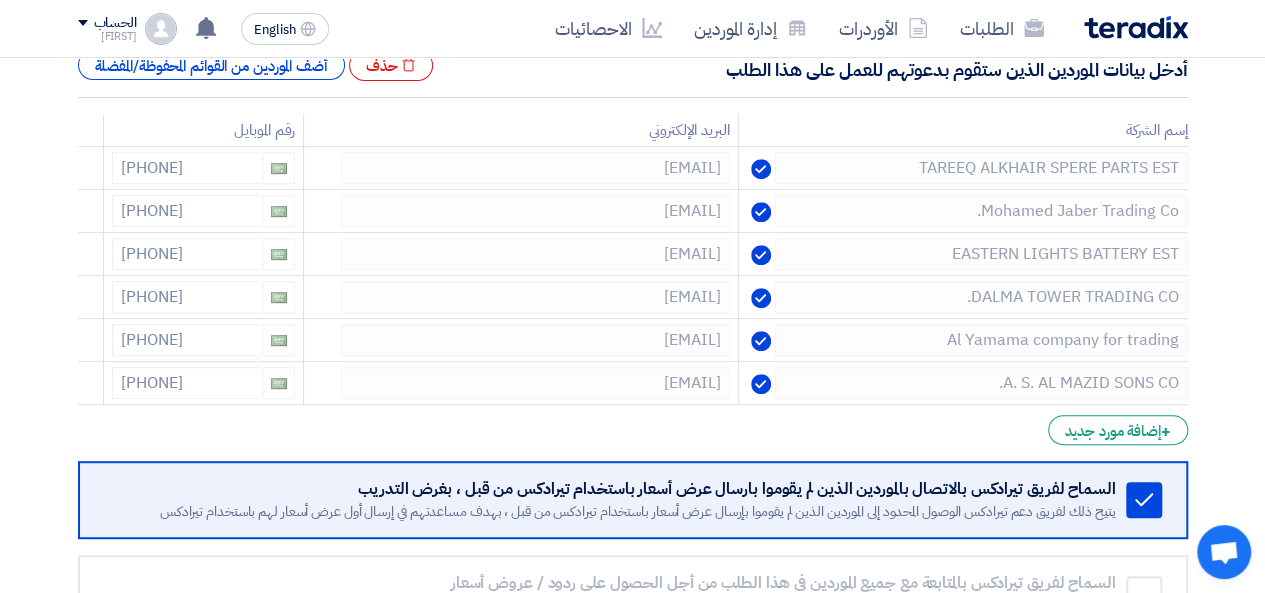 click 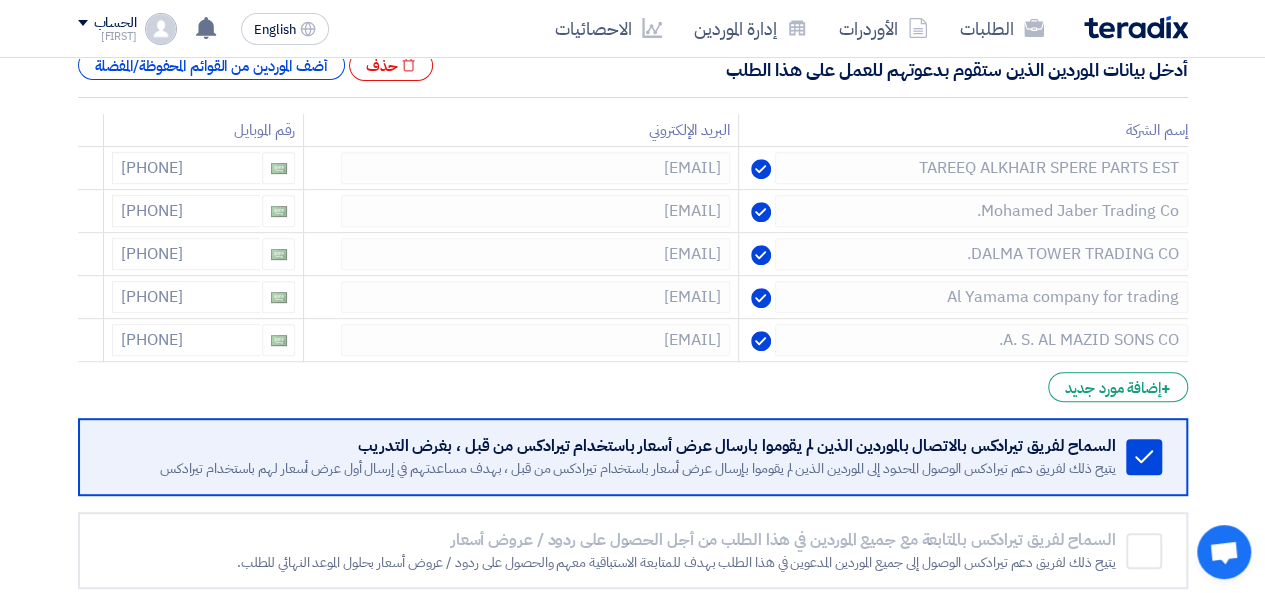 click 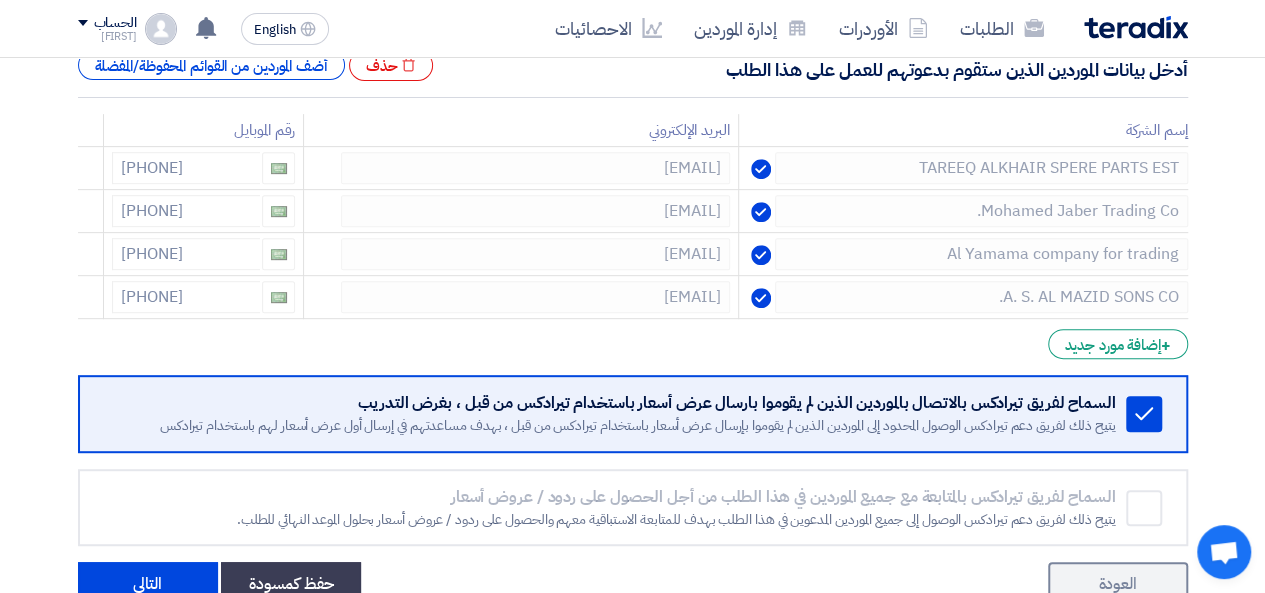 click 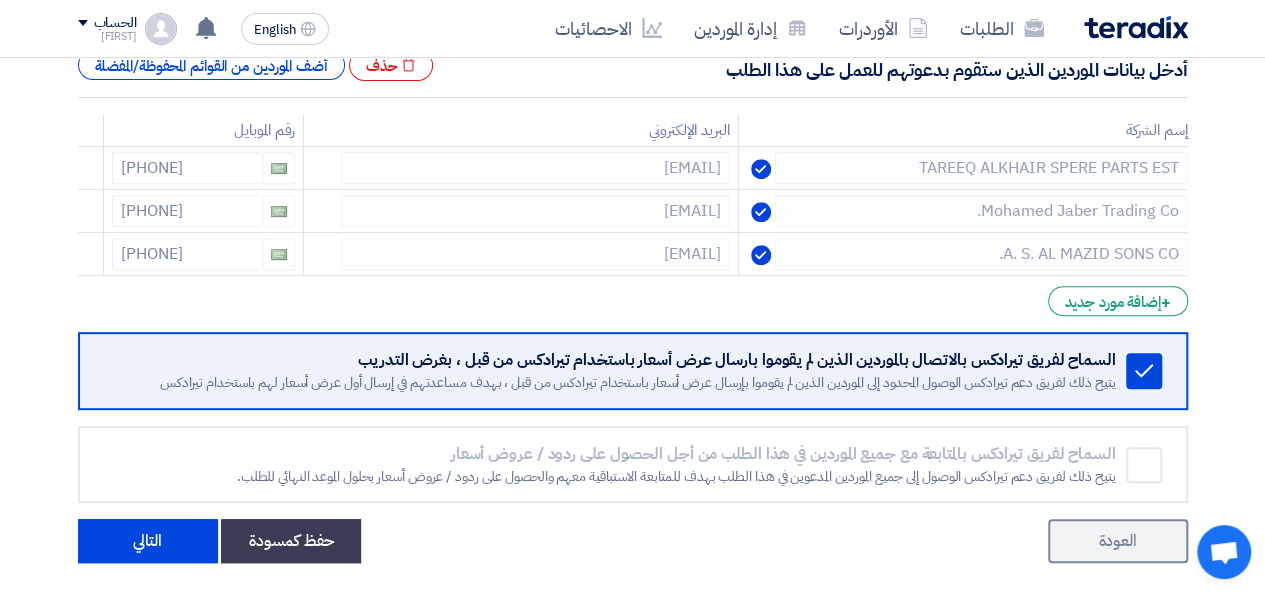 click 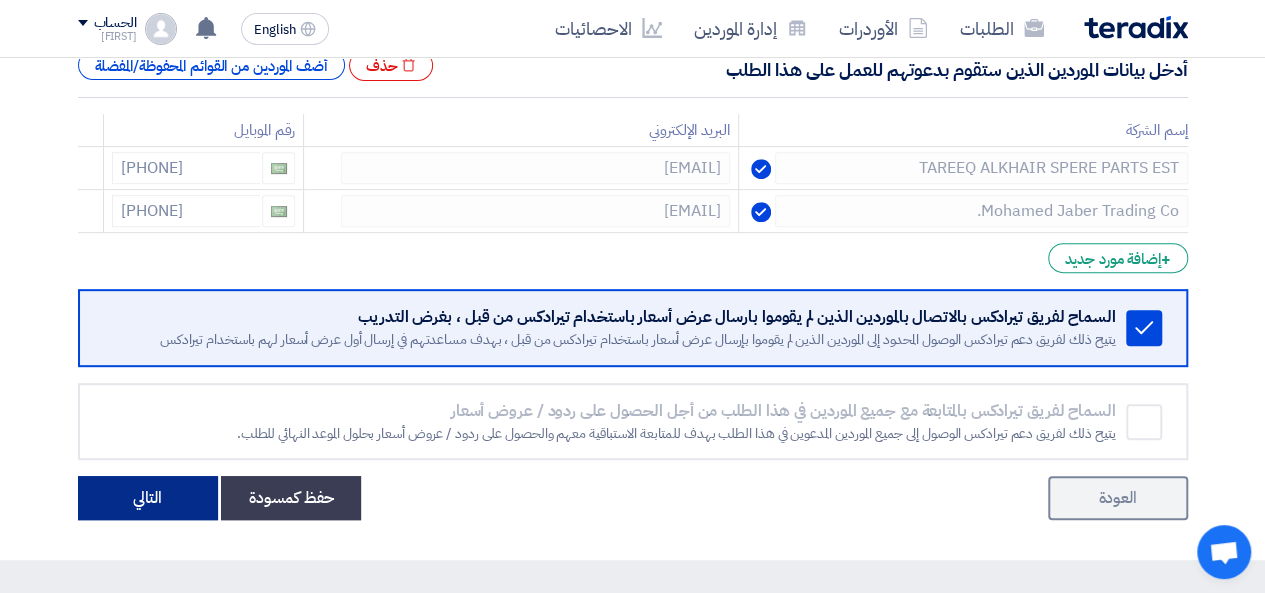 click on "التالي" 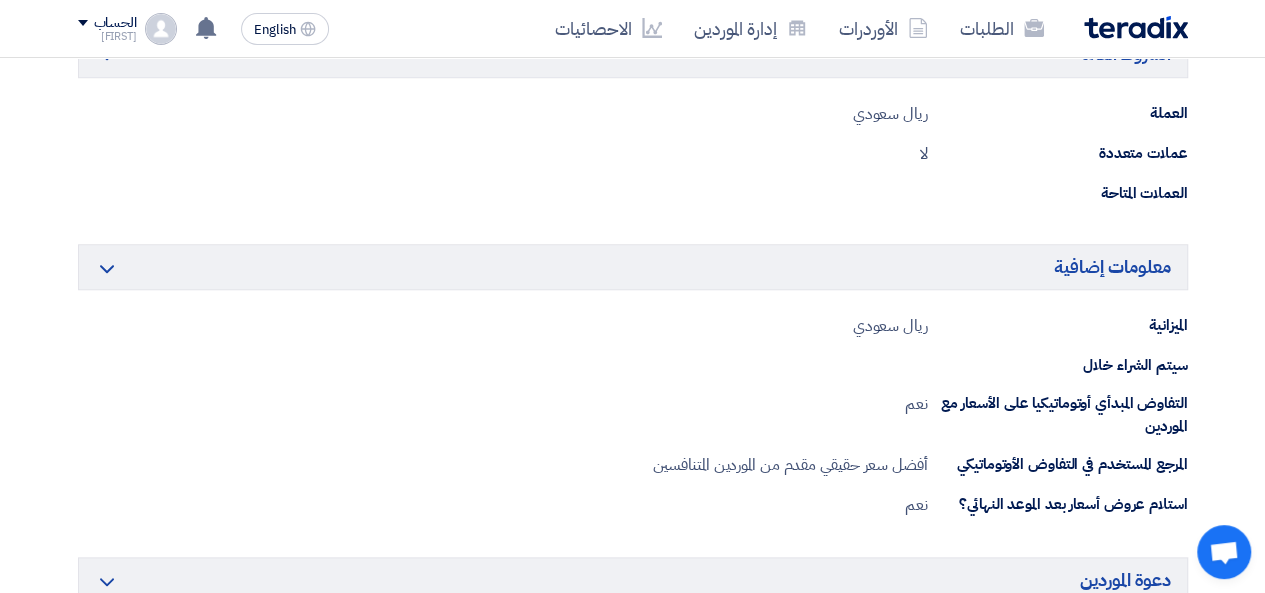 scroll, scrollTop: 1000, scrollLeft: 0, axis: vertical 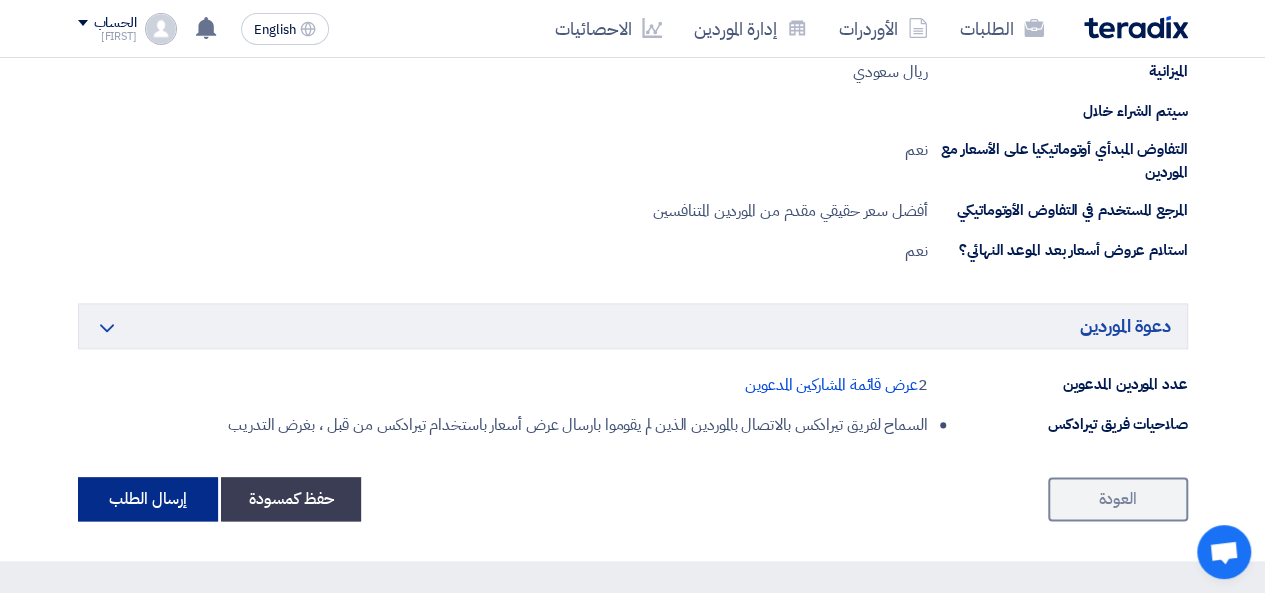 click on "إرسال الطلب" 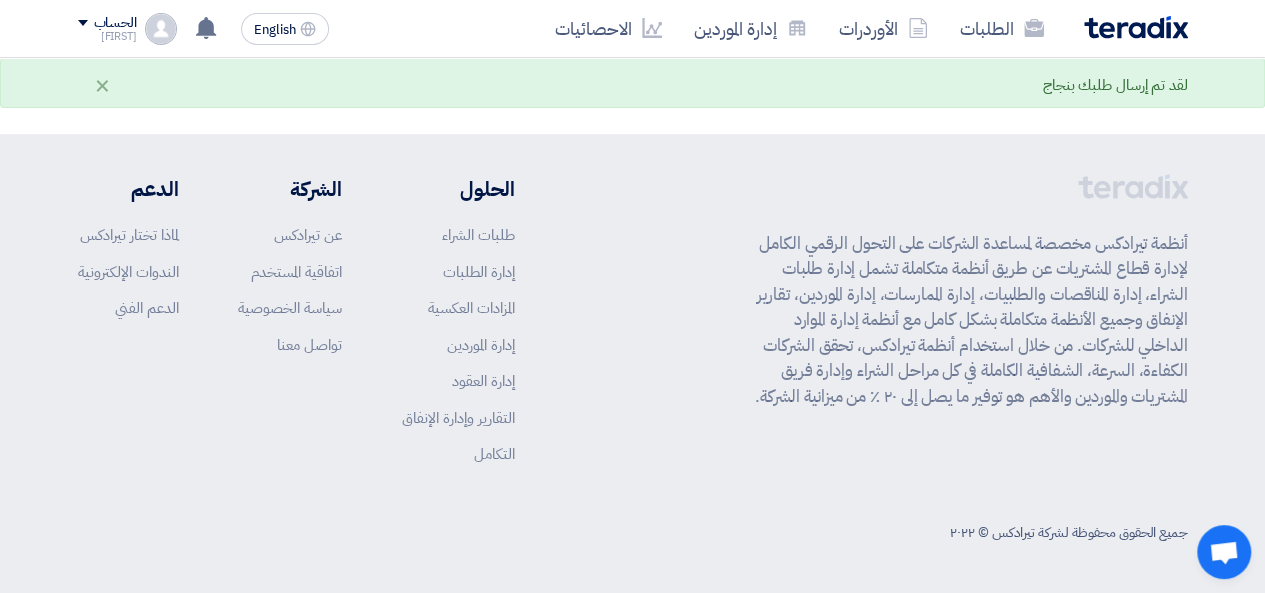 scroll, scrollTop: 0, scrollLeft: 0, axis: both 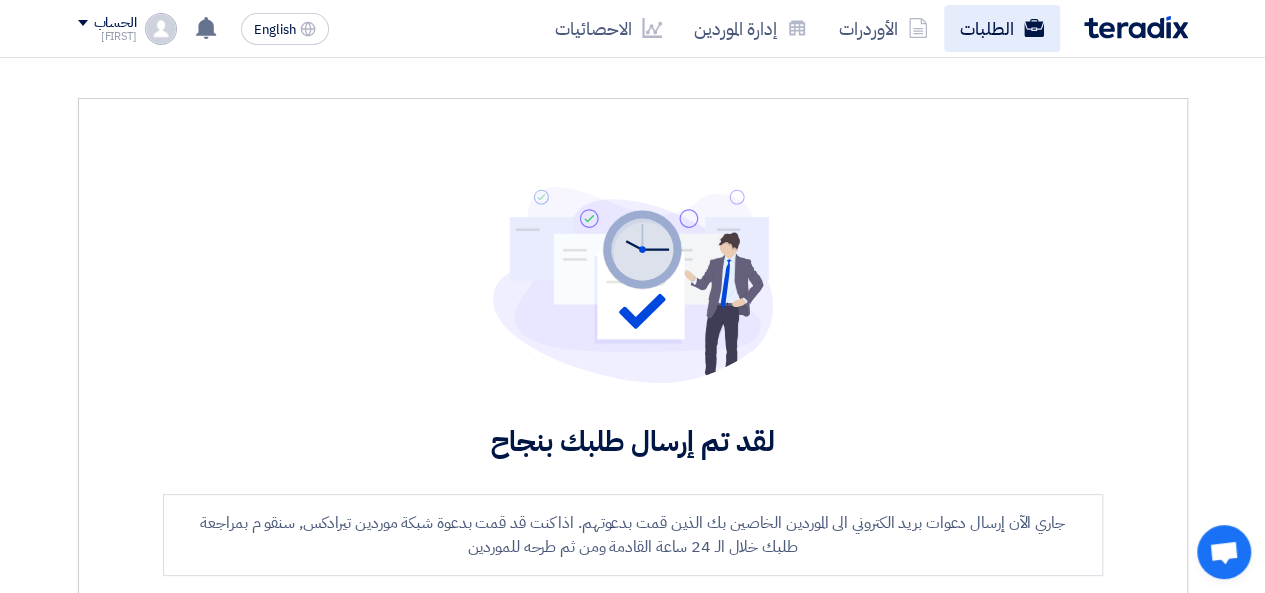 click on "الطلبات" 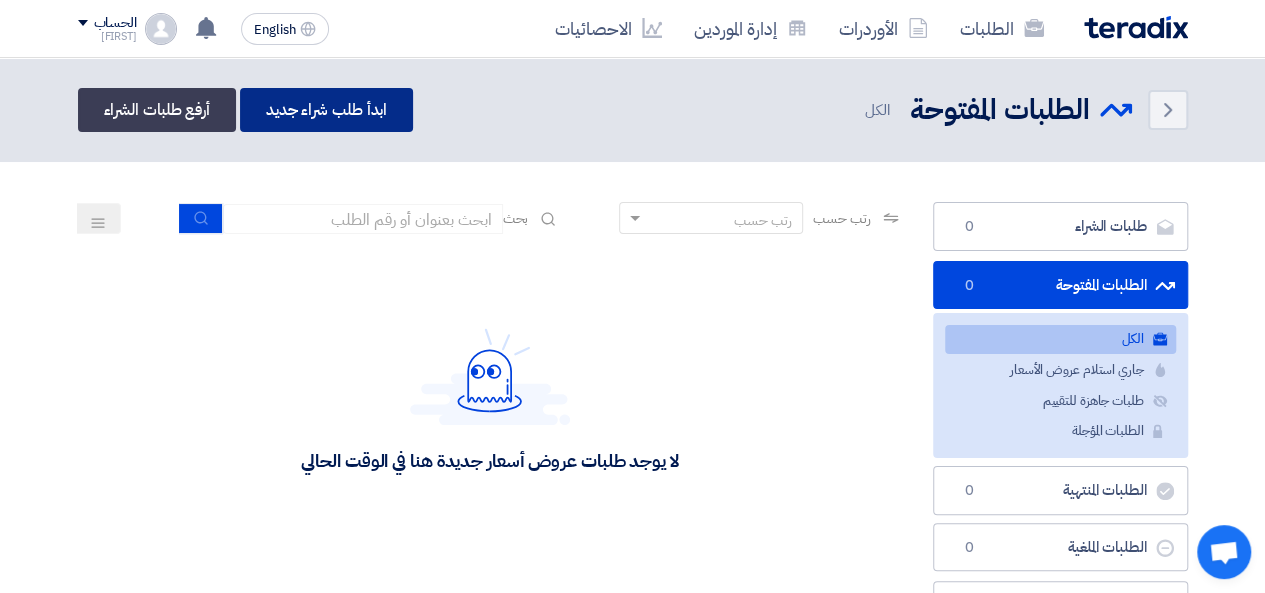 click on "ابدأ طلب شراء جديد" 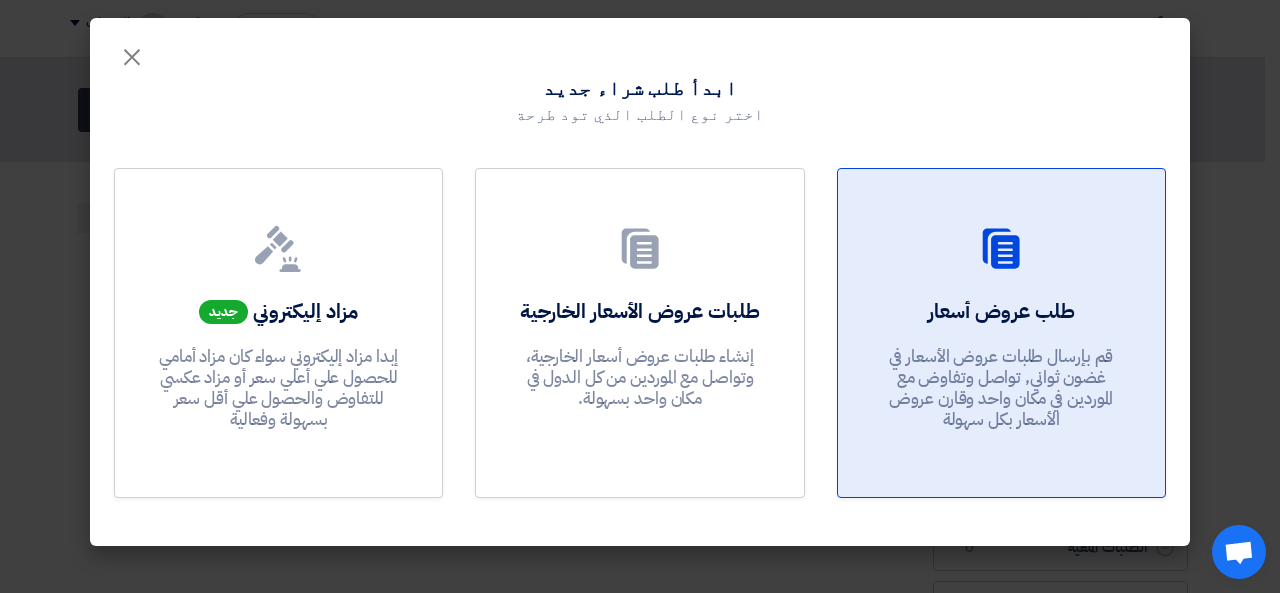 click on "قم بإرسال طلبات عروض الأسعار في غضون ثواني, تواصل وتفاوض مع الموردين في مكان واحد وقارن عروض الأسعار بكل سهولة" 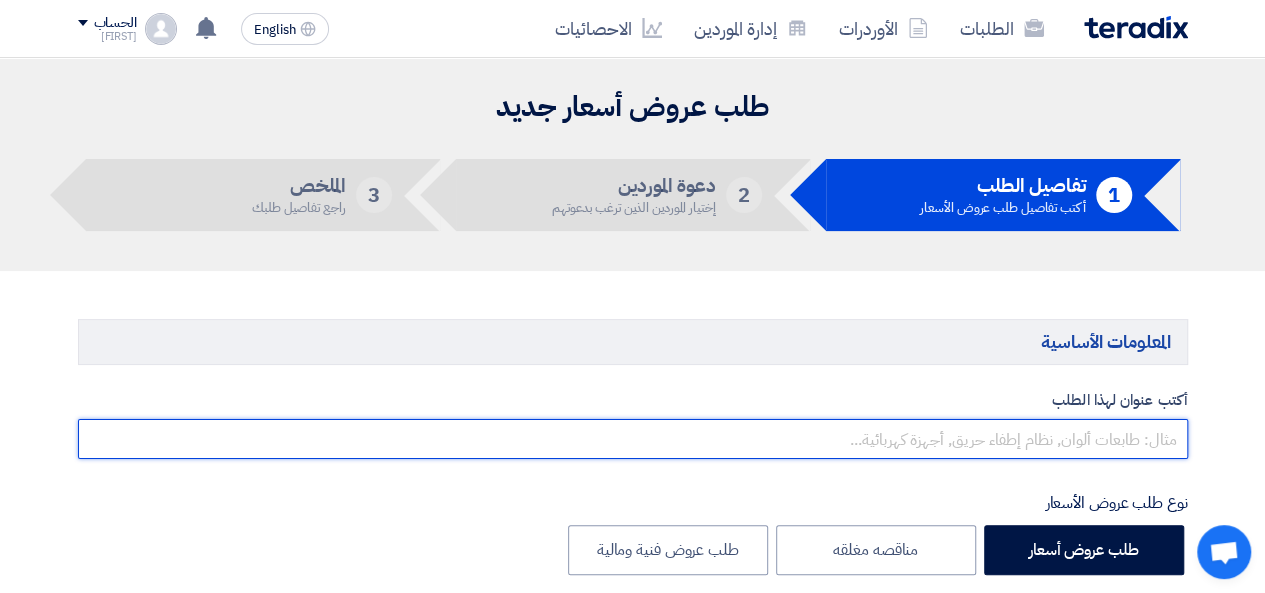 click at bounding box center [633, 439] 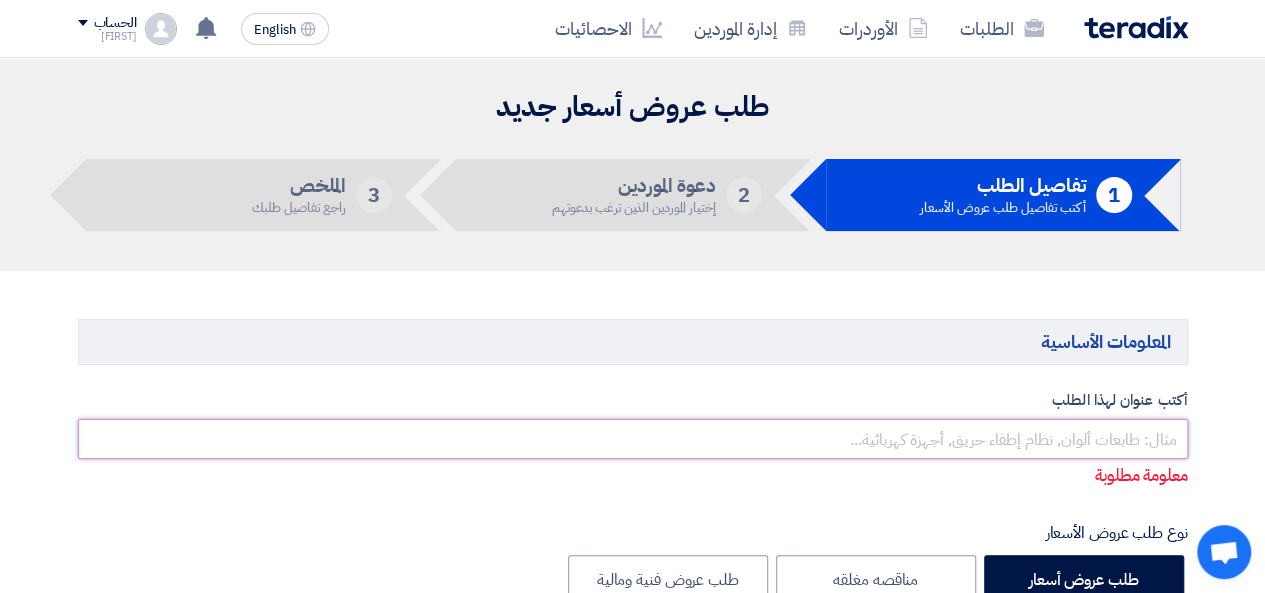 type on "ص" 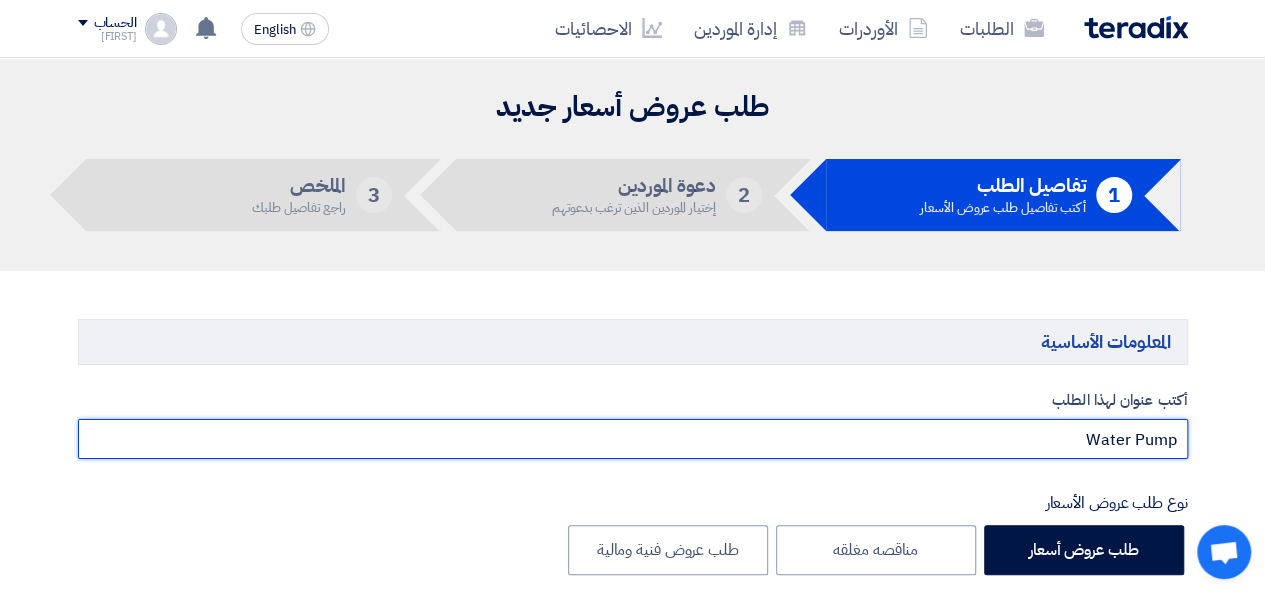 paste on "Bobcat" 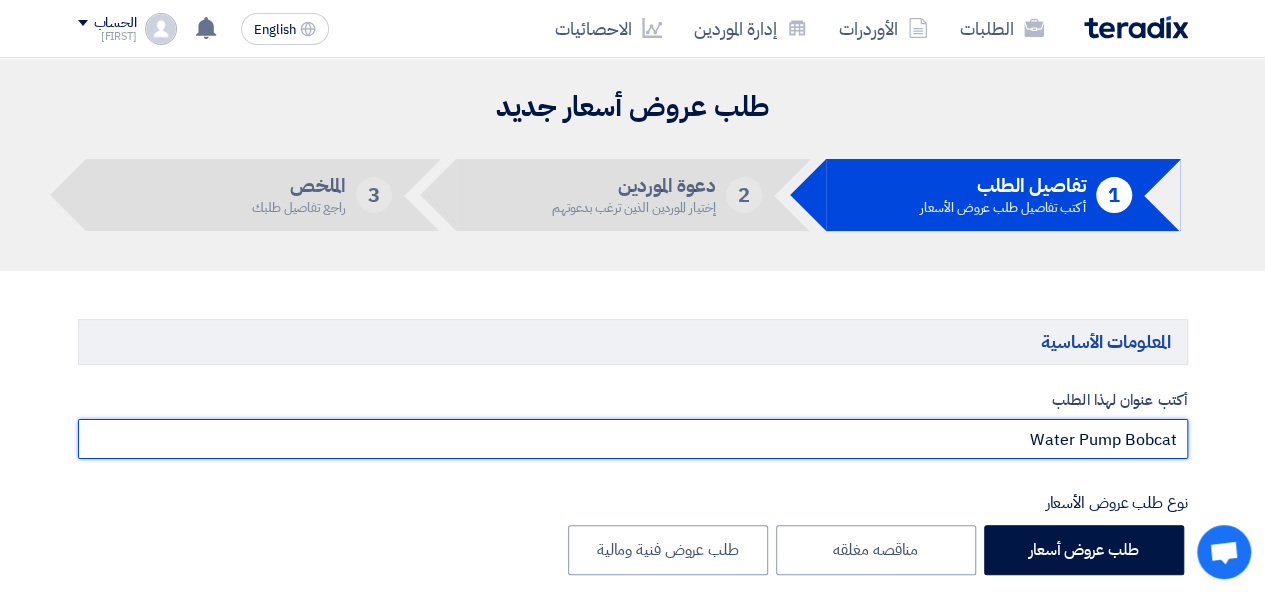 scroll, scrollTop: 333, scrollLeft: 0, axis: vertical 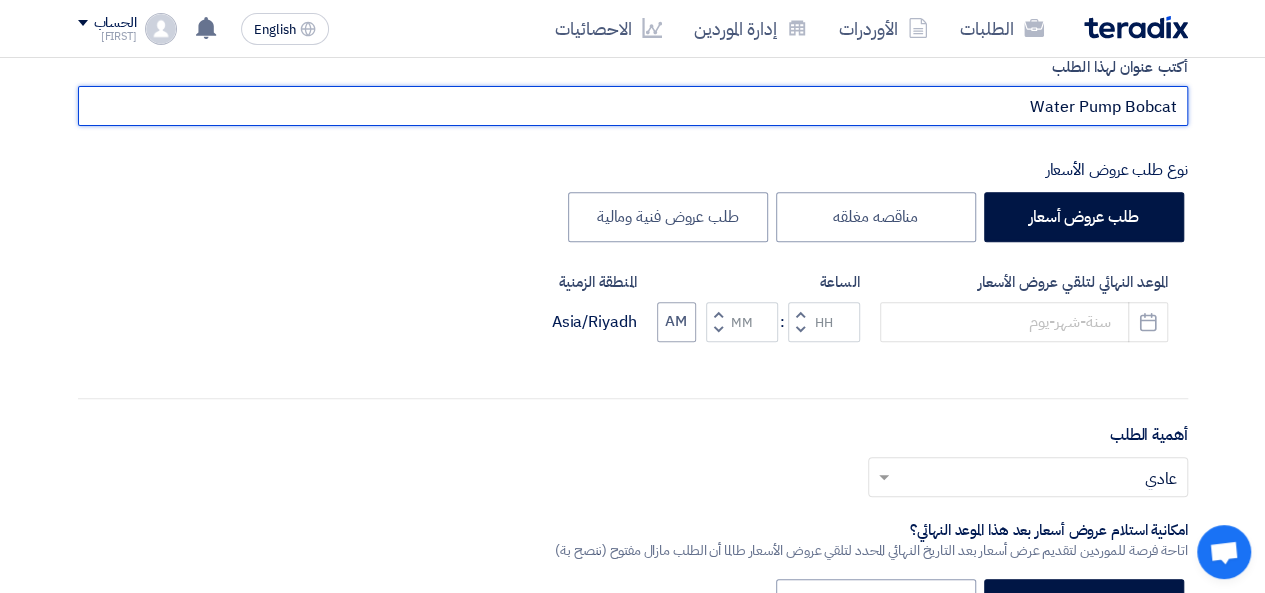 drag, startPoint x: 1123, startPoint y: 108, endPoint x: 1245, endPoint y: 111, distance: 122.03688 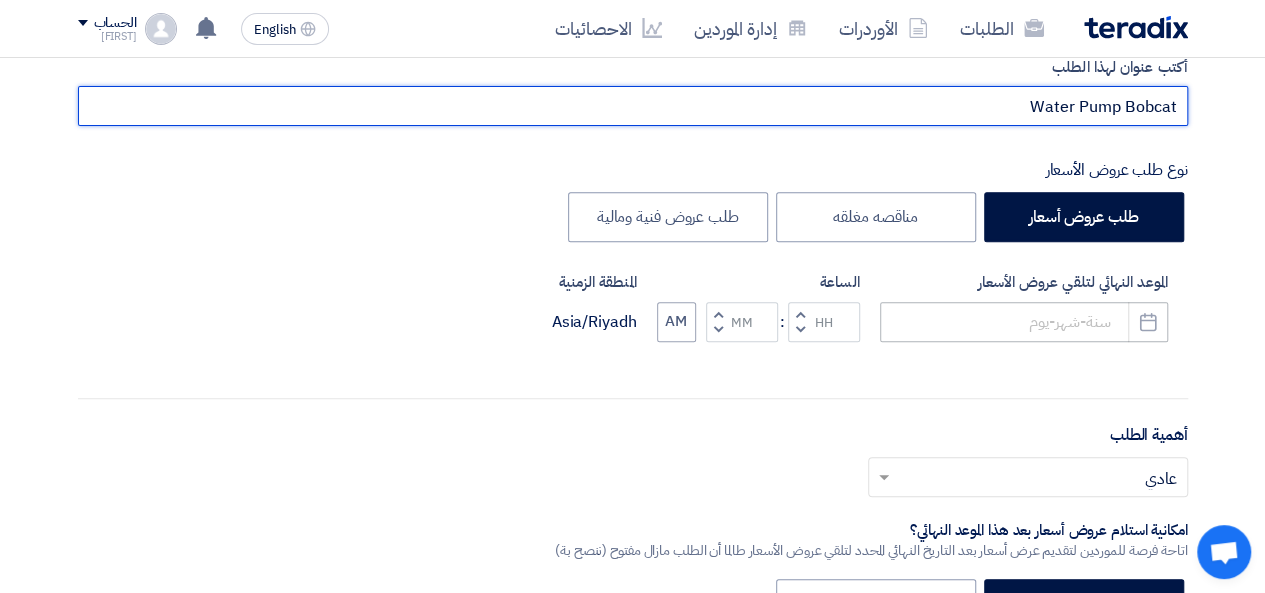 type on "Water Pump Bobcat" 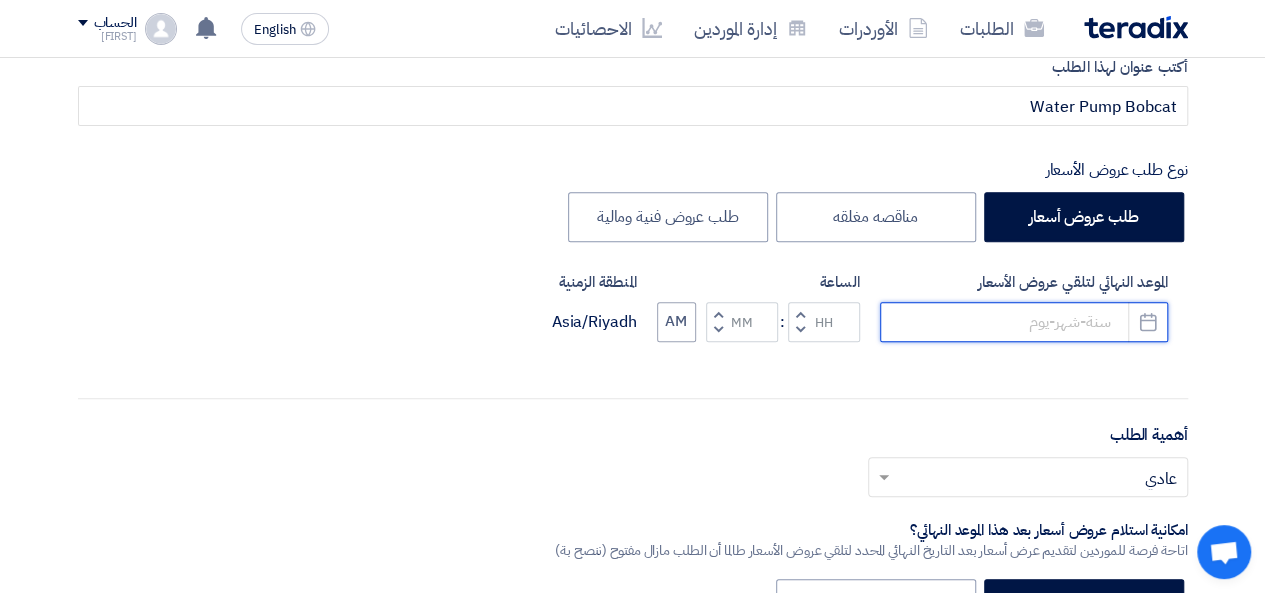 click 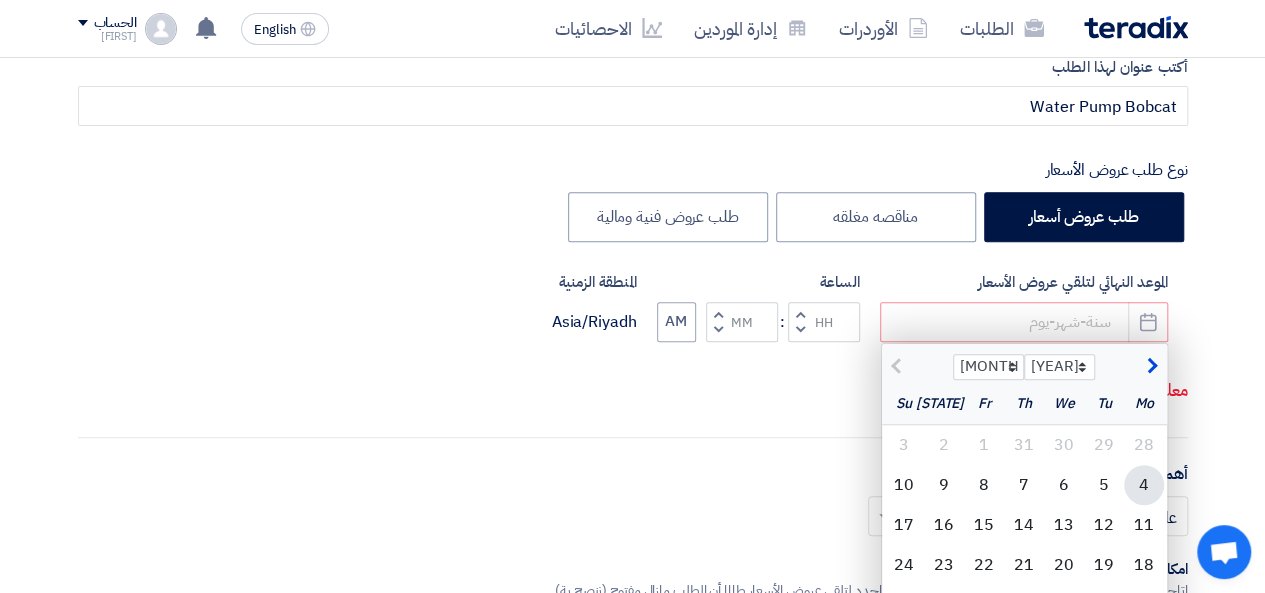 click on "4" 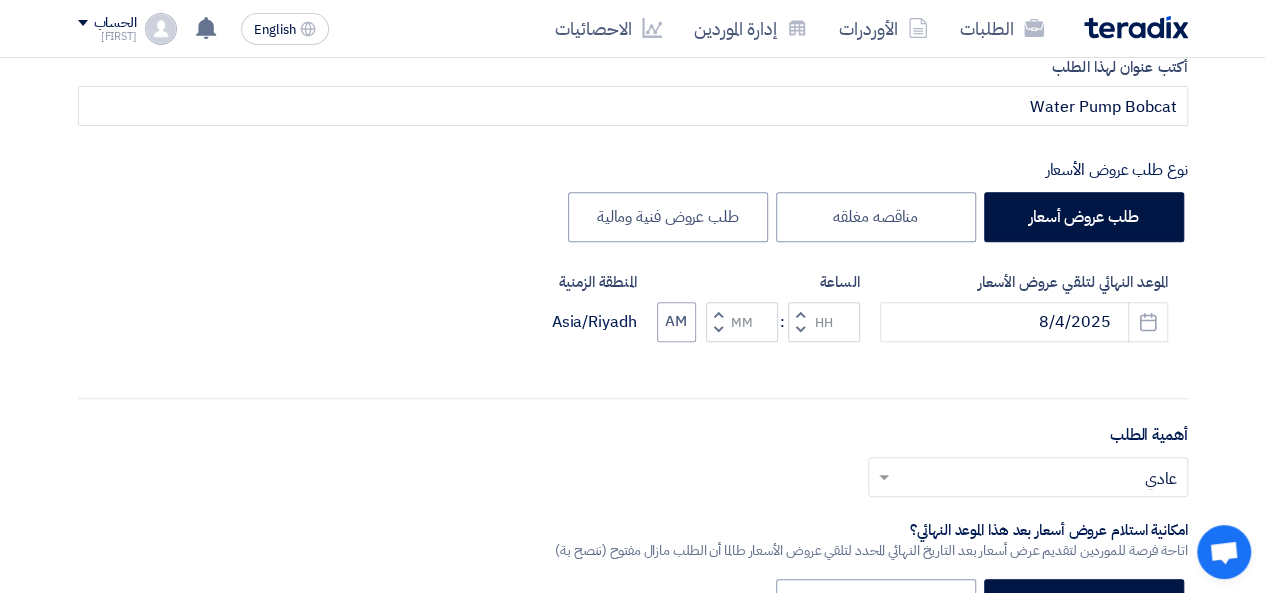 click 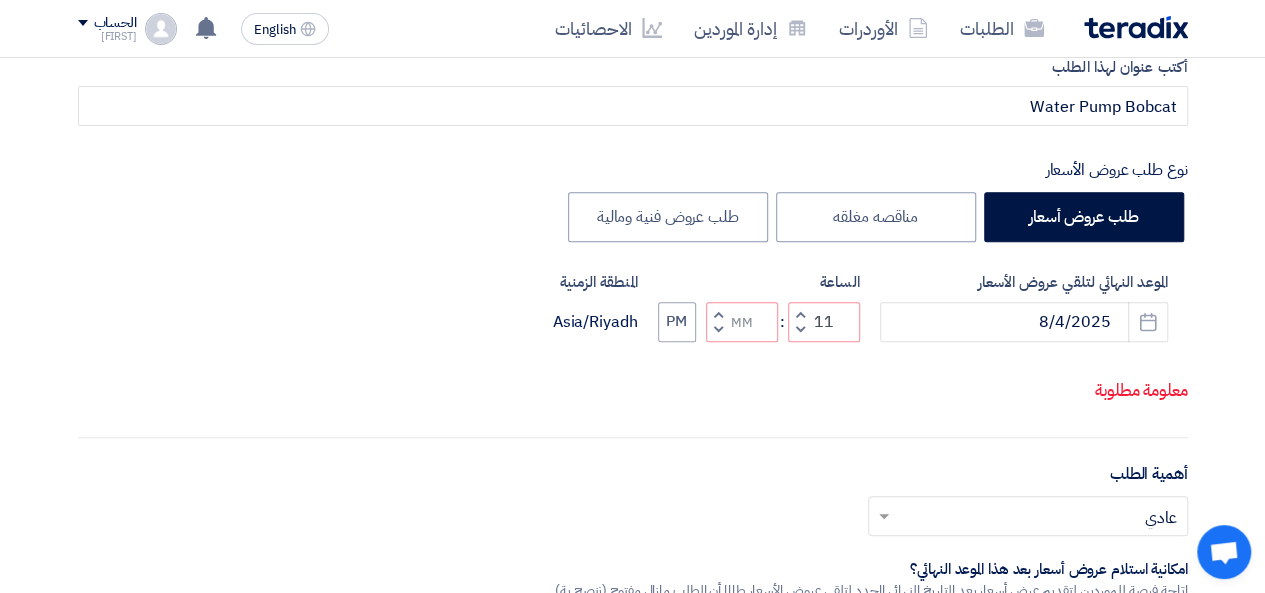click 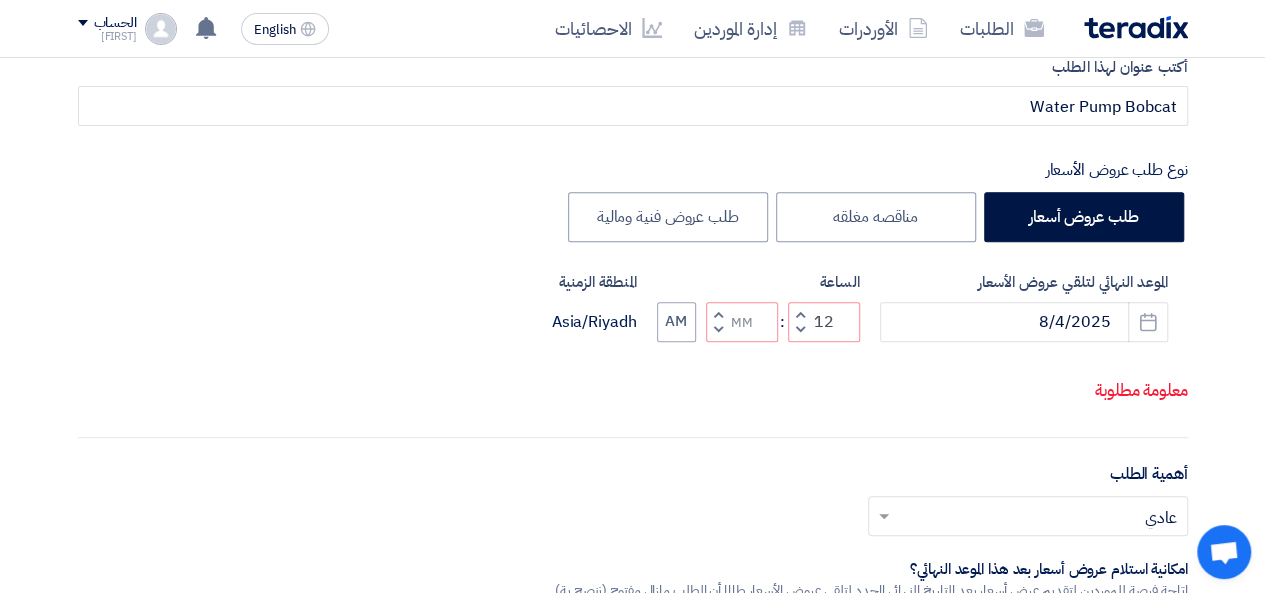 click on "Decrement minutes" 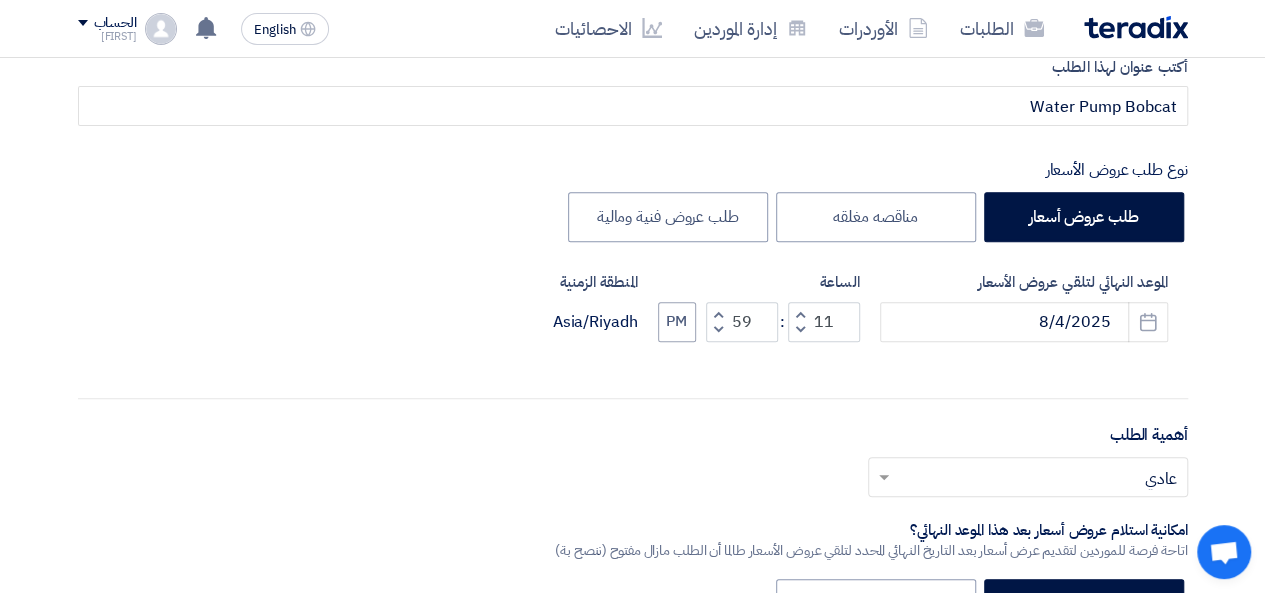 click 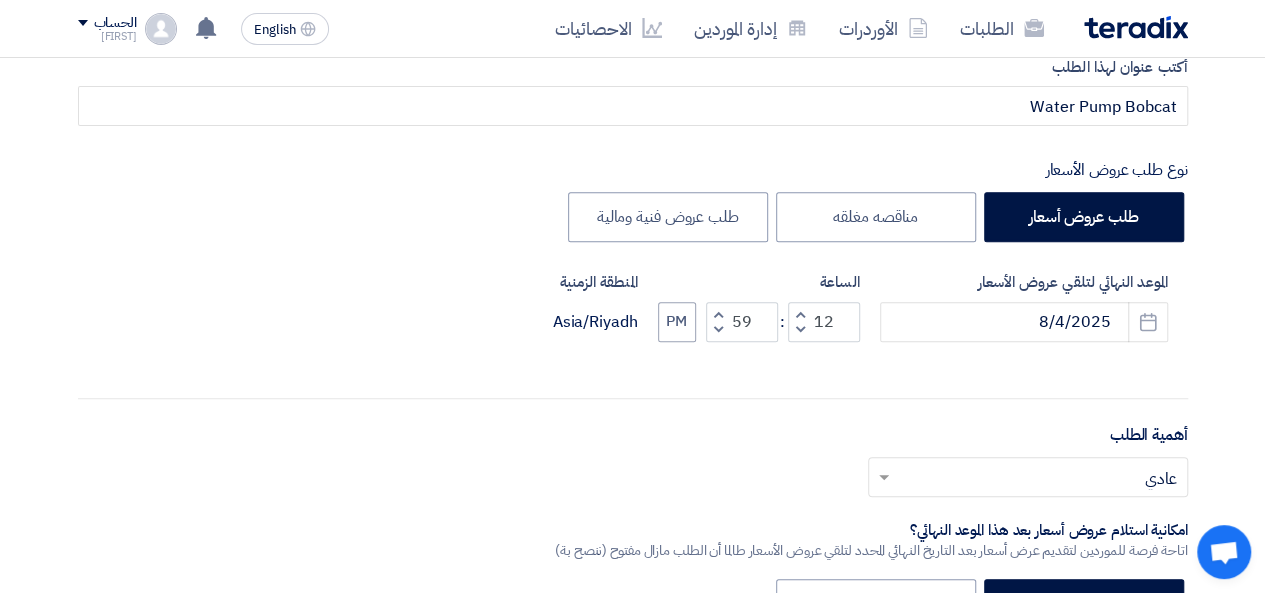 type on "00" 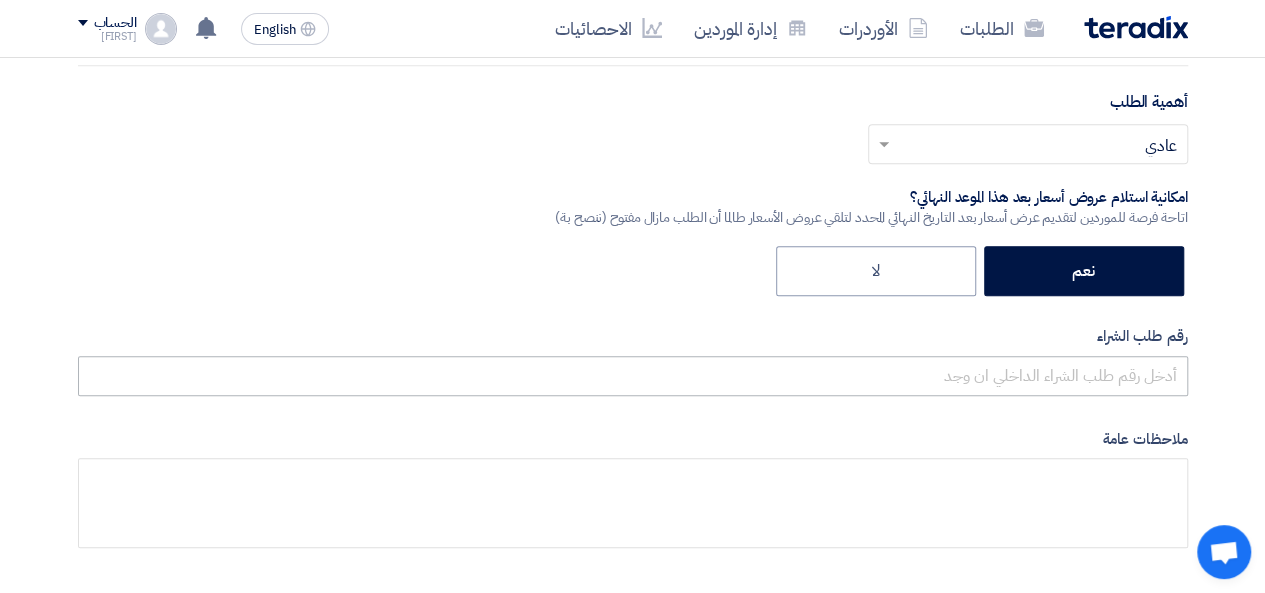 scroll, scrollTop: 1000, scrollLeft: 0, axis: vertical 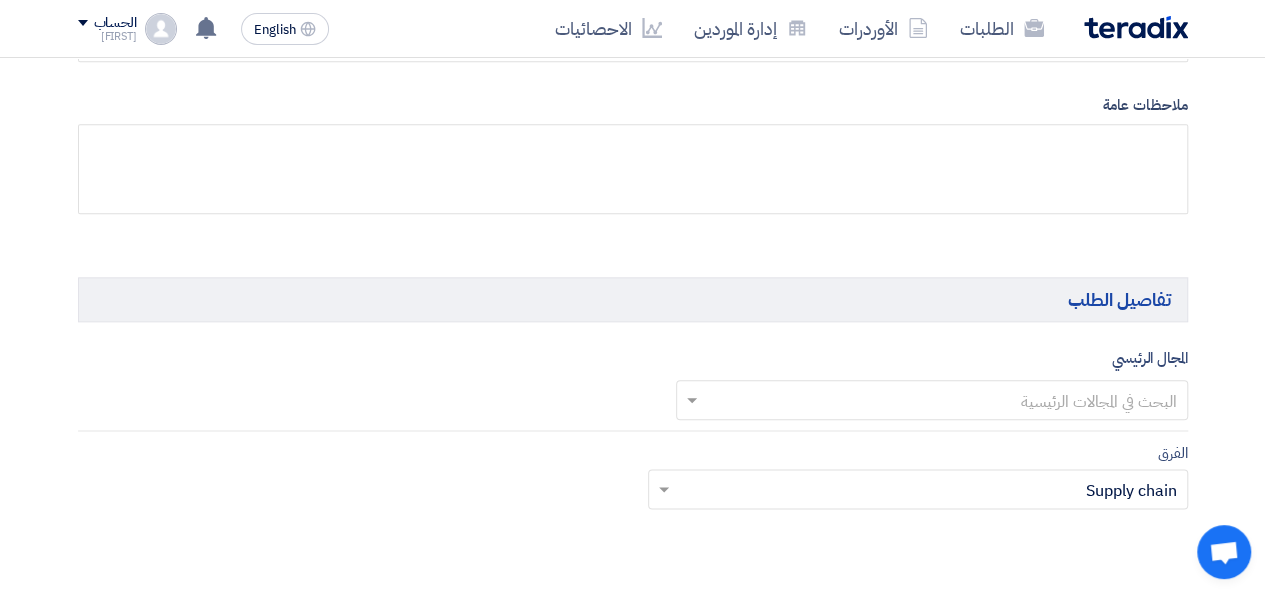 click on "[CATEGORY]" at bounding box center [932, 383] 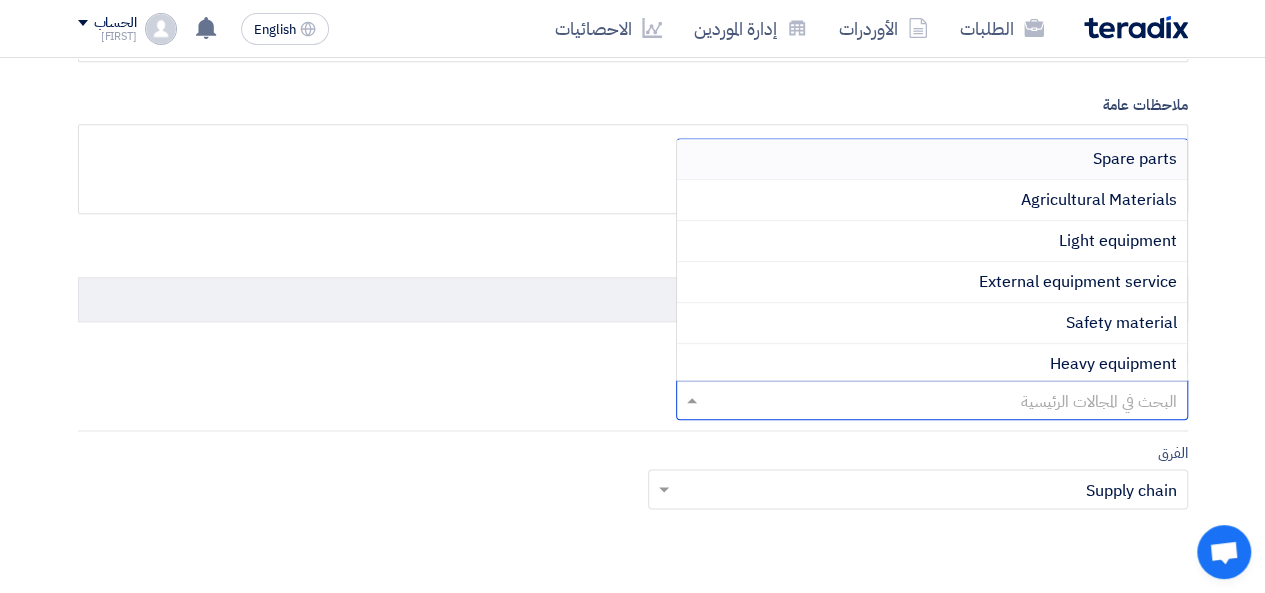 click on "Spare parts" at bounding box center [932, 159] 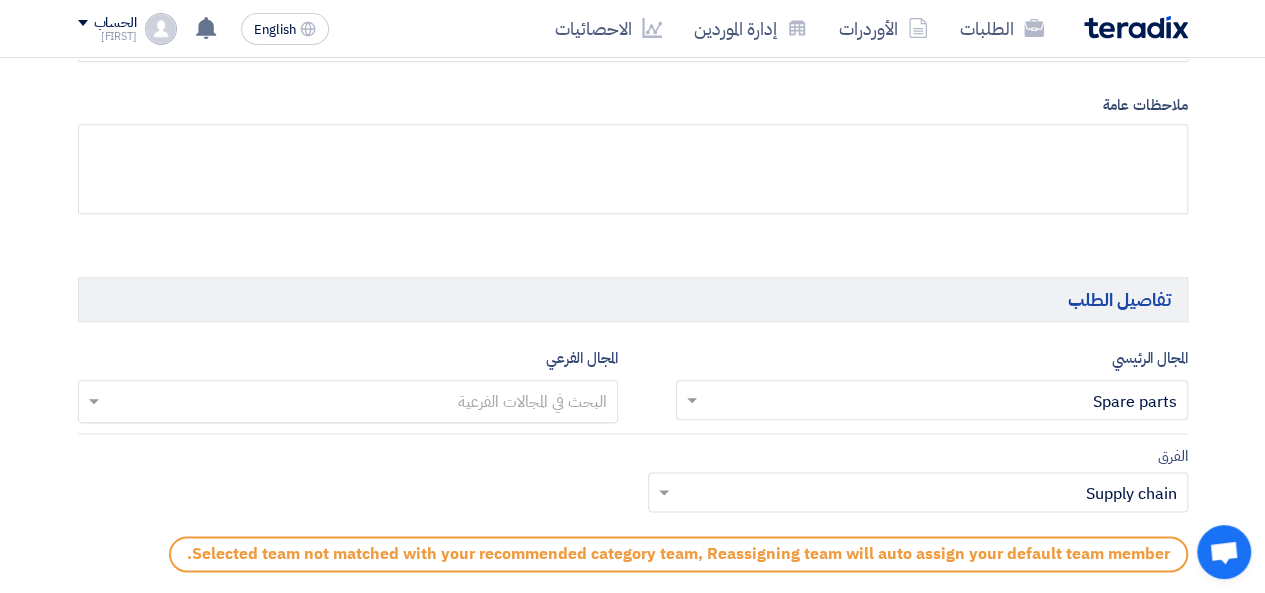 click at bounding box center [347, 403] 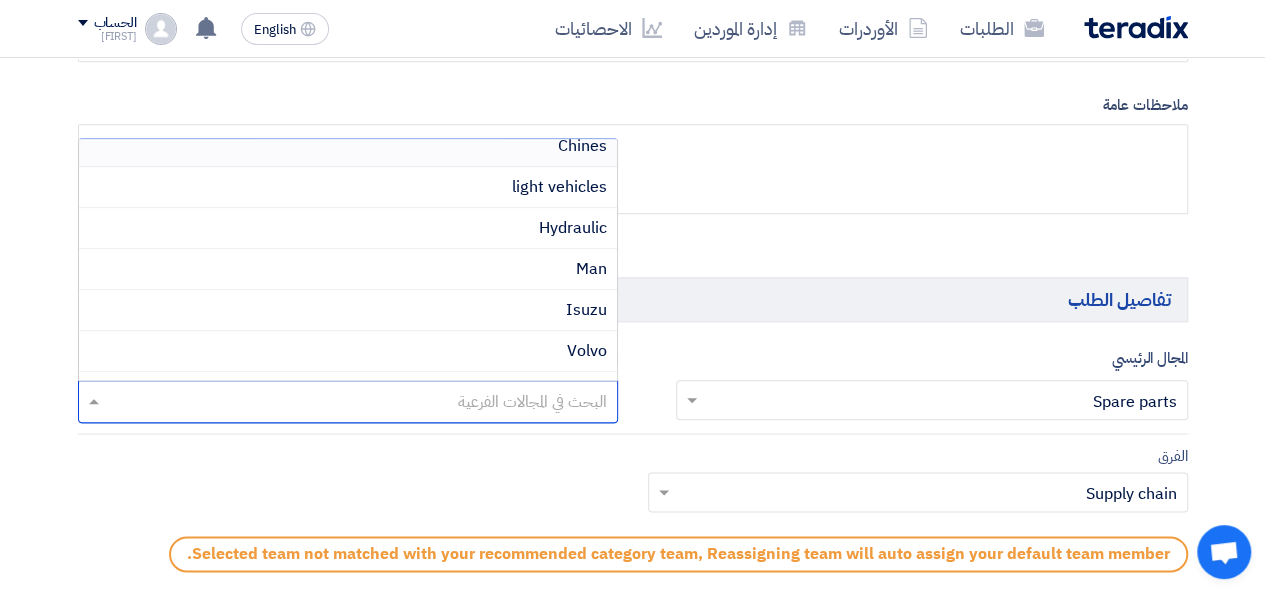 scroll, scrollTop: 410, scrollLeft: 0, axis: vertical 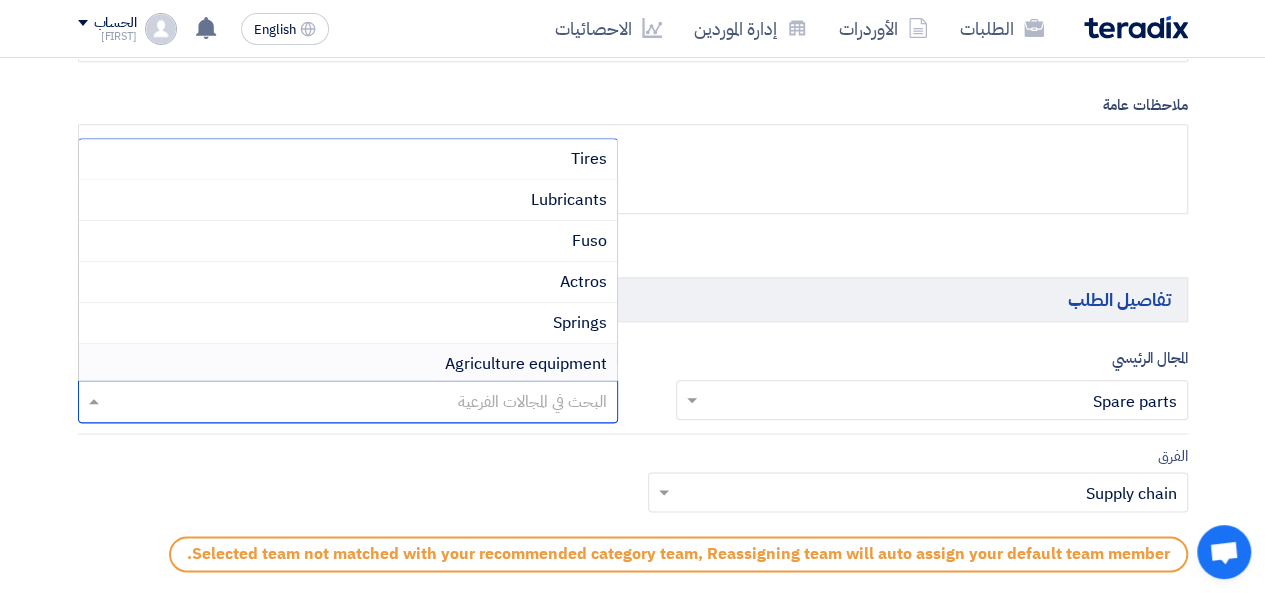 click on "Agriculture equipment" at bounding box center [526, 364] 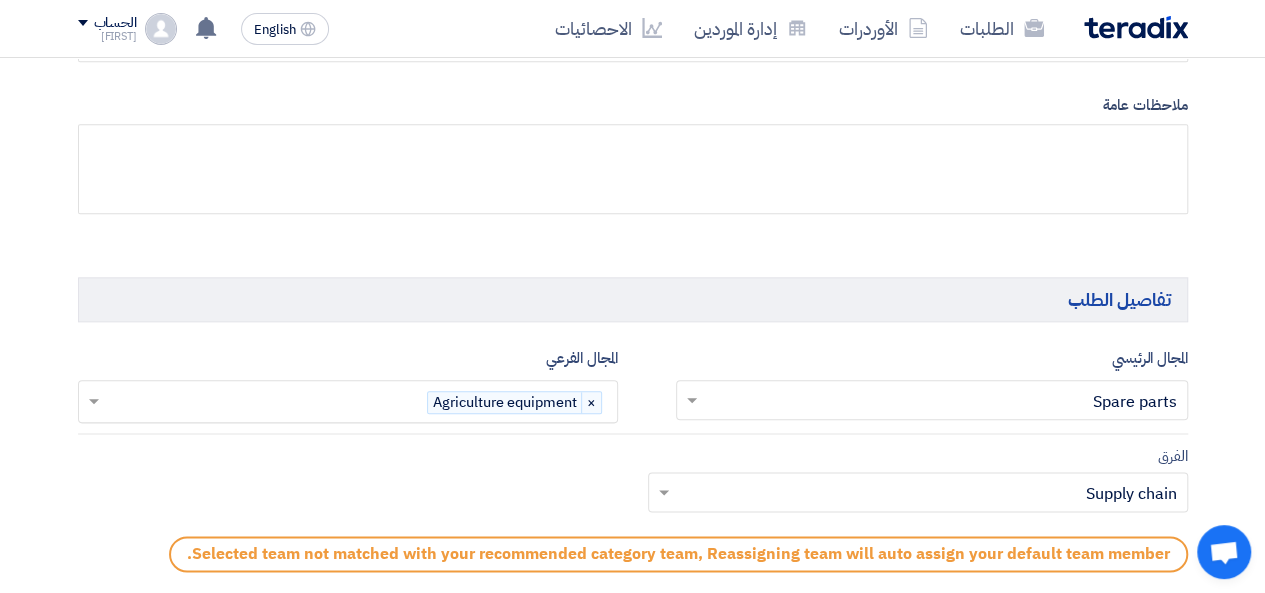 click 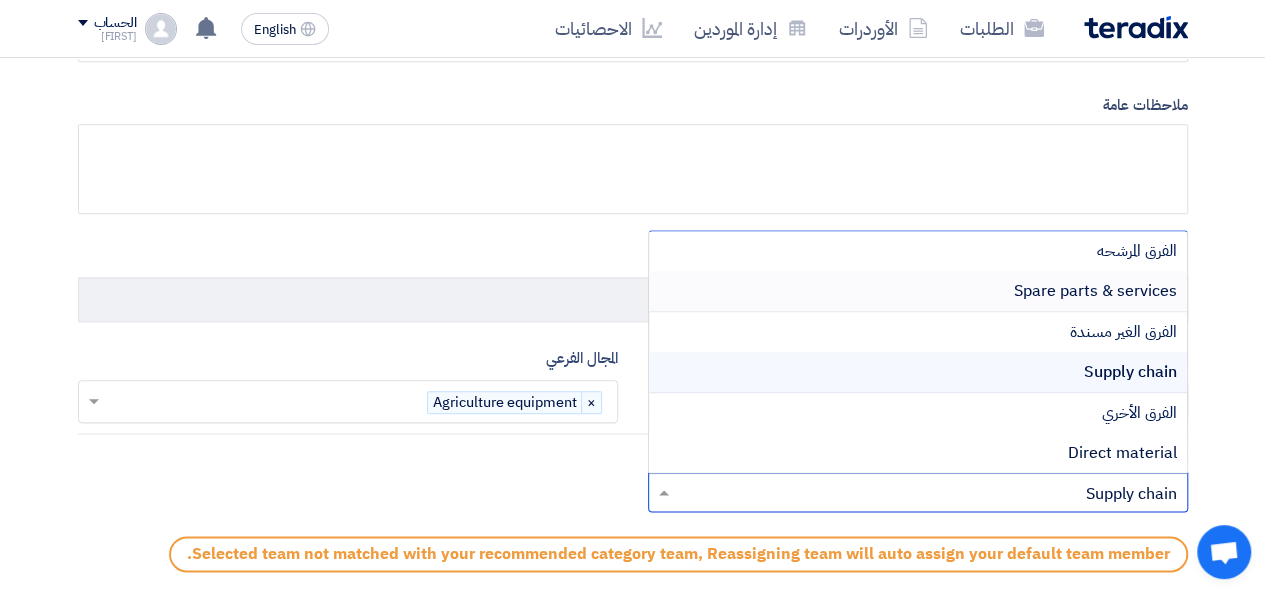 click on "Spare parts & services" at bounding box center [918, 291] 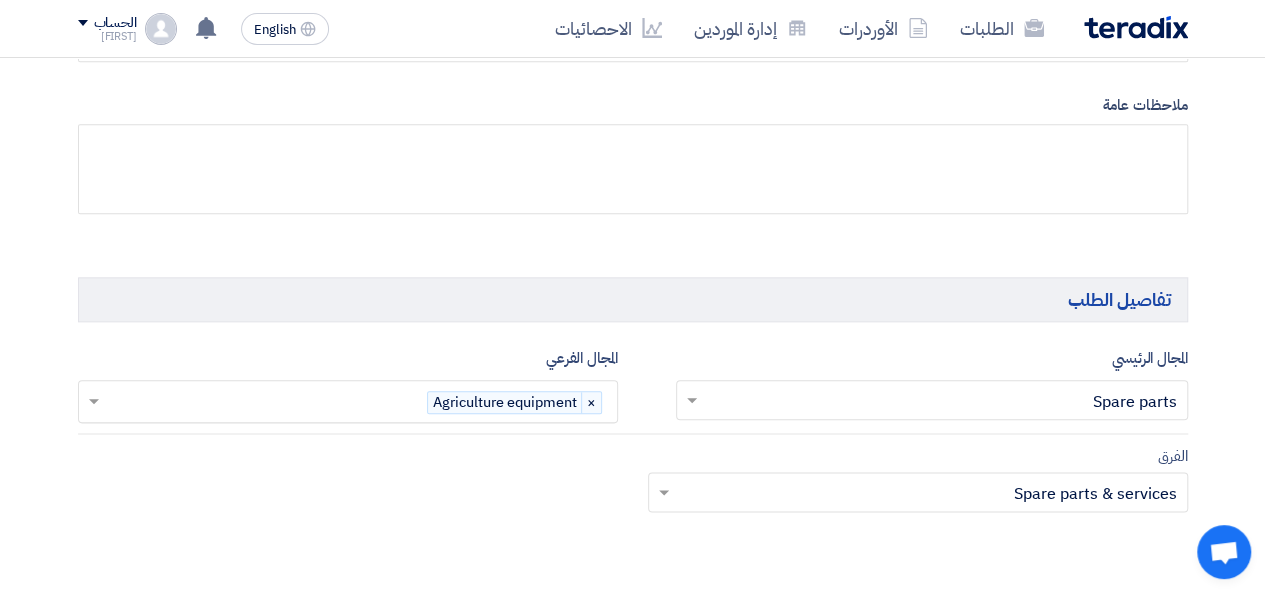 scroll, scrollTop: 1333, scrollLeft: 0, axis: vertical 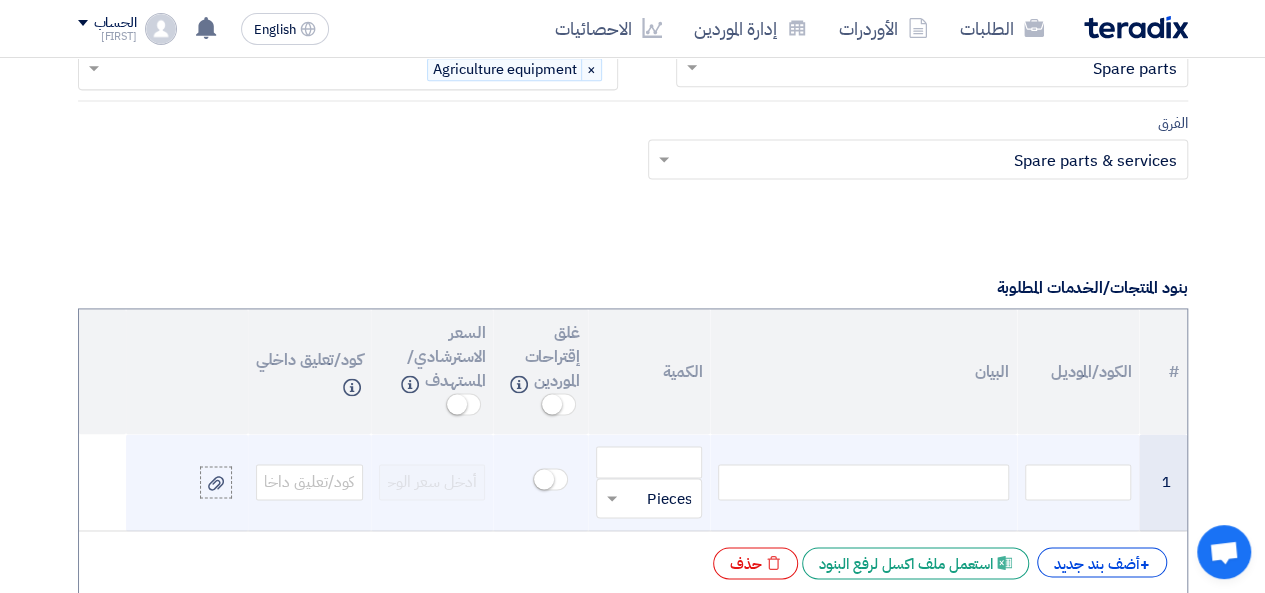 click 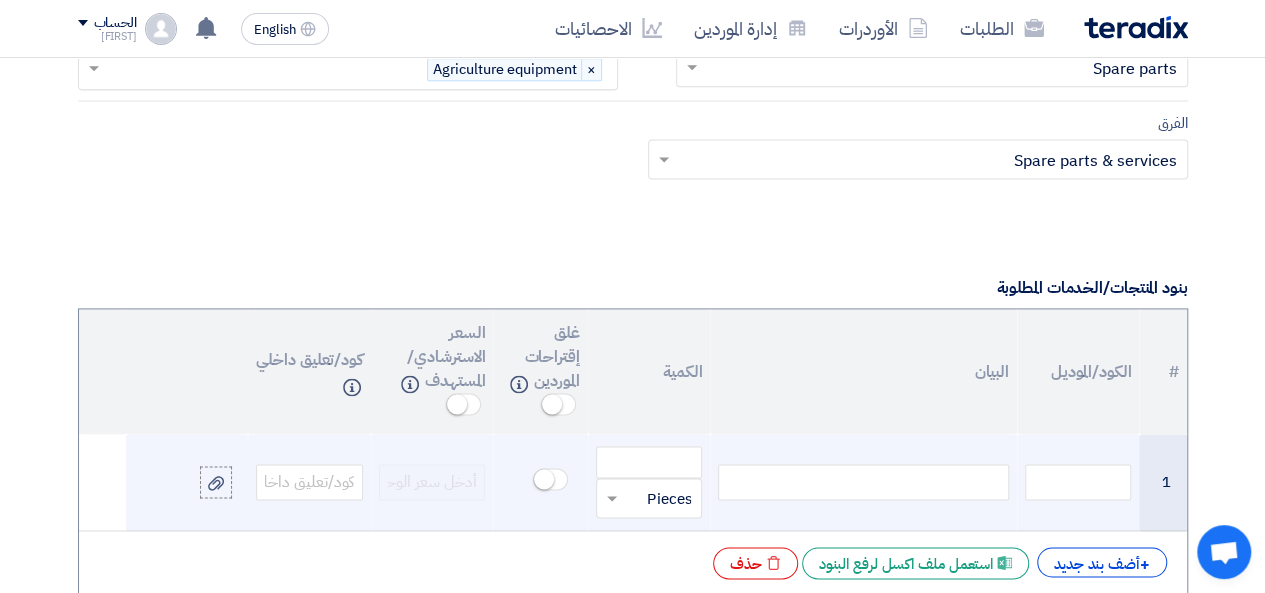 paste 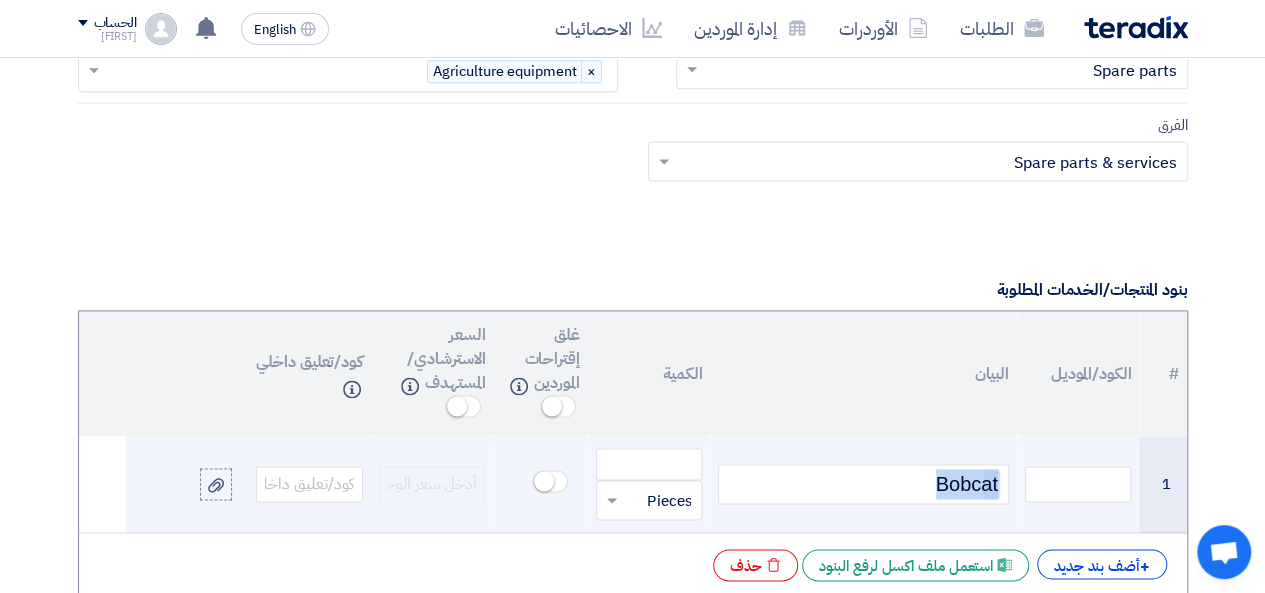 drag, startPoint x: 918, startPoint y: 485, endPoint x: 1013, endPoint y: 478, distance: 95.257545 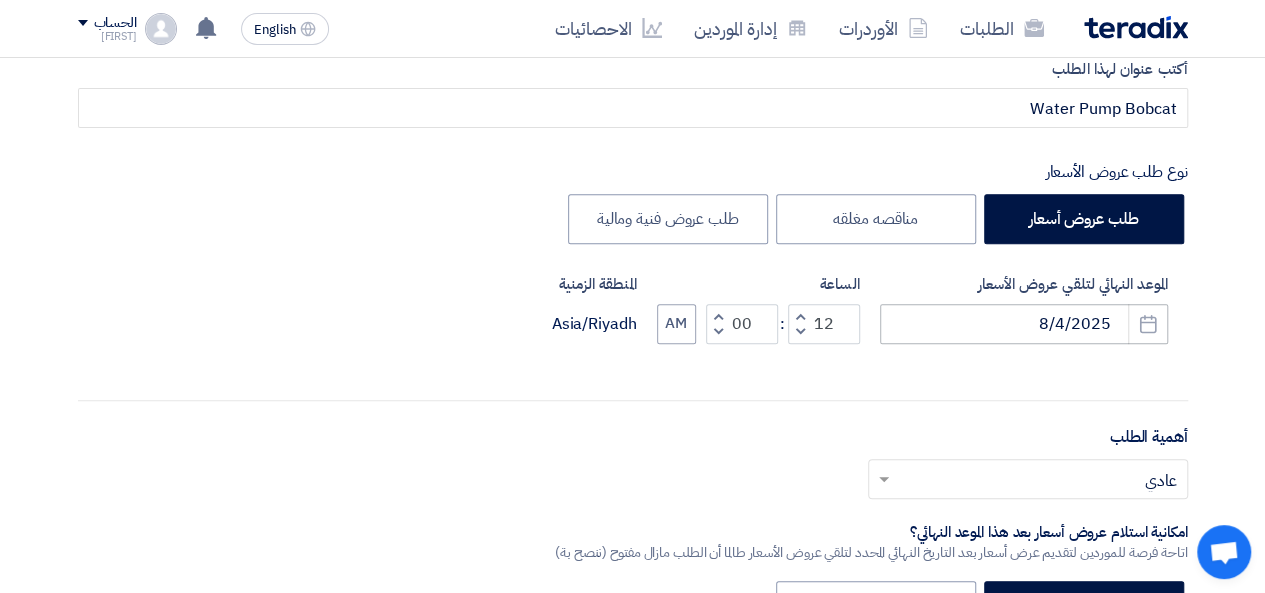 scroll, scrollTop: 0, scrollLeft: 0, axis: both 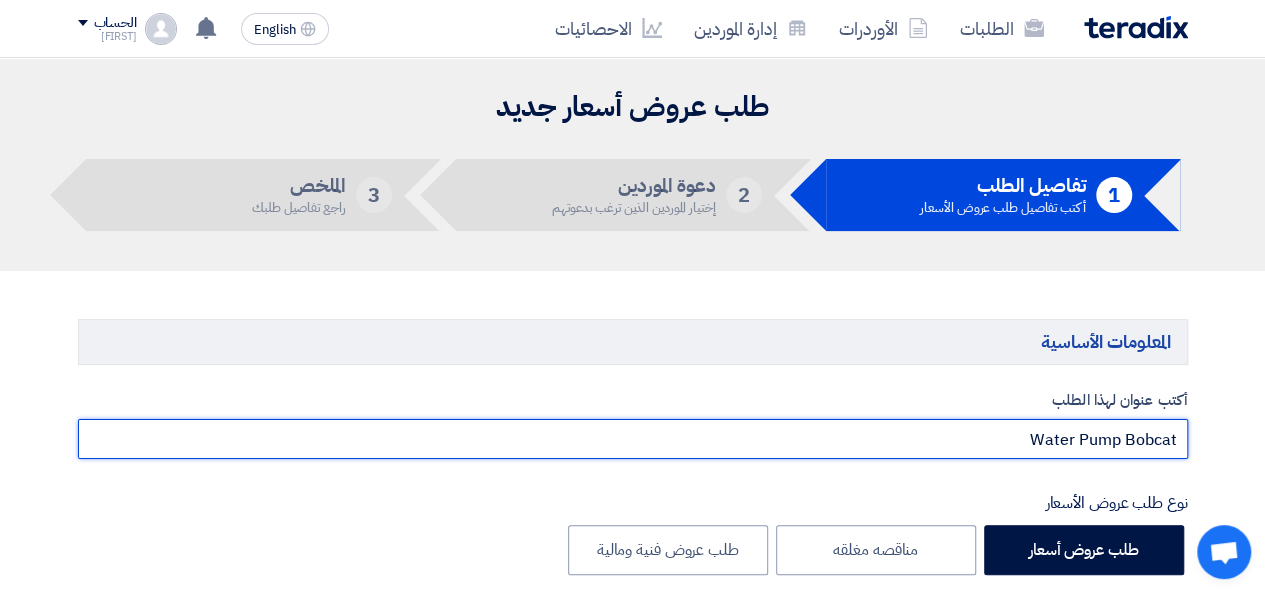 drag, startPoint x: 1037, startPoint y: 438, endPoint x: 1118, endPoint y: 445, distance: 81.3019 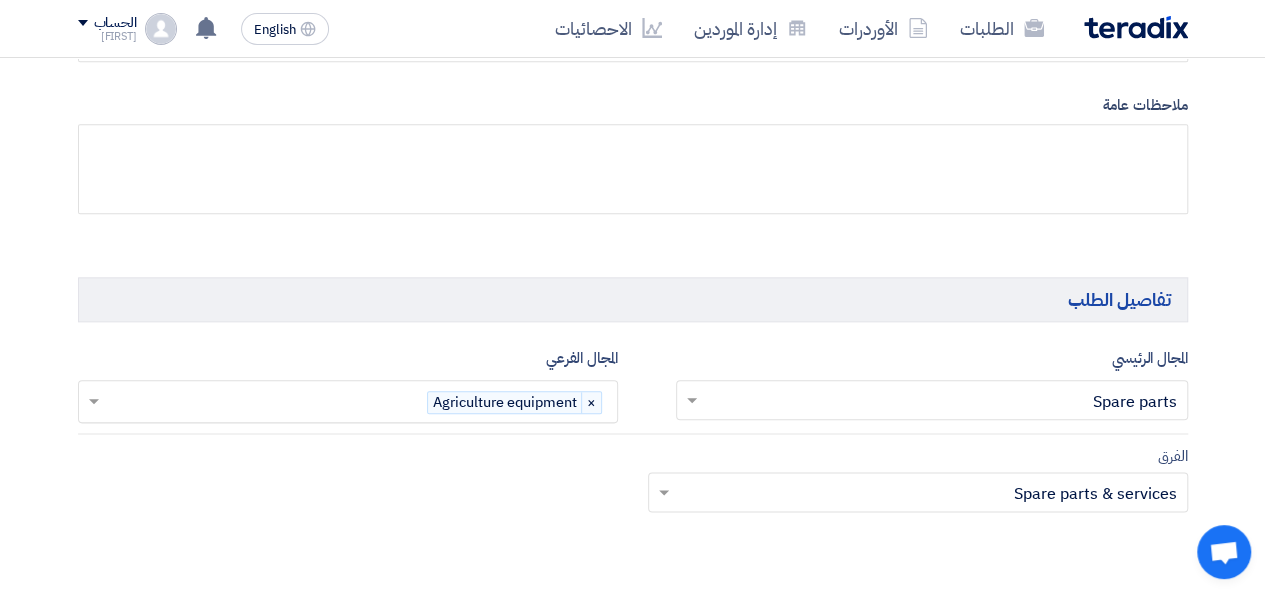 scroll, scrollTop: 1333, scrollLeft: 0, axis: vertical 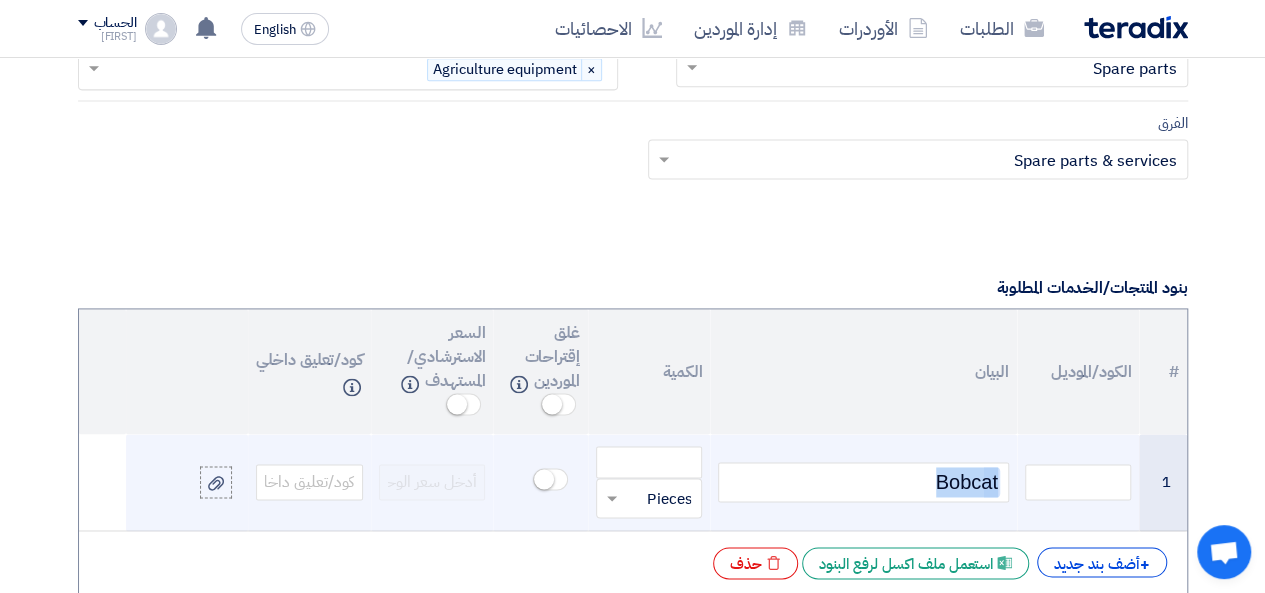 drag, startPoint x: 914, startPoint y: 481, endPoint x: 1020, endPoint y: 485, distance: 106.07545 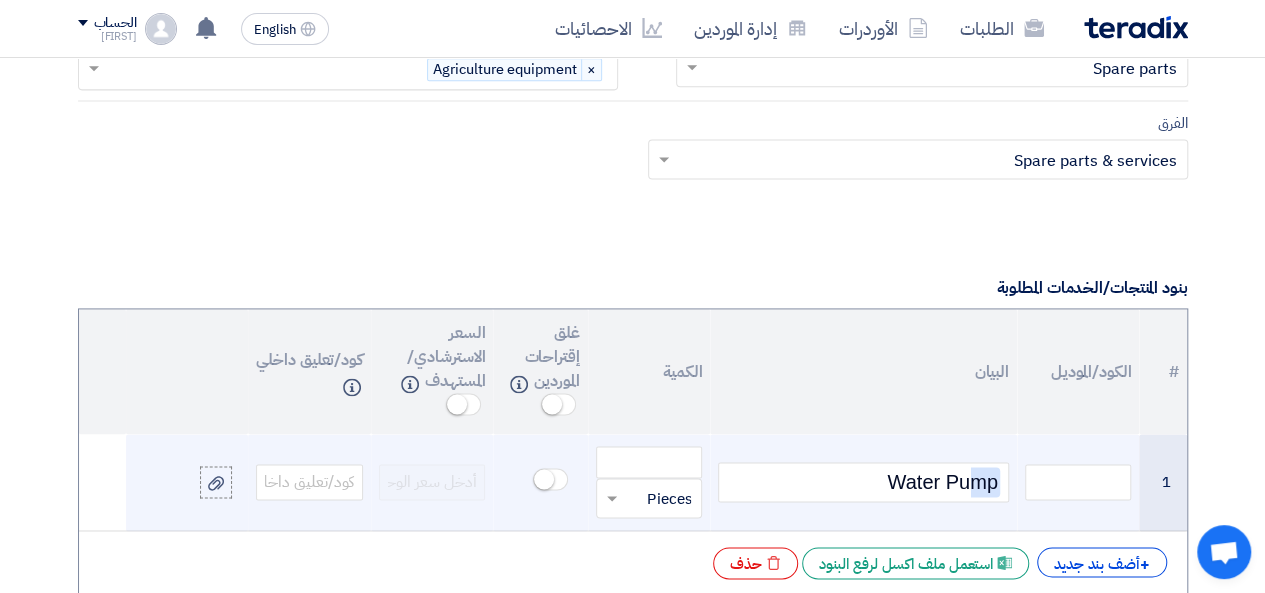 click on "Water Pump" 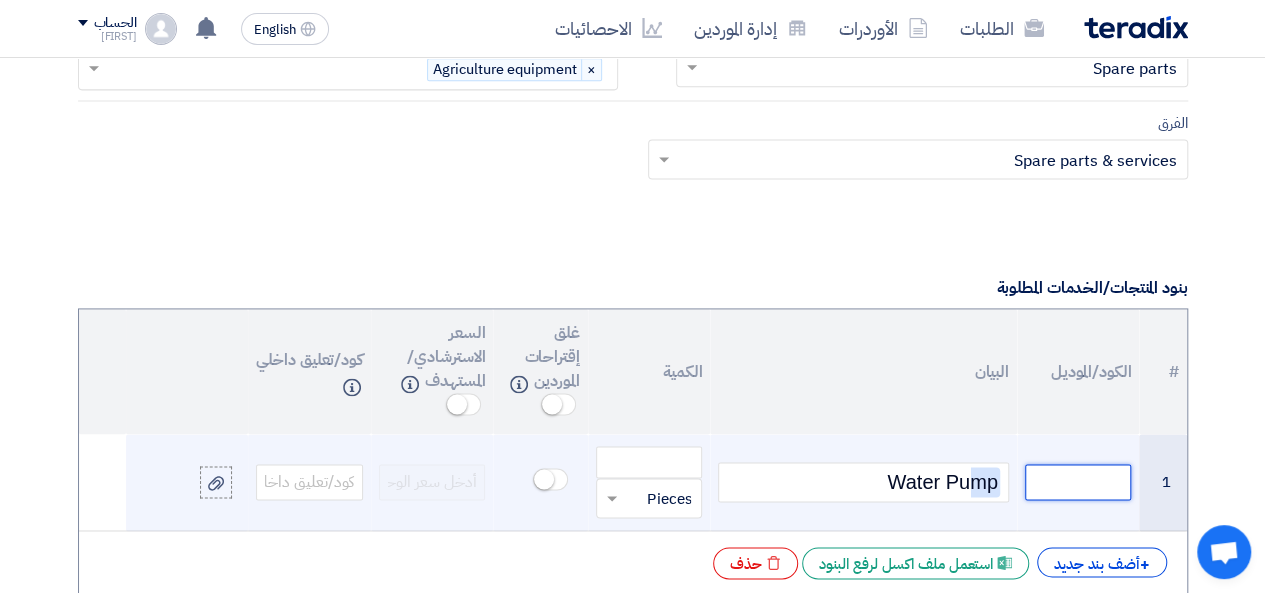 click 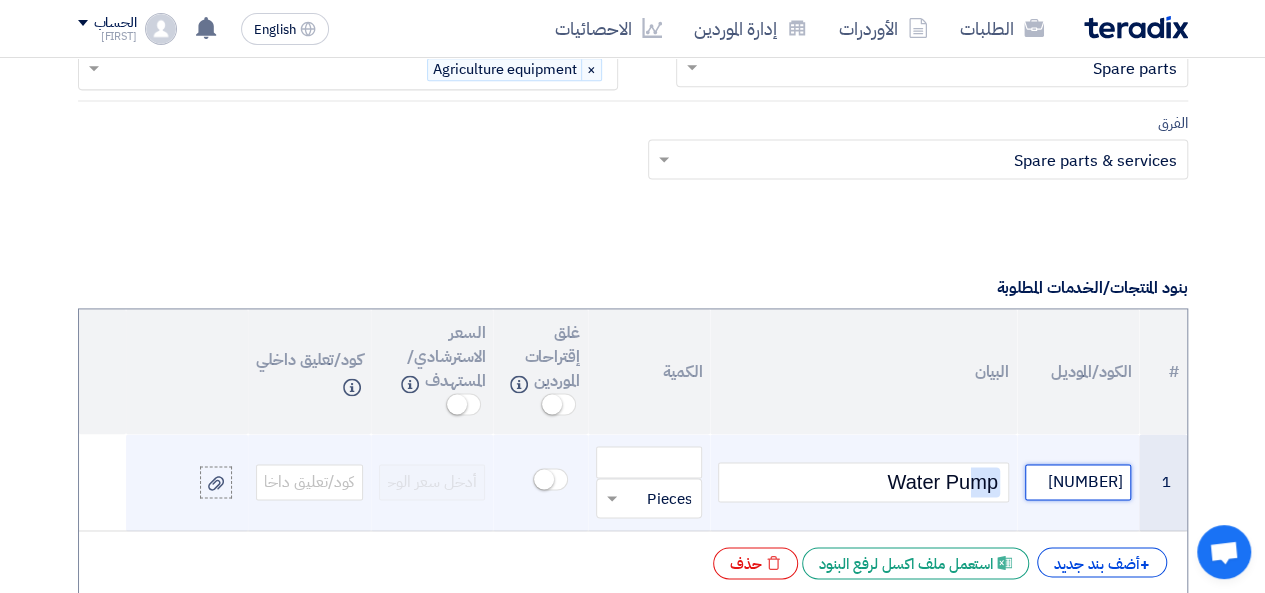 scroll, scrollTop: 0, scrollLeft: -28, axis: horizontal 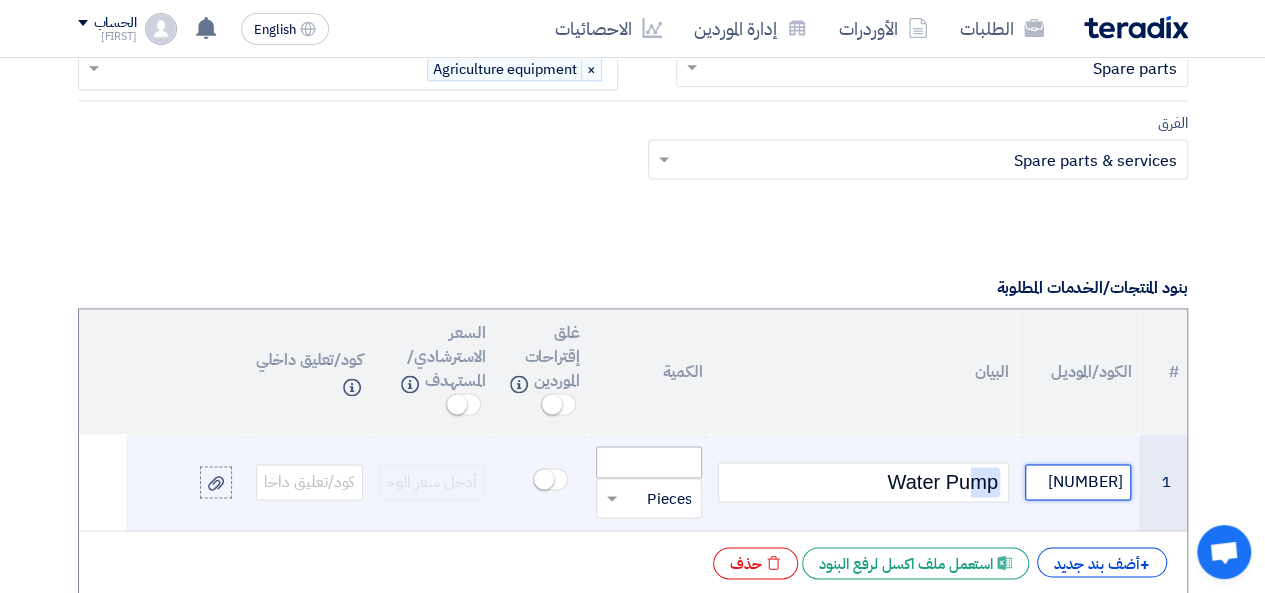 type on "[NUMBER]" 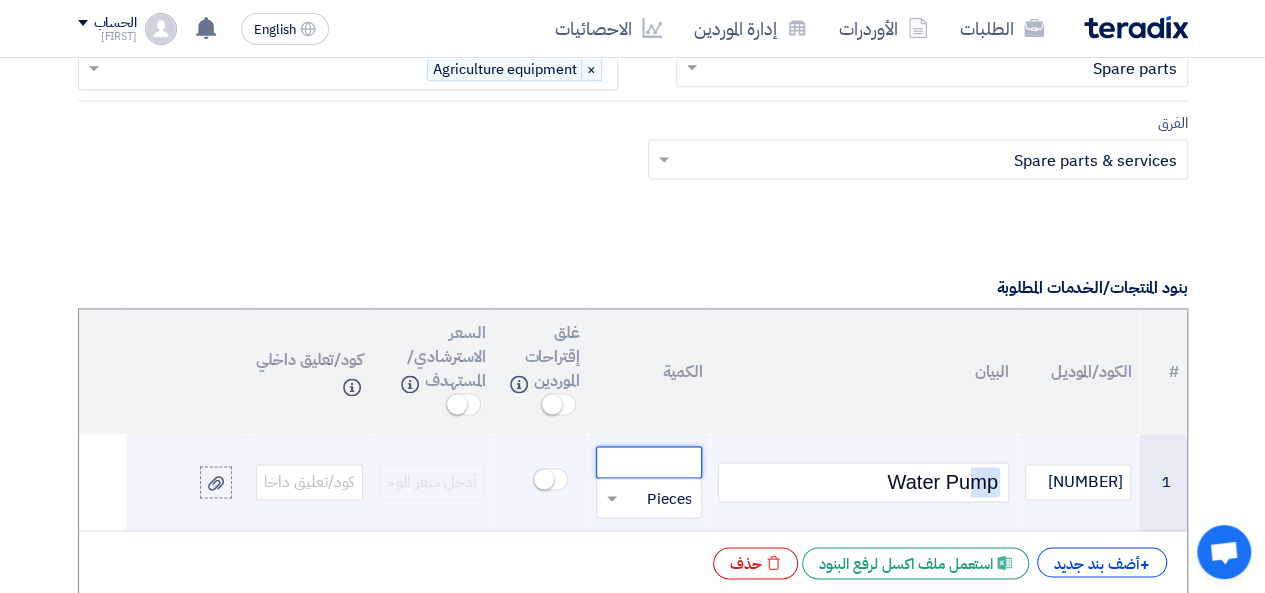 click 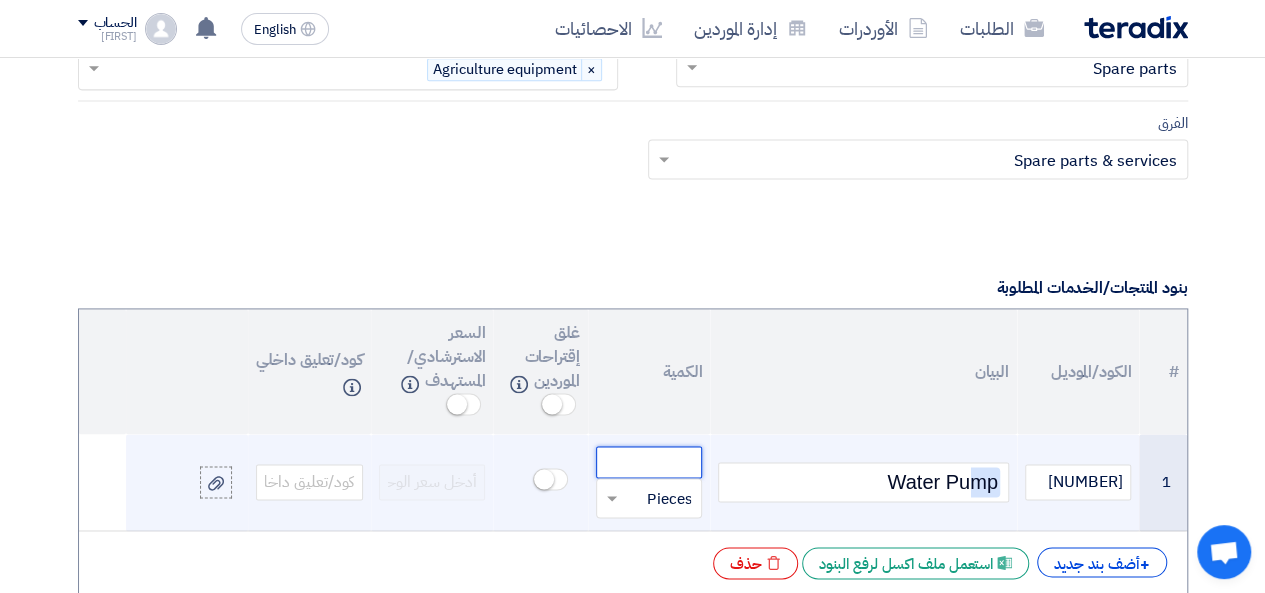 scroll, scrollTop: 0, scrollLeft: 0, axis: both 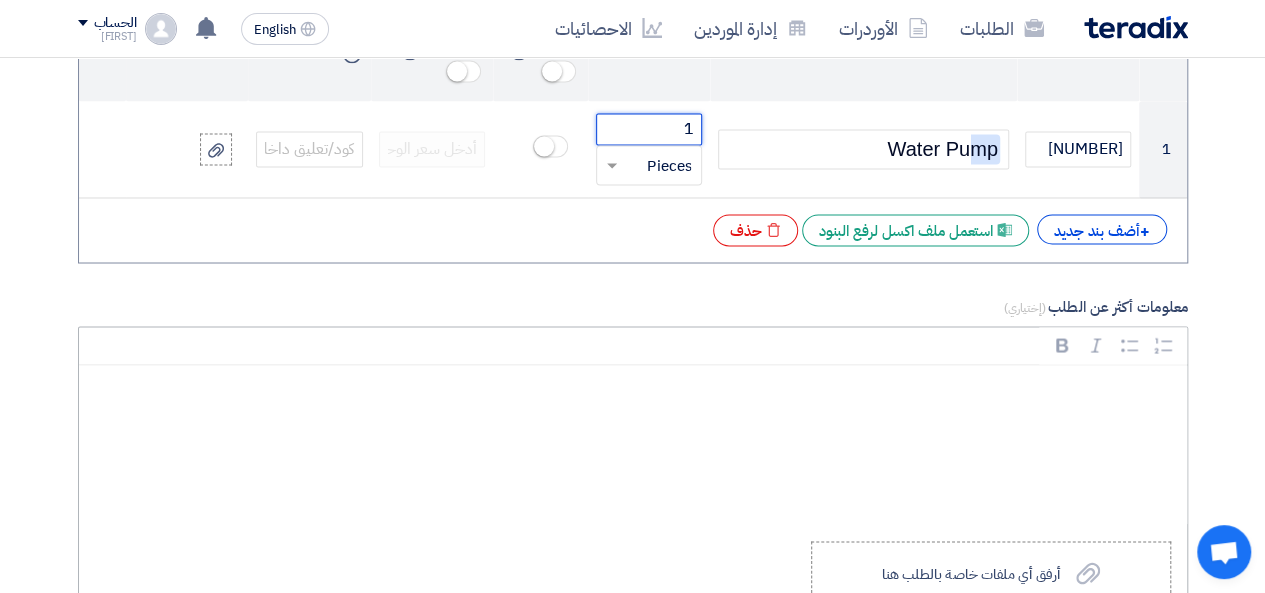 type on "1" 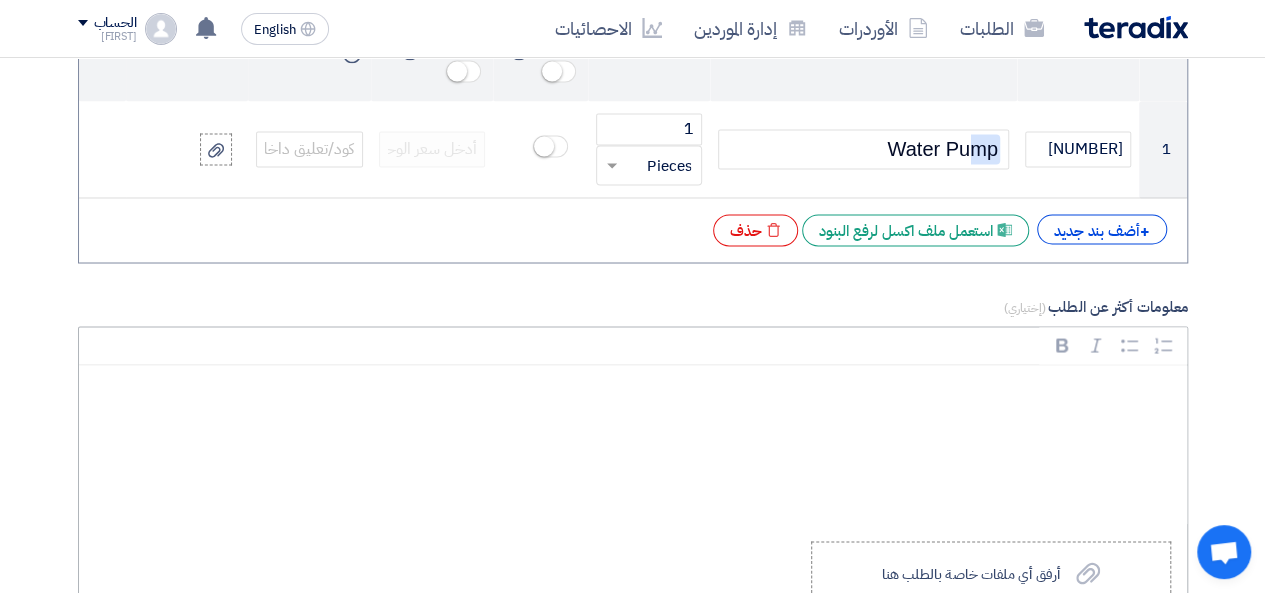 click at bounding box center [633, 445] 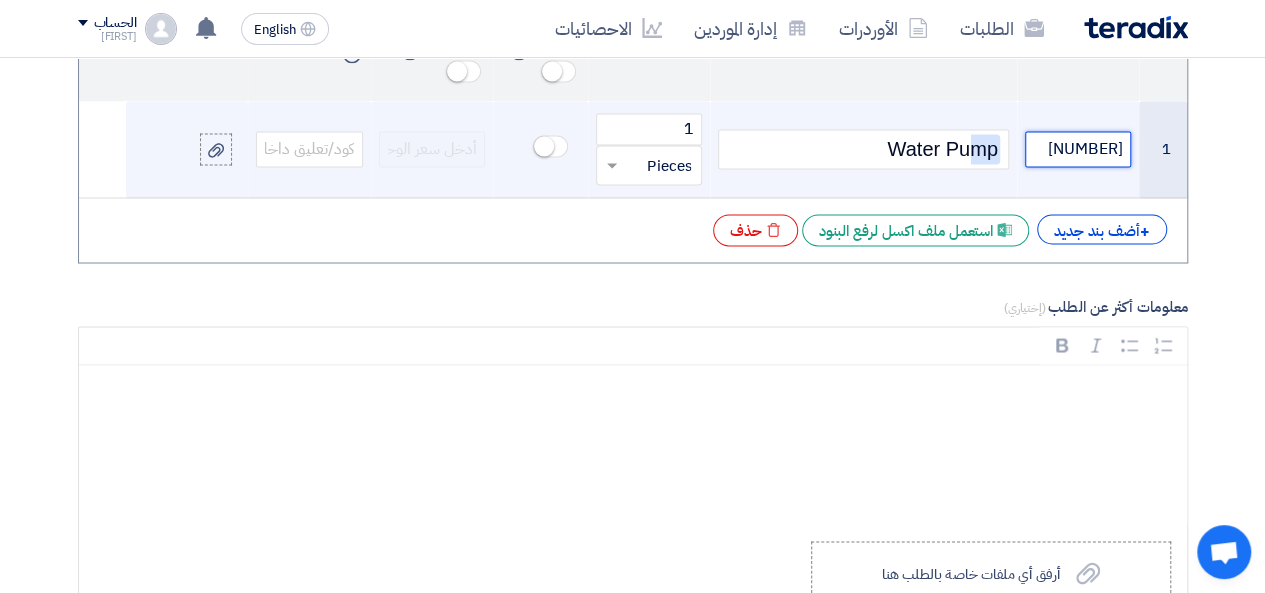 click on "[NUMBER]" 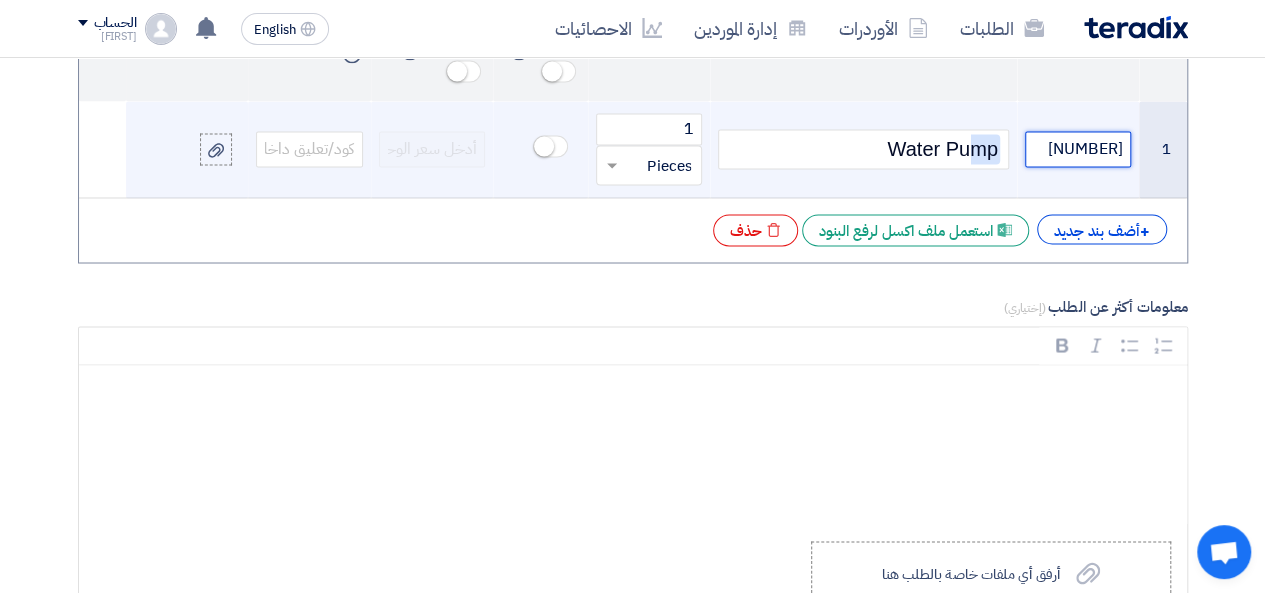 scroll, scrollTop: 0, scrollLeft: -28, axis: horizontal 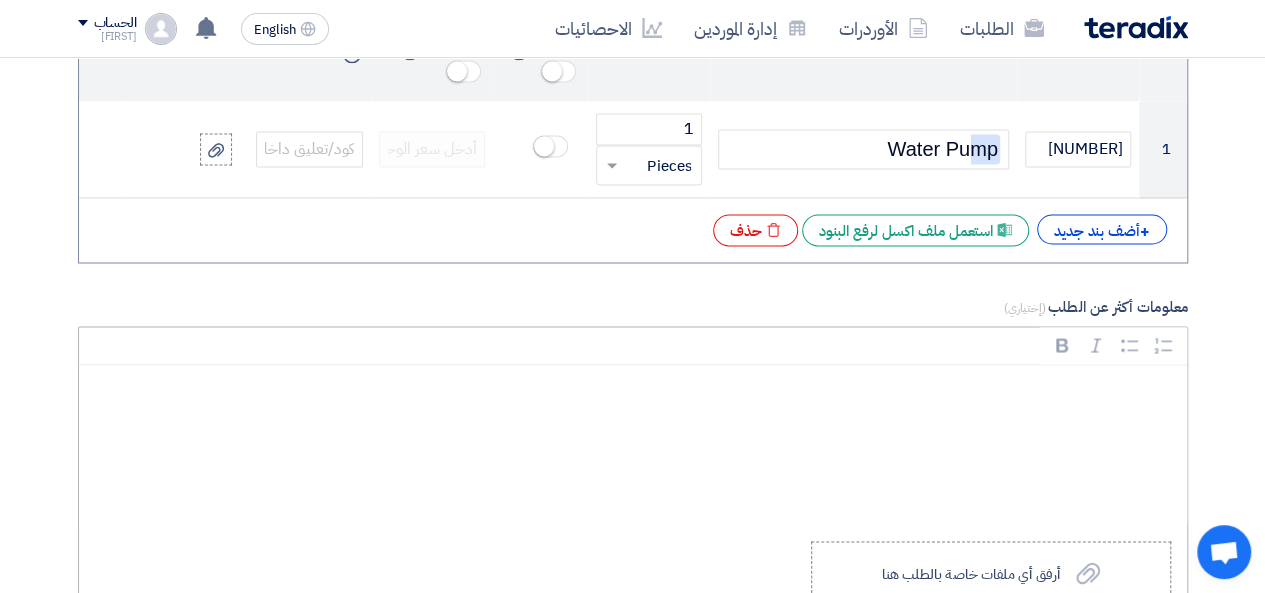 click at bounding box center (633, 445) 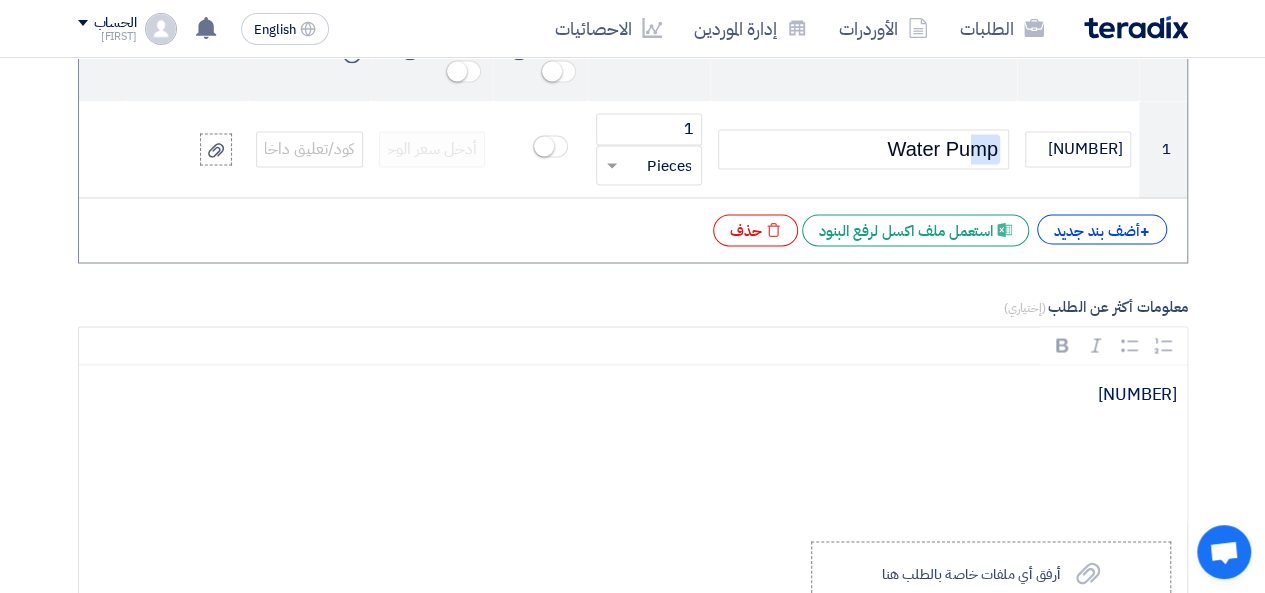 drag, startPoint x: 1028, startPoint y: 375, endPoint x: 1224, endPoint y: 375, distance: 196 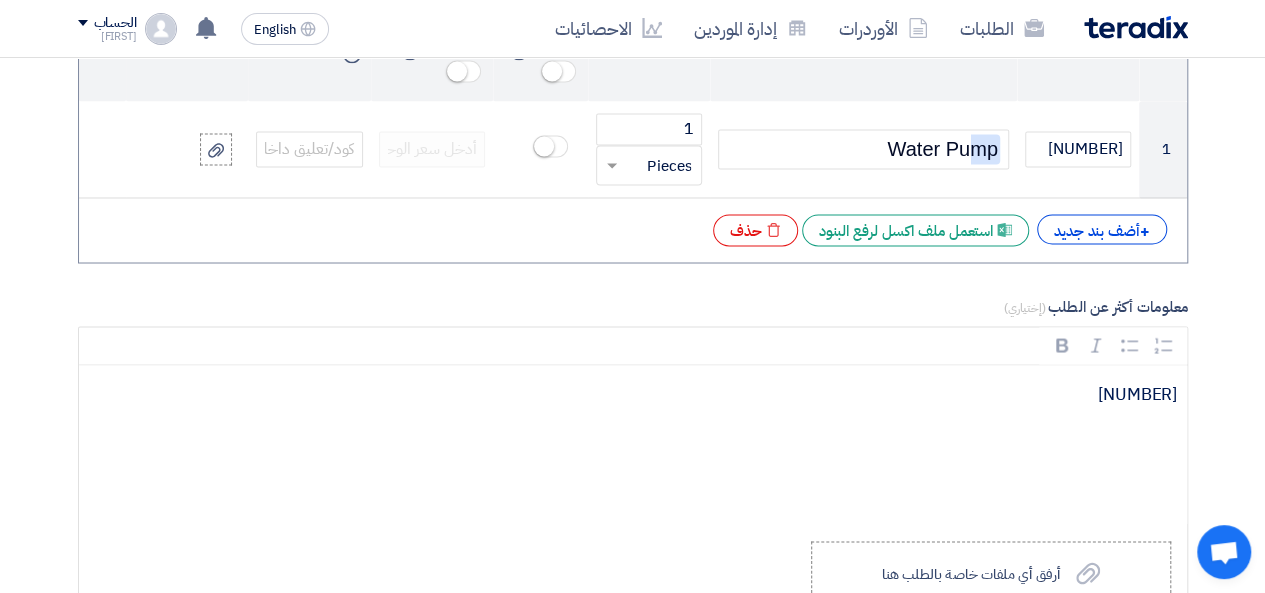 click on "المعلومات الأساسية
أكتب عنوان لهذا الطلب
Water Pump Bobcat
نوع طلب عروض الأسعار
طلب عروض أسعار
مناقصه مغلقه
طلب عروض فنية ومالية
الموعد النهائي لتلقي عروض الأسعار
8/4/[YEAR]
Pick a date
الساعة
12 :" 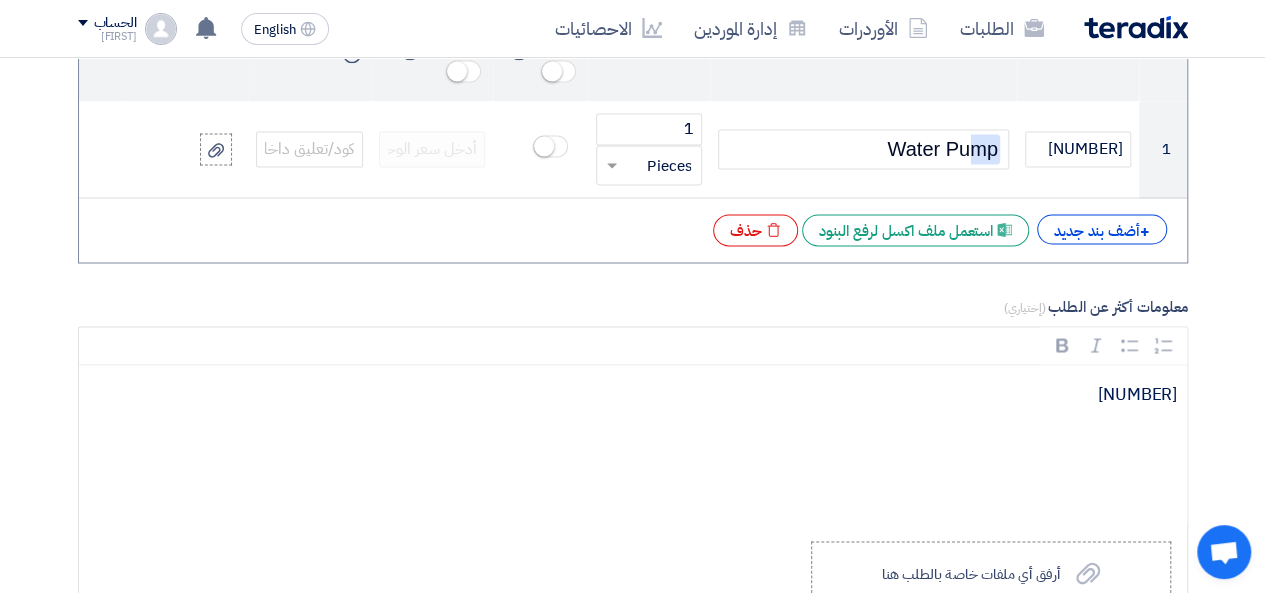 type 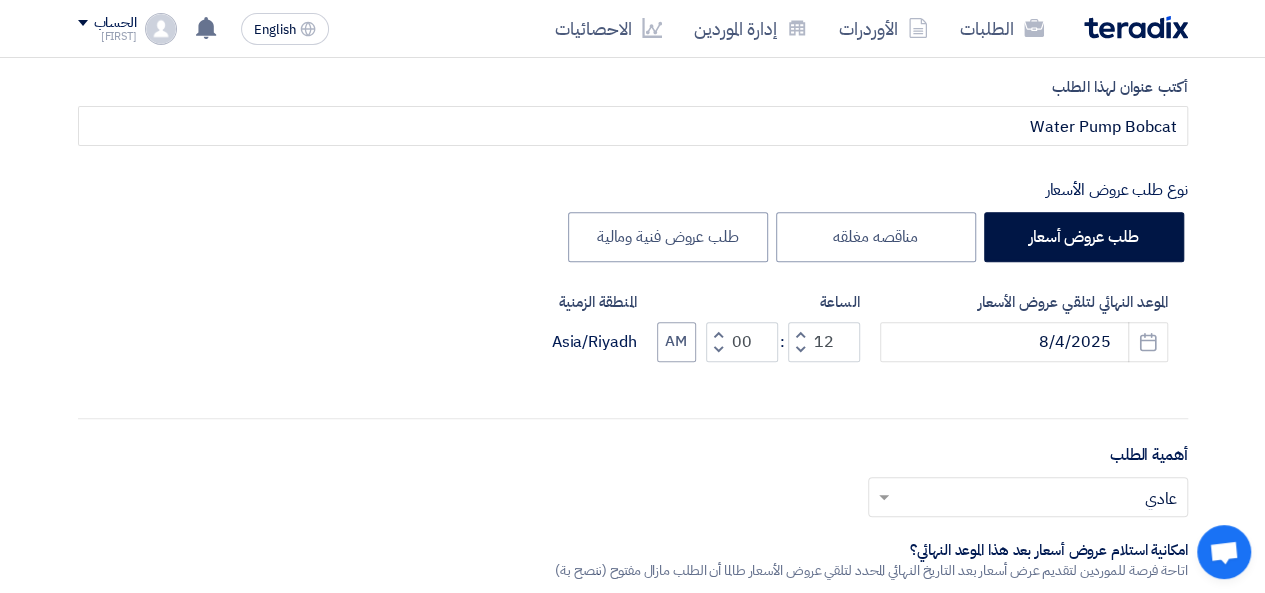 scroll, scrollTop: 0, scrollLeft: 0, axis: both 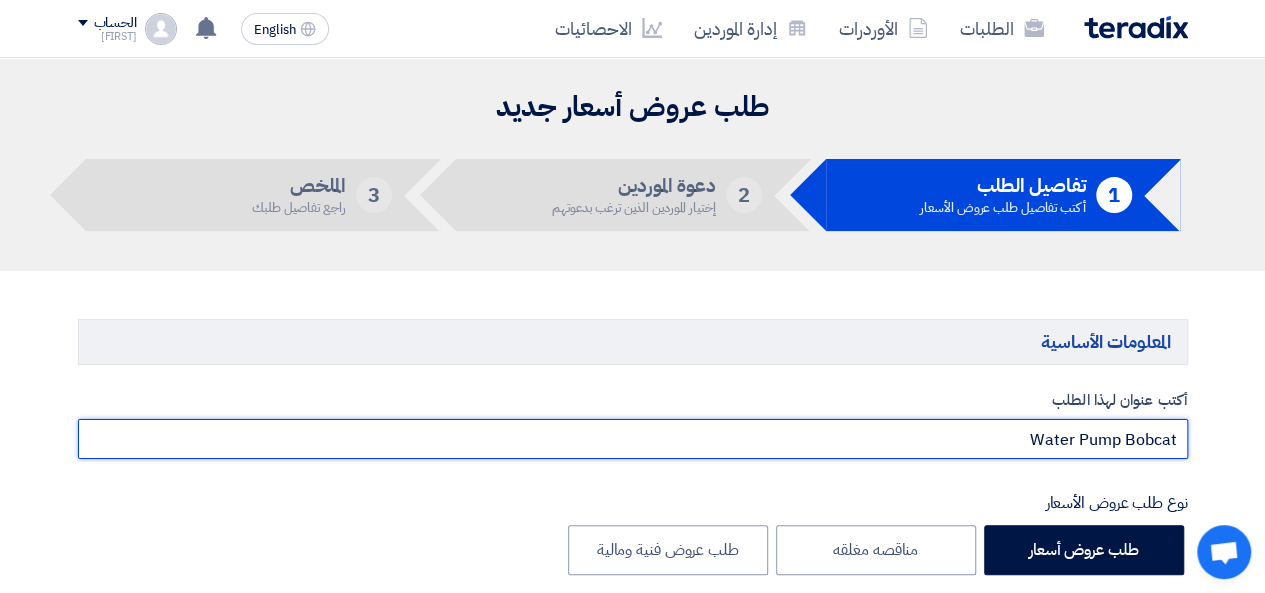 drag, startPoint x: 1127, startPoint y: 435, endPoint x: 1208, endPoint y: 446, distance: 81.7435 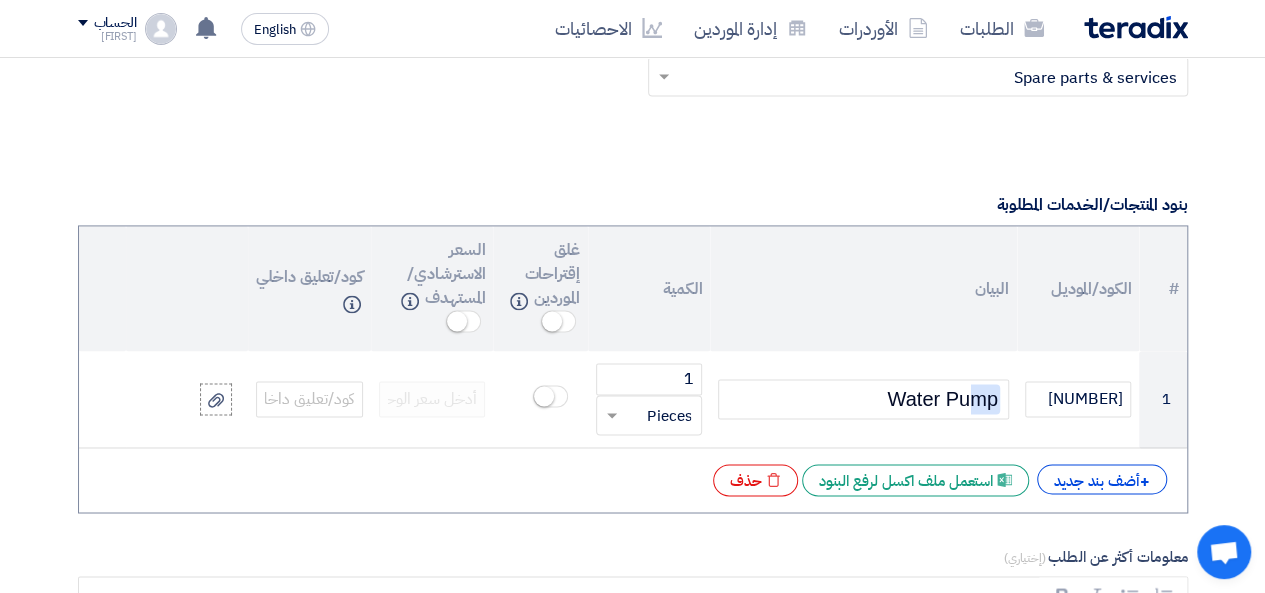 scroll, scrollTop: 1666, scrollLeft: 0, axis: vertical 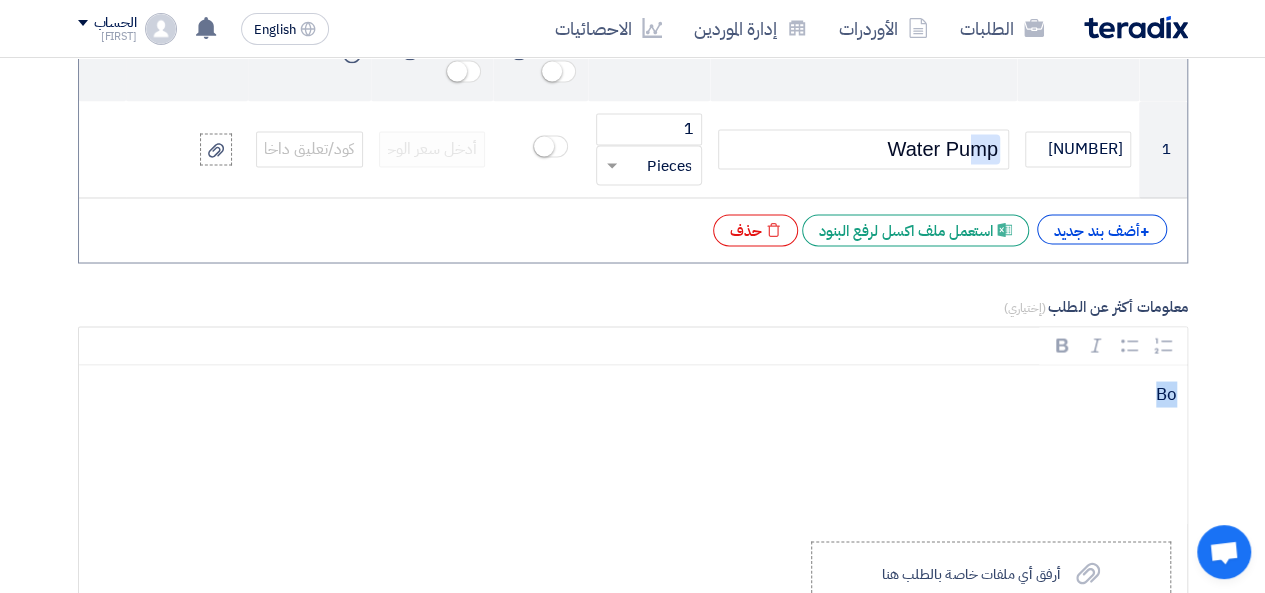 drag, startPoint x: 1149, startPoint y: 389, endPoint x: 1207, endPoint y: 393, distance: 58.137768 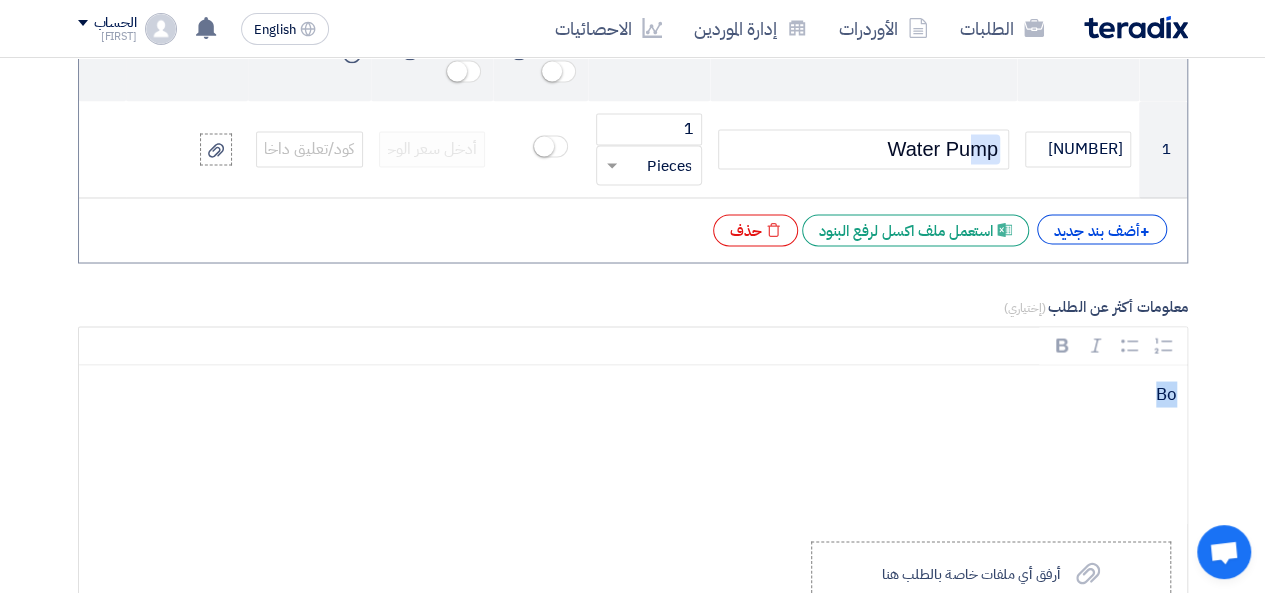 click on "المعلومات الأساسية
أكتب عنوان لهذا الطلب
Water Pump Bobcat
نوع طلب عروض الأسعار
طلب عروض أسعار
مناقصه مغلقه
طلب عروض فنية ومالية
الموعد النهائي لتلقي عروض الأسعار
8/4/[YEAR]
Pick a date
الساعة
12 :" 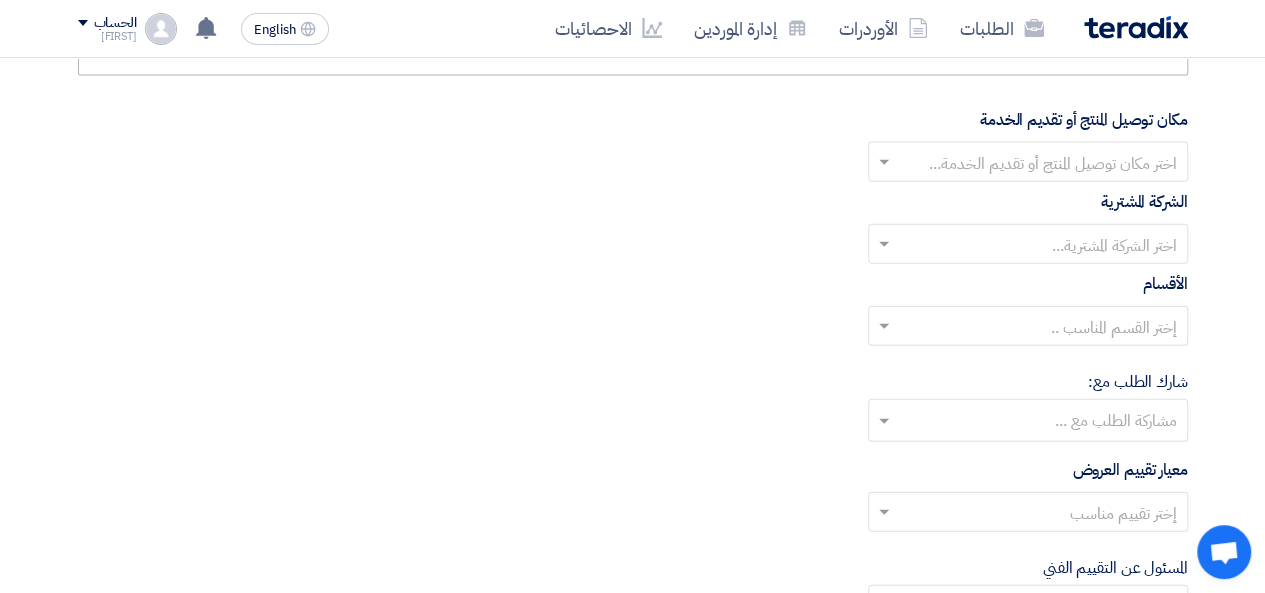 scroll, scrollTop: 2333, scrollLeft: 0, axis: vertical 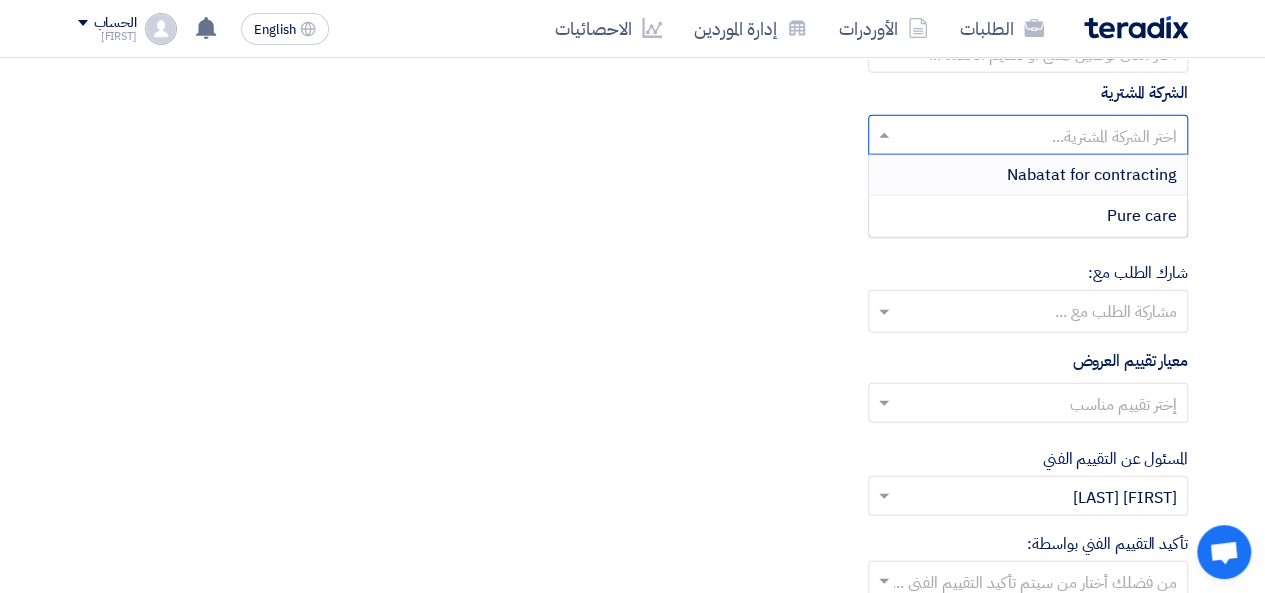 click 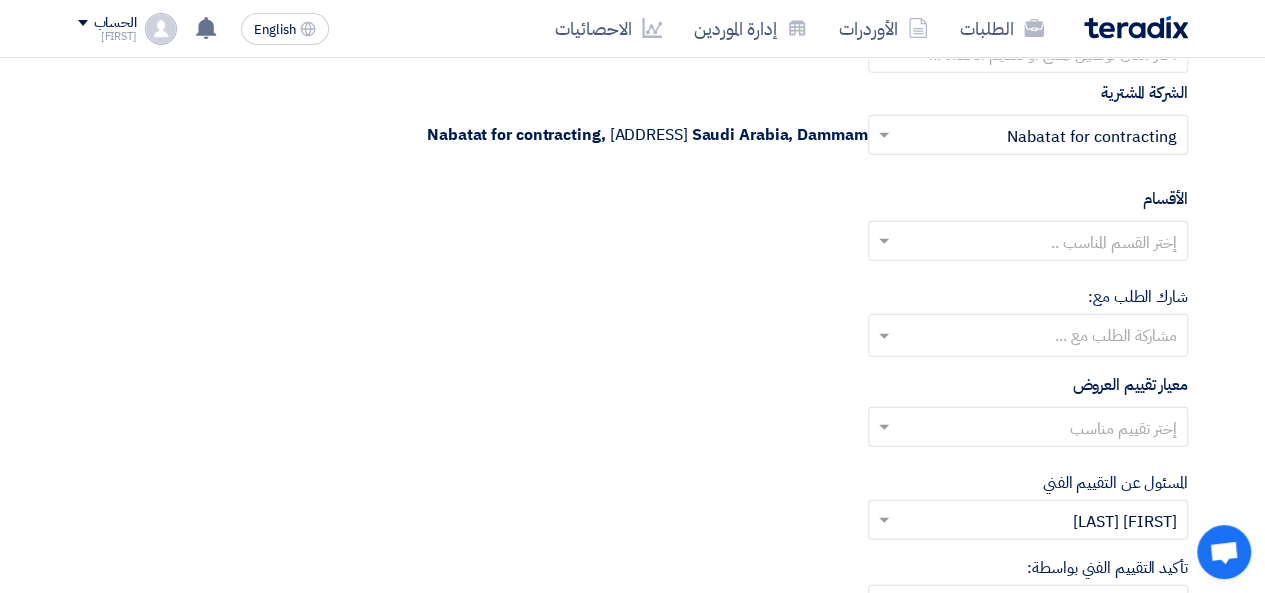 click 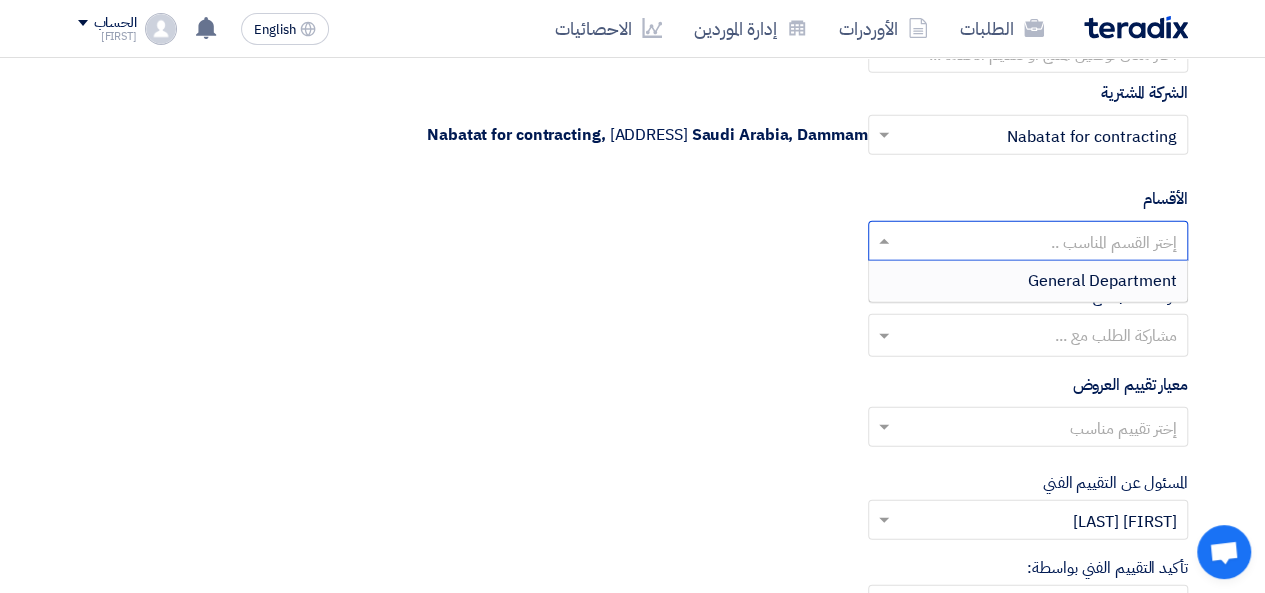 click on "General Department" at bounding box center [1102, 281] 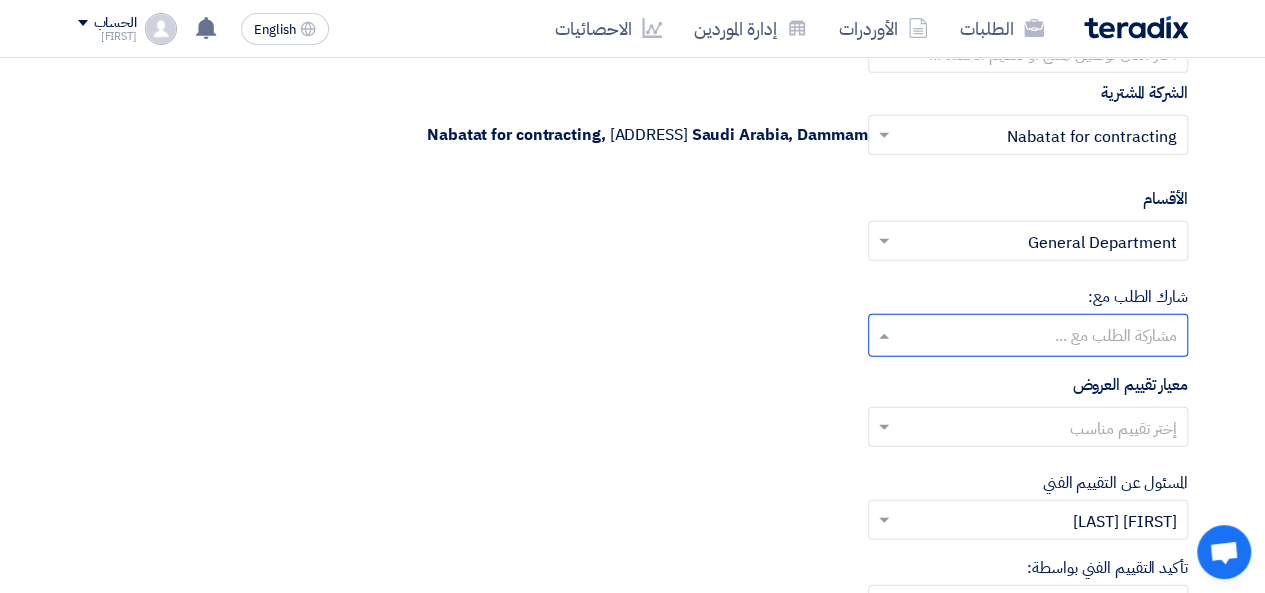 click on "مشاركة الطلب مع ..." at bounding box center (1040, 335) 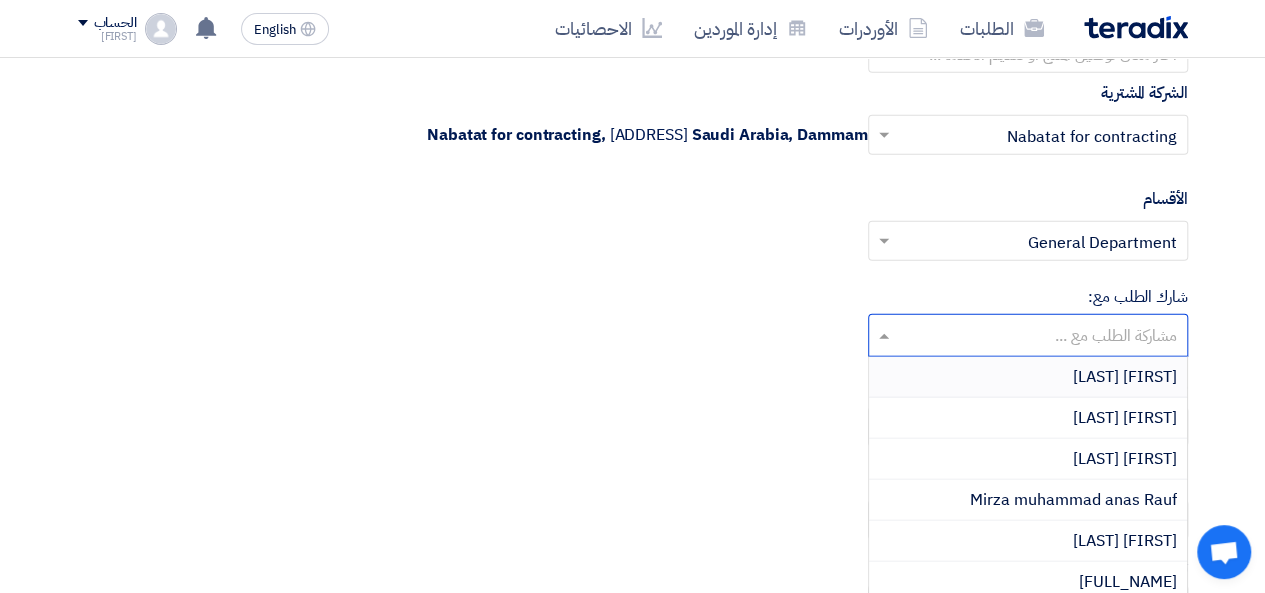 click on "إختر القسم المناسب ..
×
General Department
×" 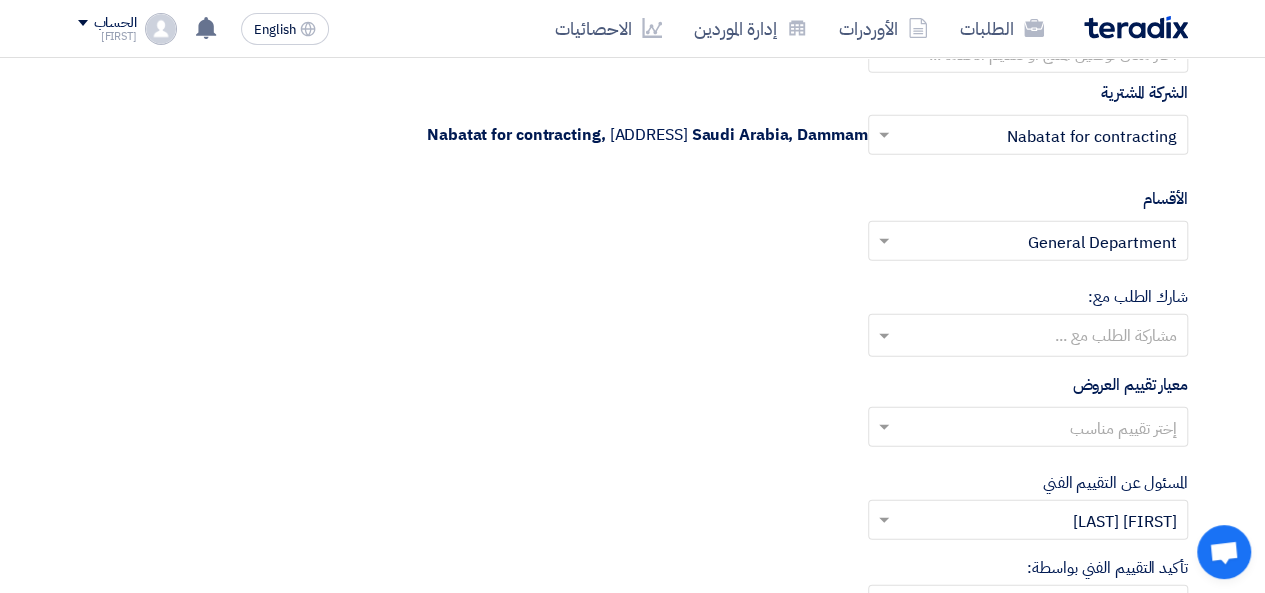 click 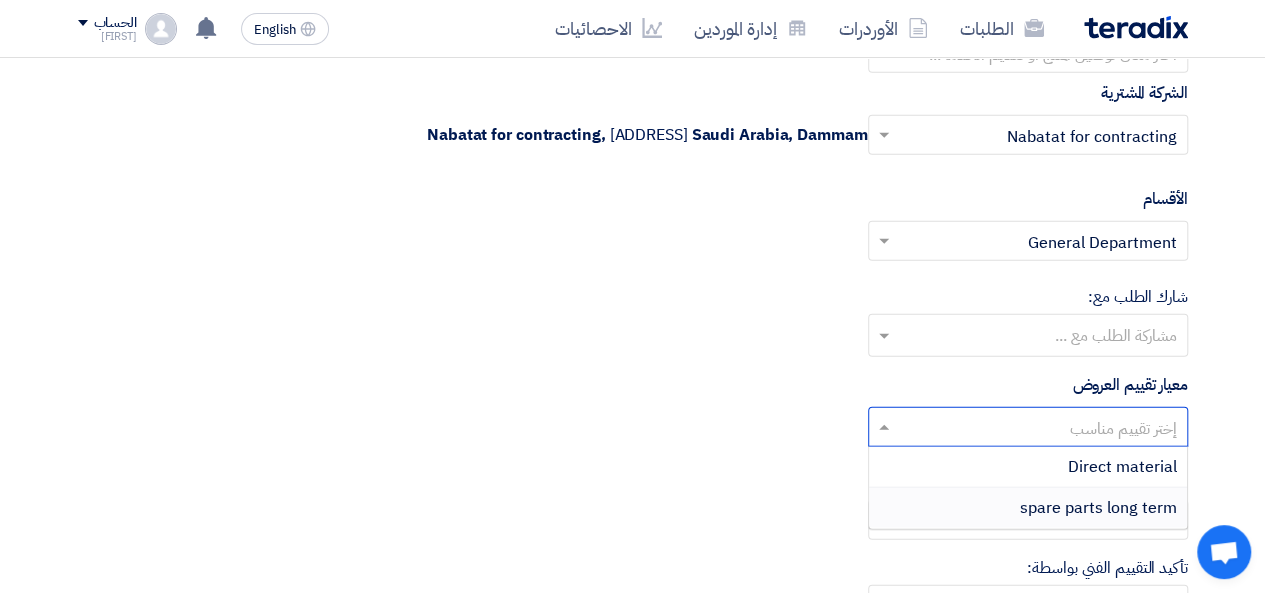 click on "spare parts long term" at bounding box center (1098, 508) 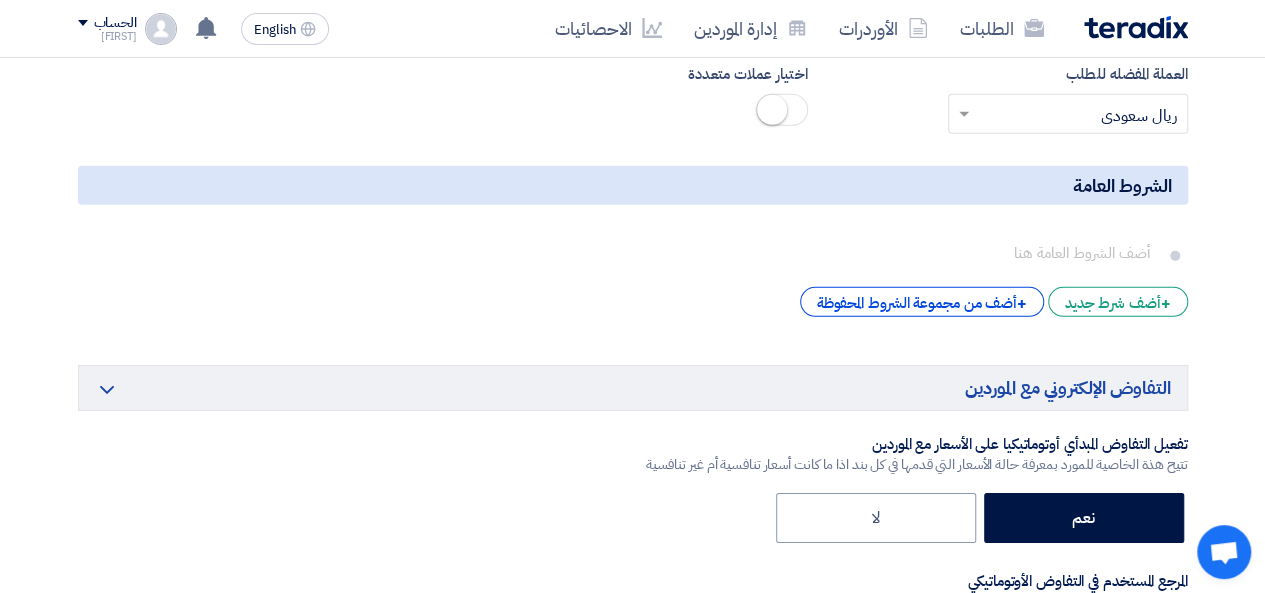 scroll, scrollTop: 2666, scrollLeft: 0, axis: vertical 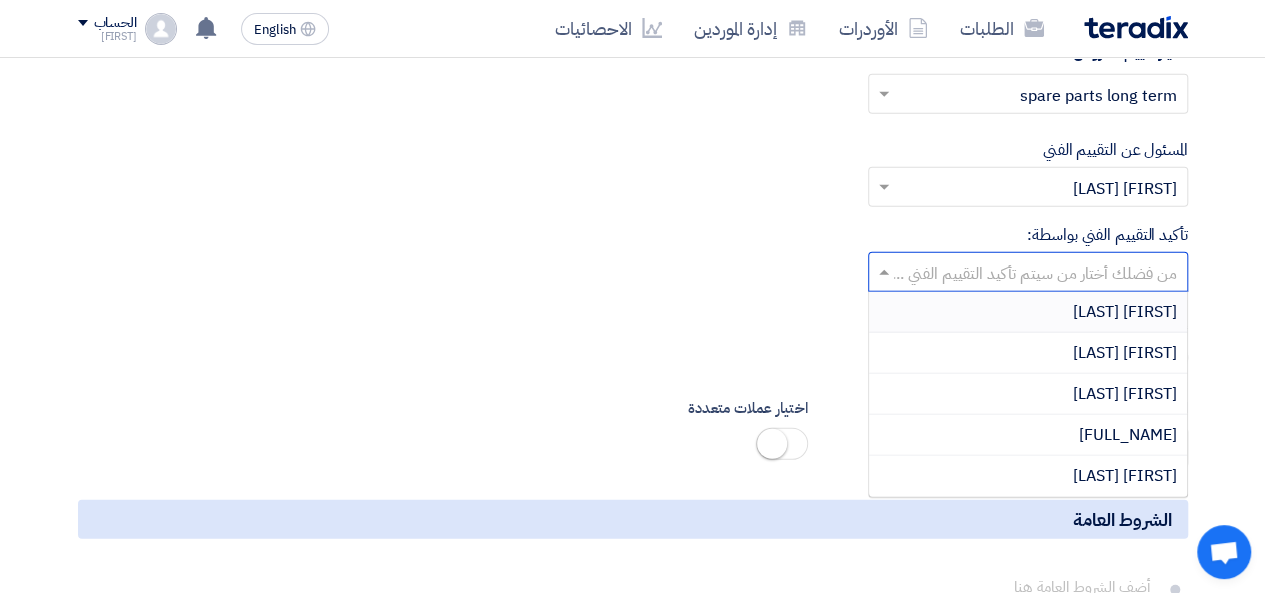 click at bounding box center [1039, 274] 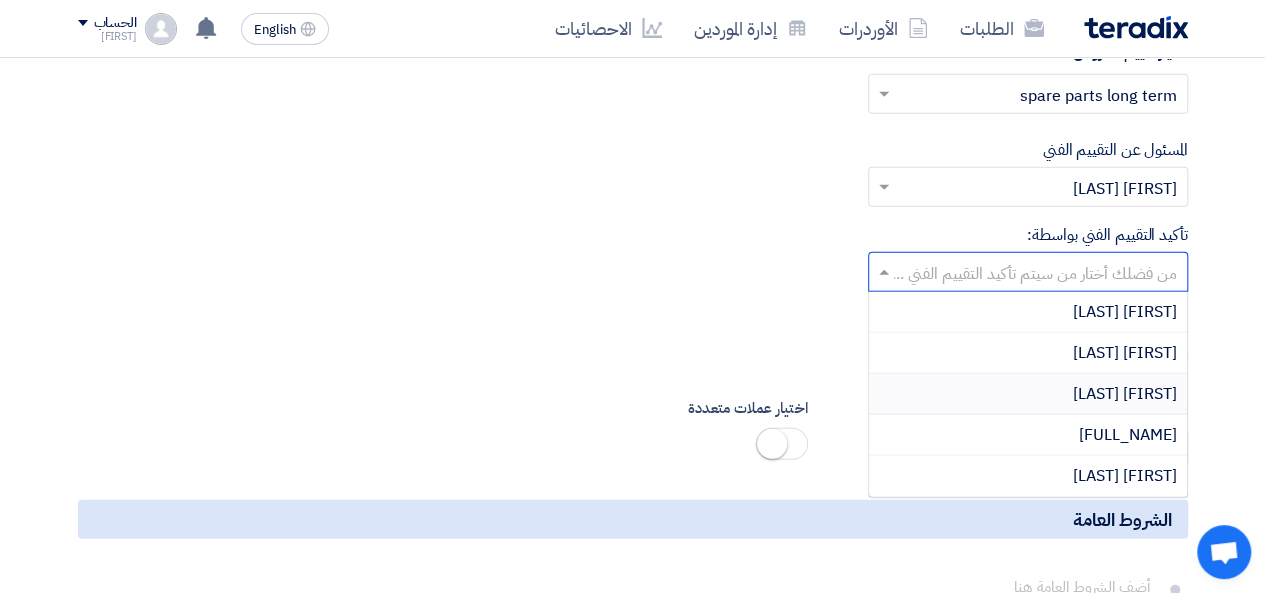click on "[FIRST] [LAST]" at bounding box center [1125, 394] 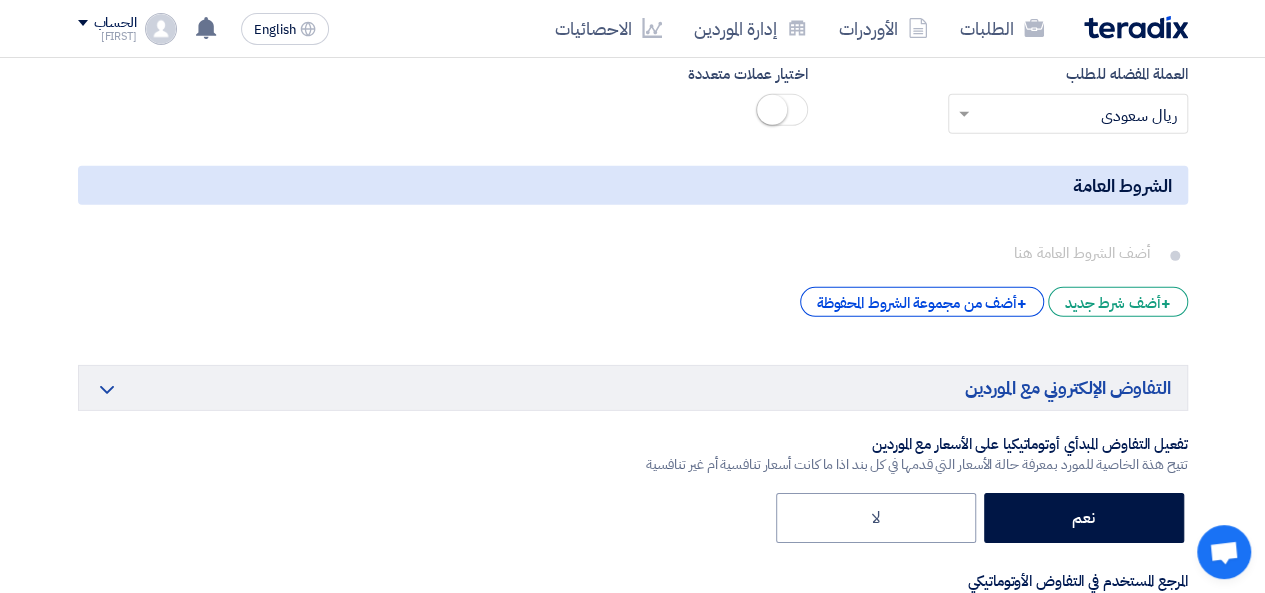 scroll, scrollTop: 3333, scrollLeft: 0, axis: vertical 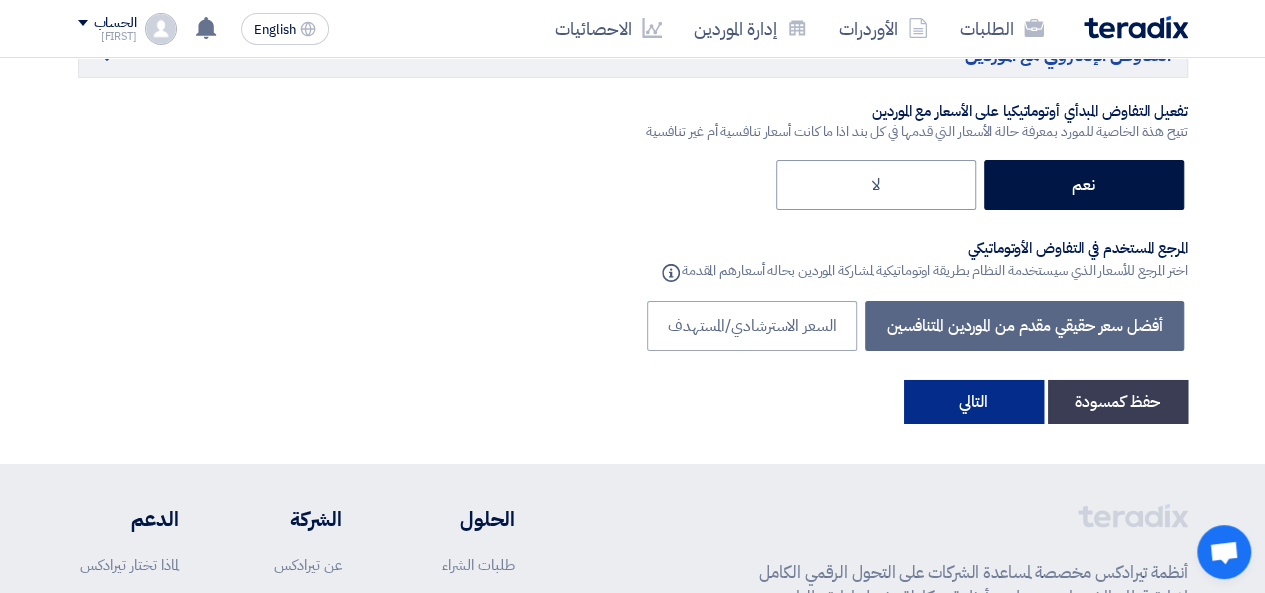 click on "التالي" 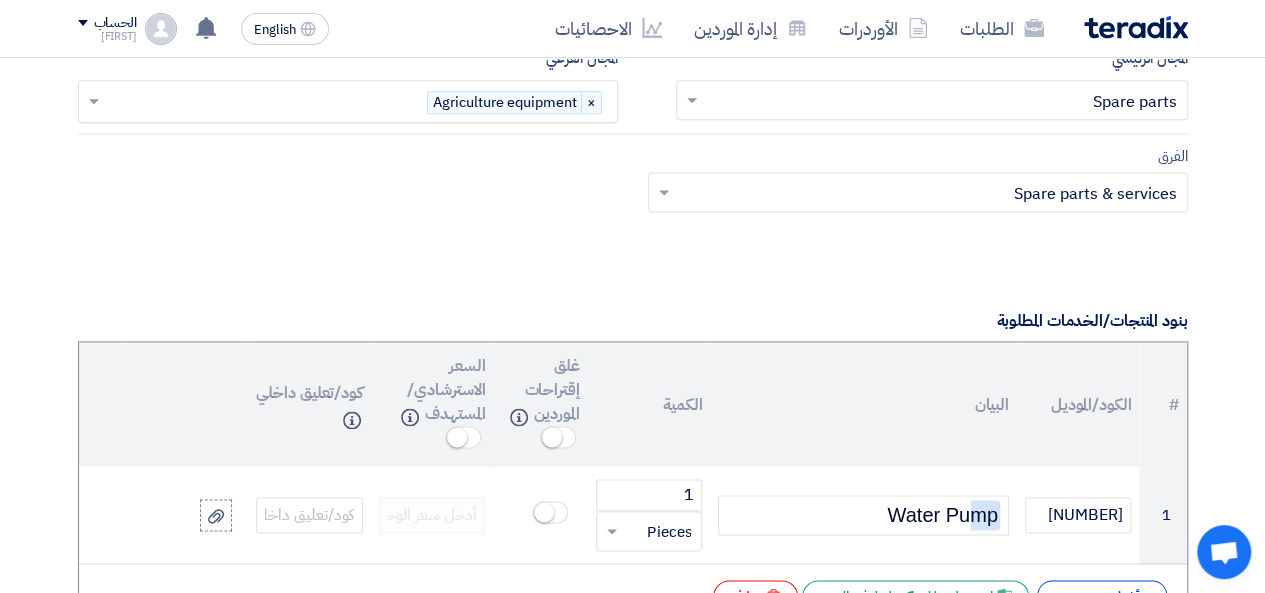 scroll, scrollTop: 2300, scrollLeft: 0, axis: vertical 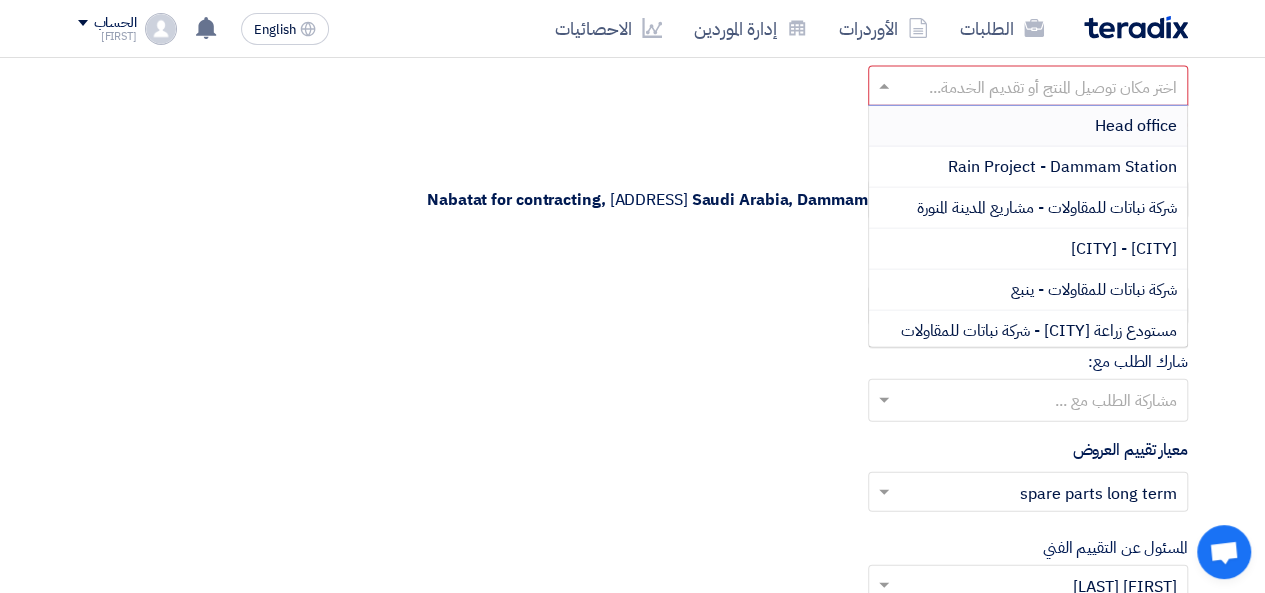 click 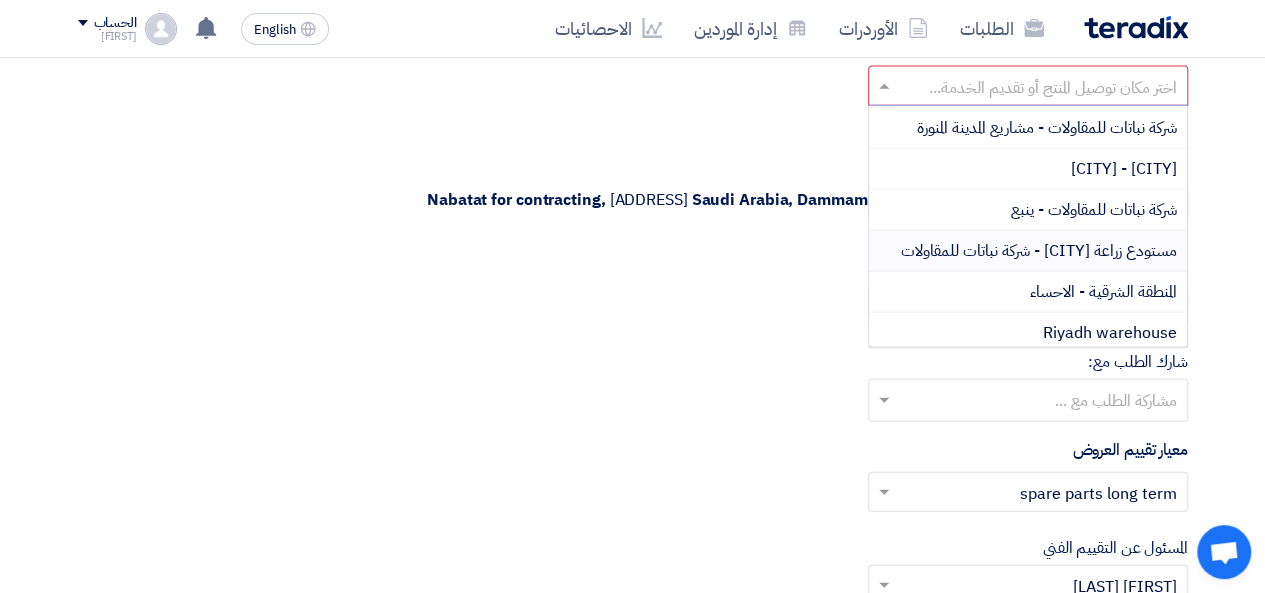scroll, scrollTop: 120, scrollLeft: 0, axis: vertical 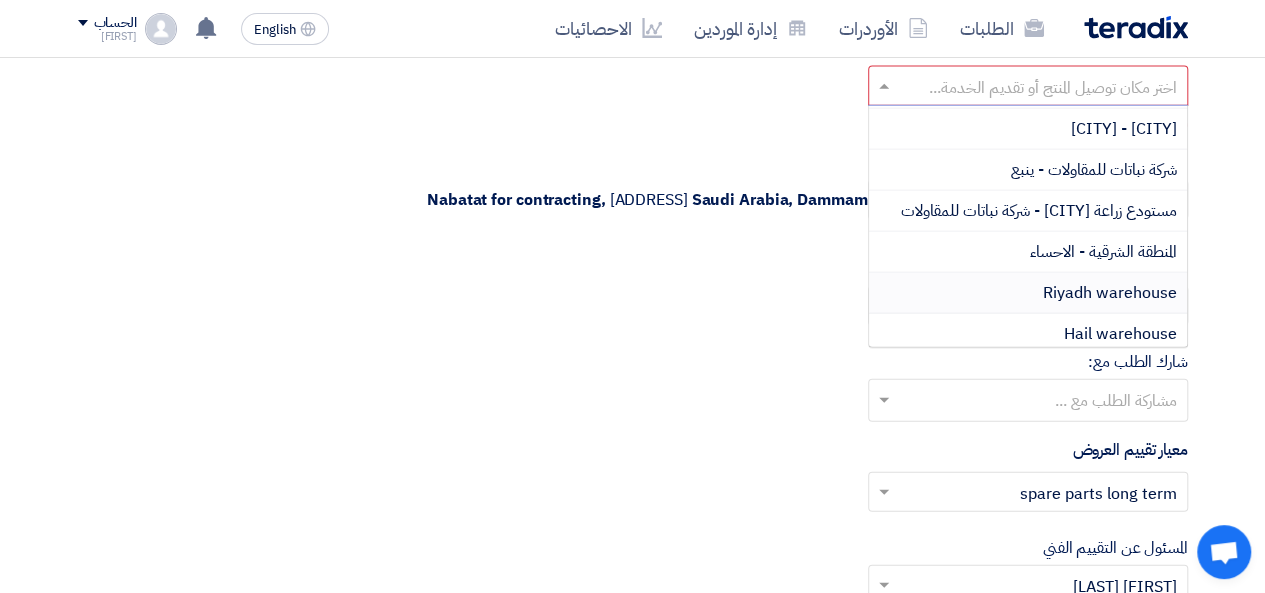 click on "Riyadh warehouse" at bounding box center (1028, 293) 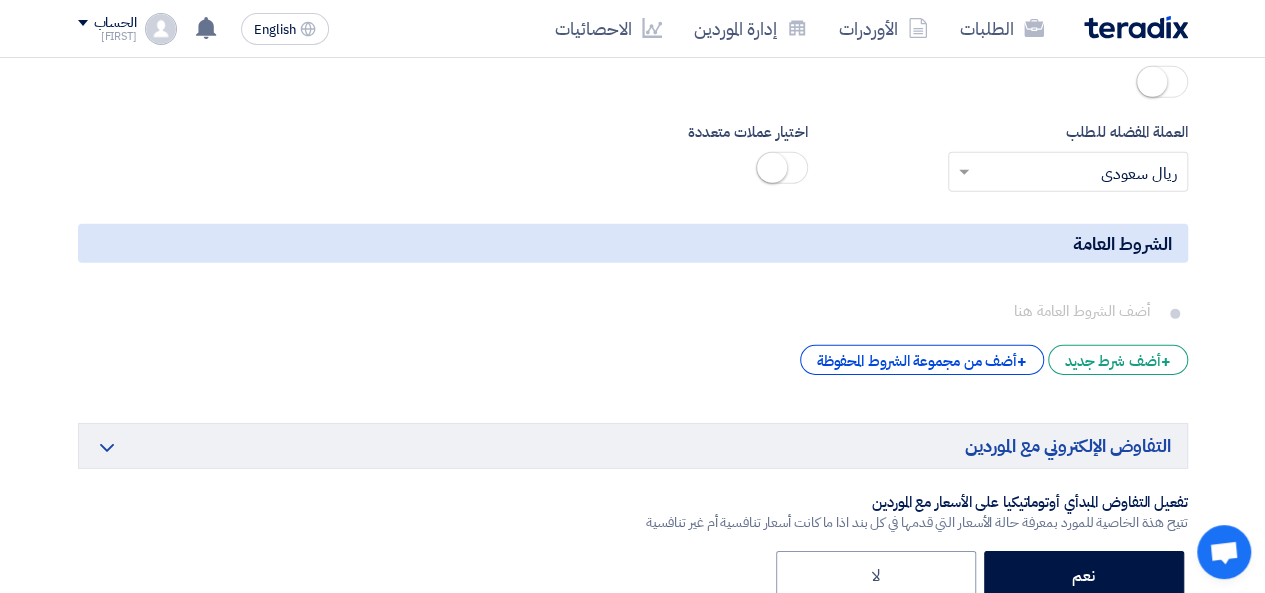 scroll, scrollTop: 3300, scrollLeft: 0, axis: vertical 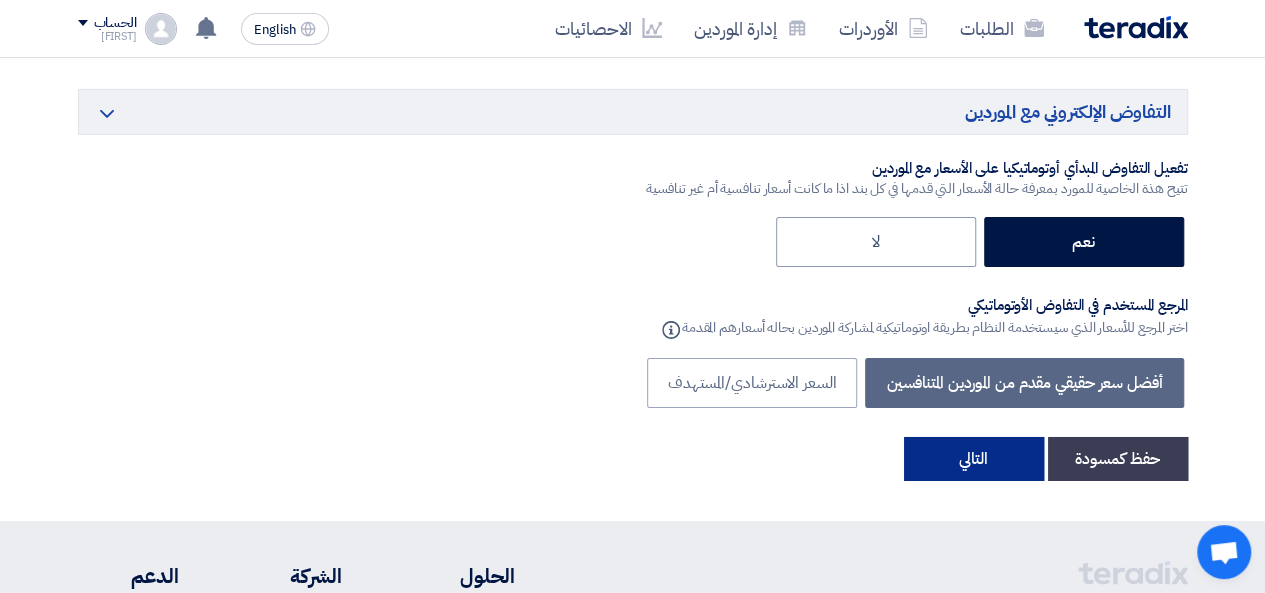click on "التالي" 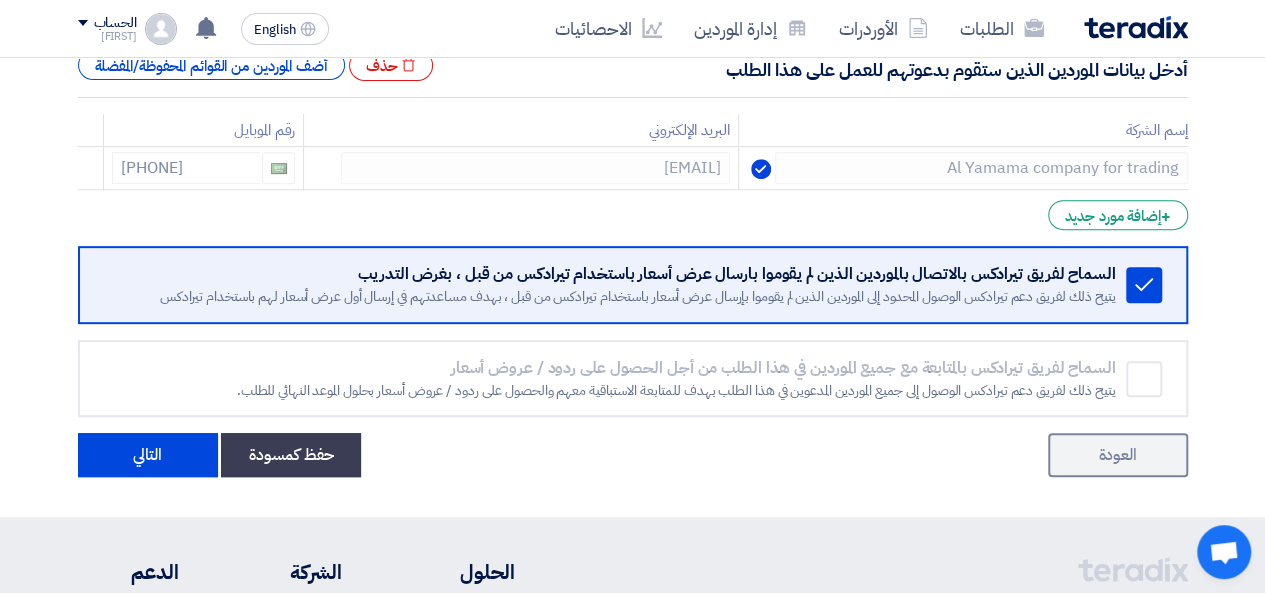 scroll, scrollTop: 0, scrollLeft: 0, axis: both 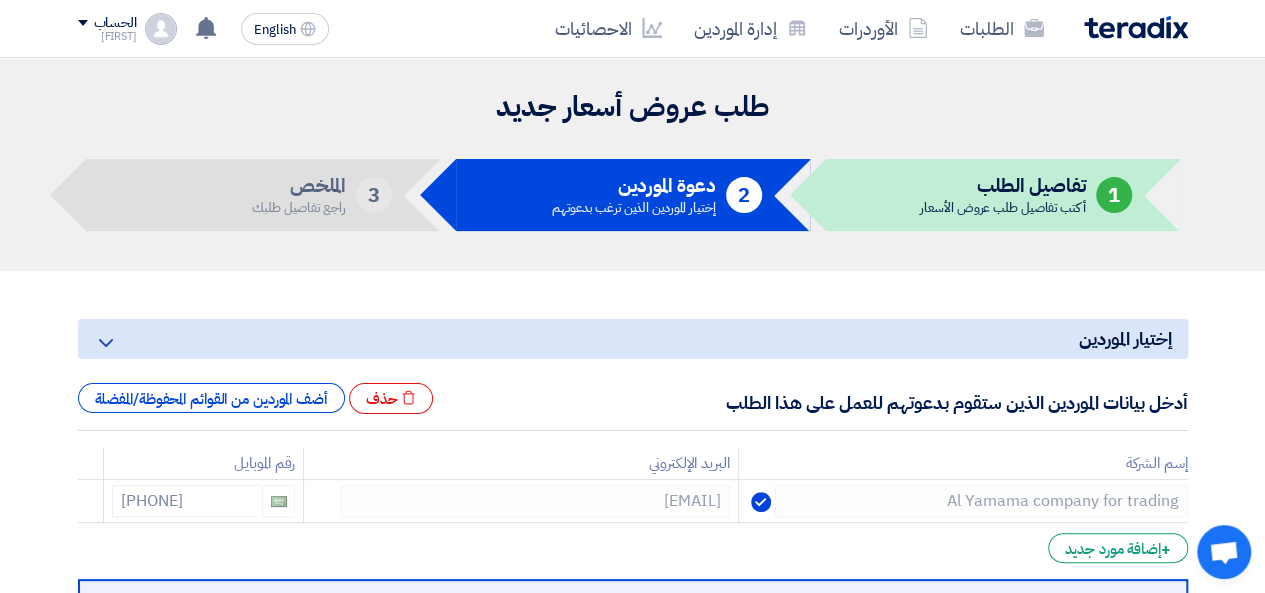 click on "[CATEGORY]" 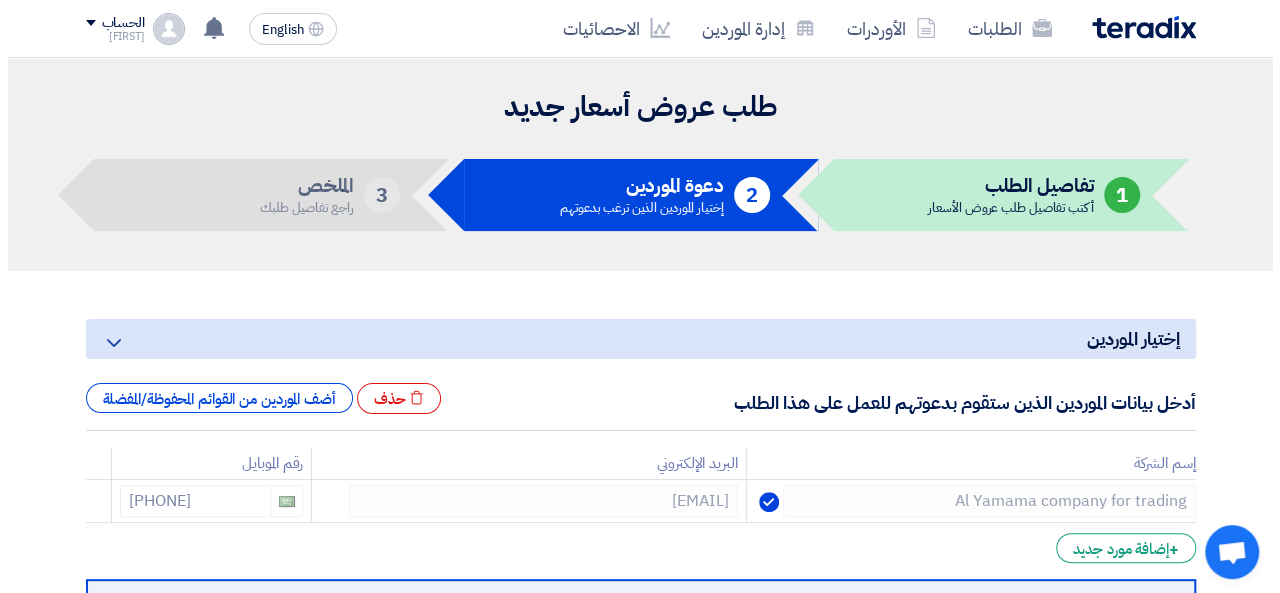 scroll, scrollTop: 333, scrollLeft: 0, axis: vertical 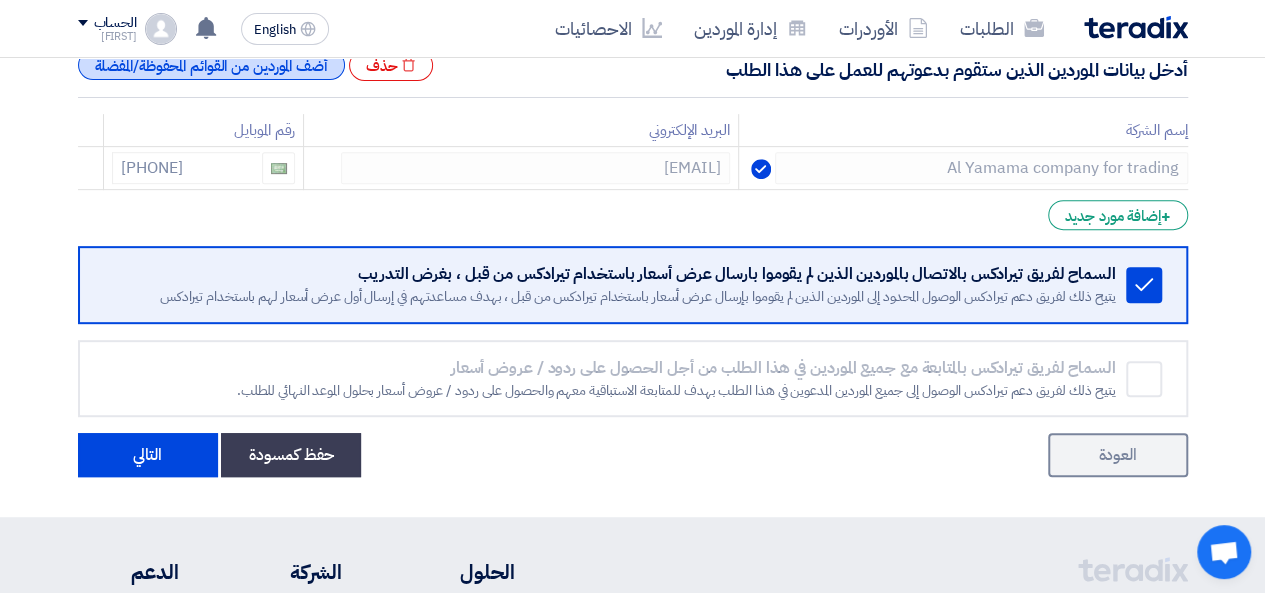 click on "أضف الموردين من القوائم المحفوظة/المفضلة" 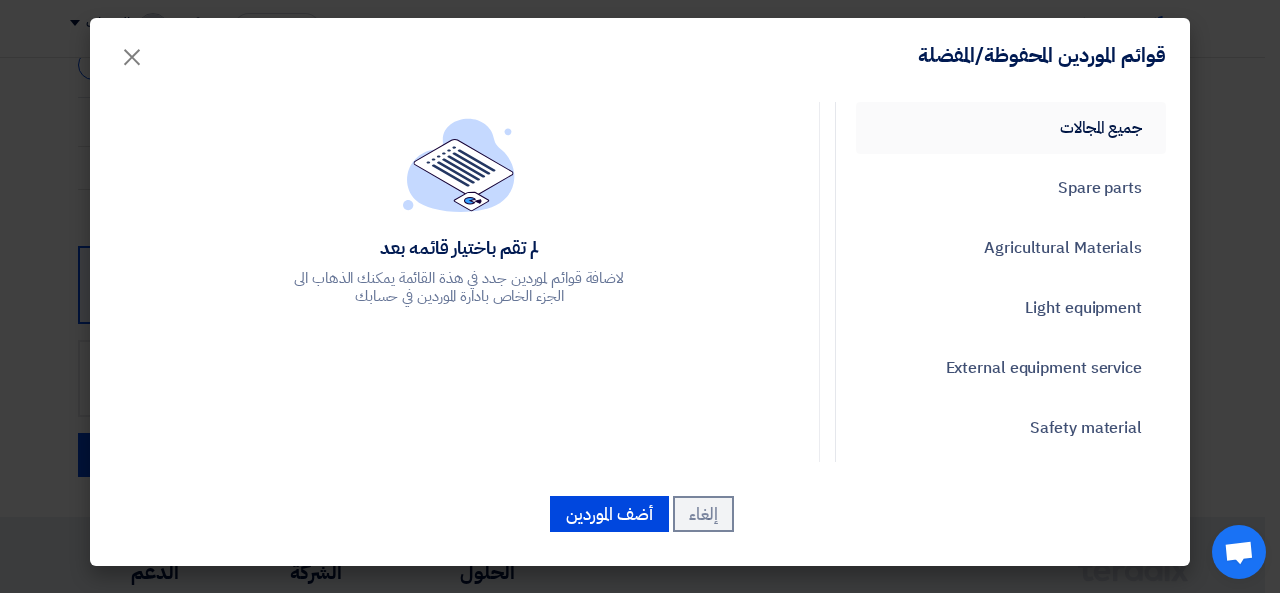 click on "جميع المجالات" 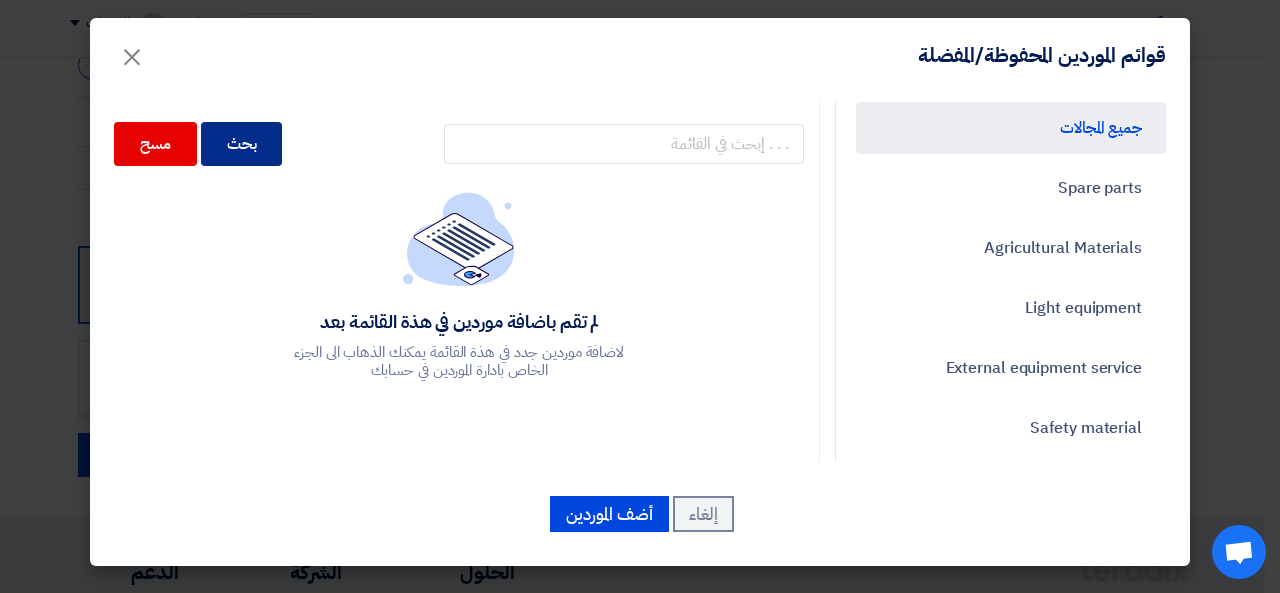 click on "بحث" 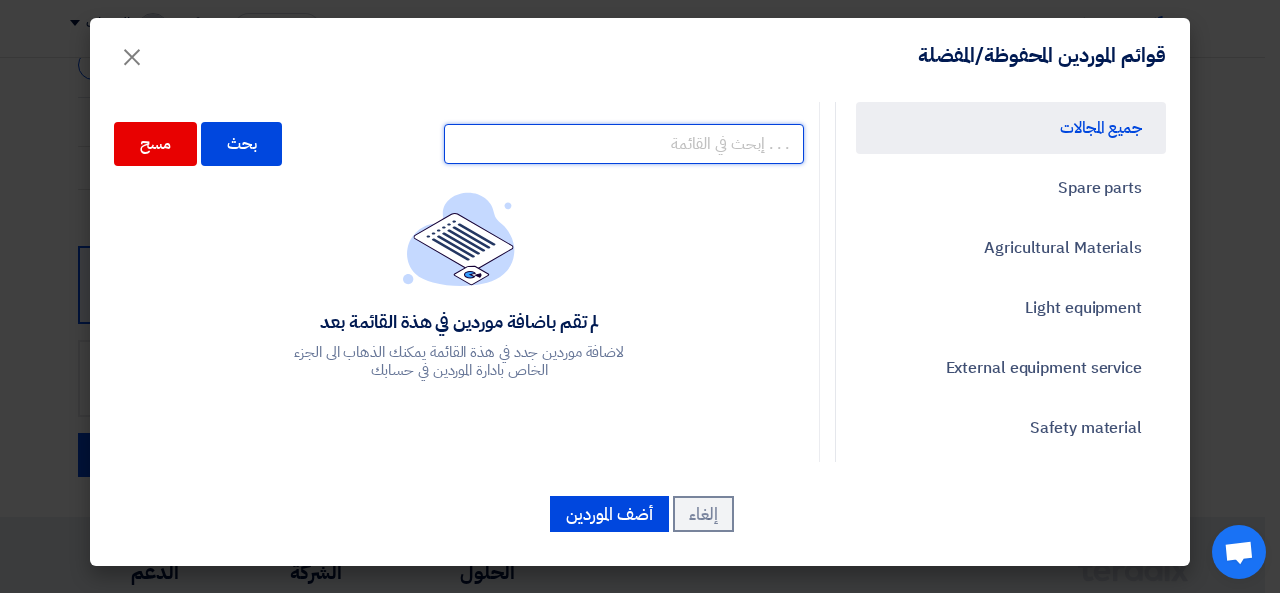 click 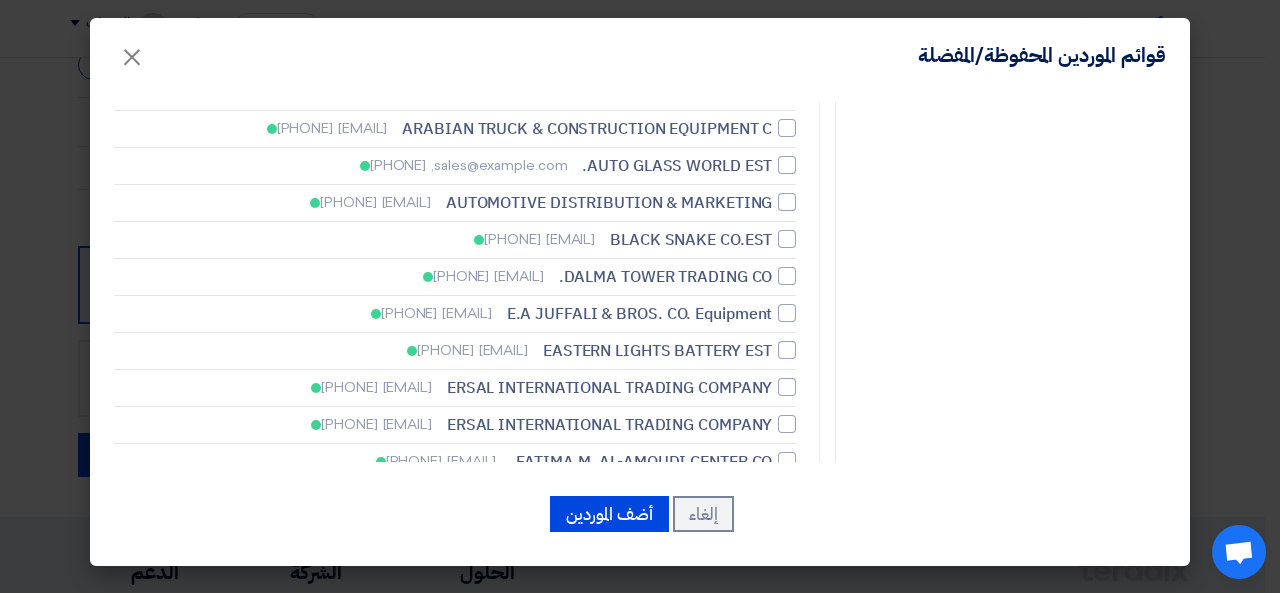 scroll, scrollTop: 0, scrollLeft: 0, axis: both 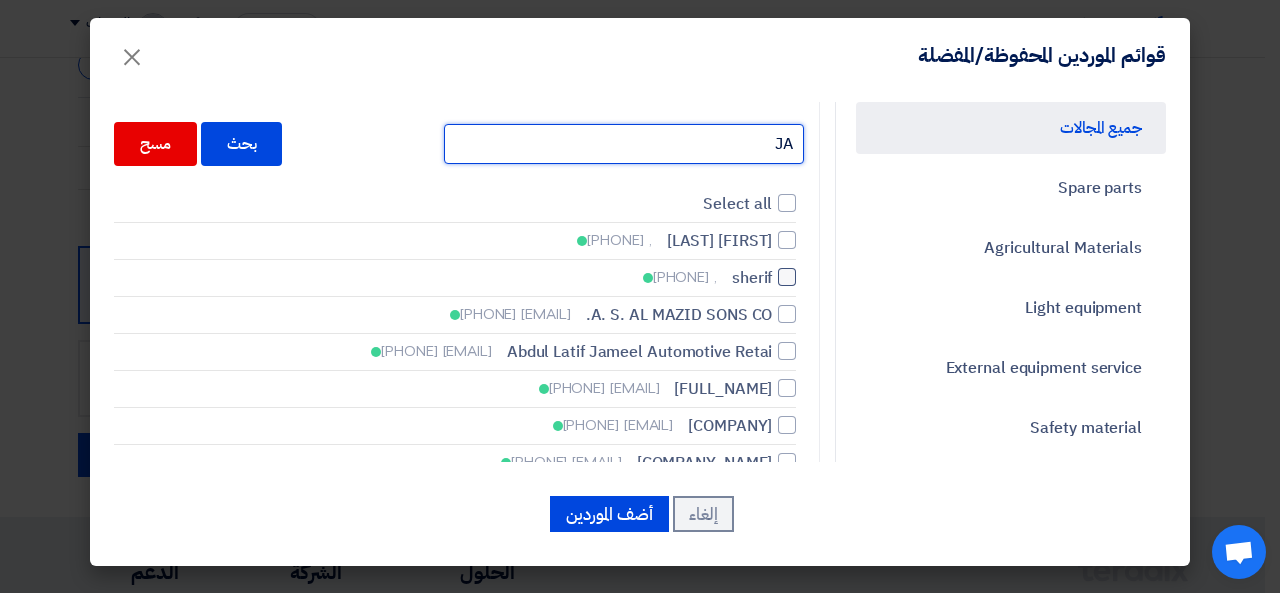 type on "J" 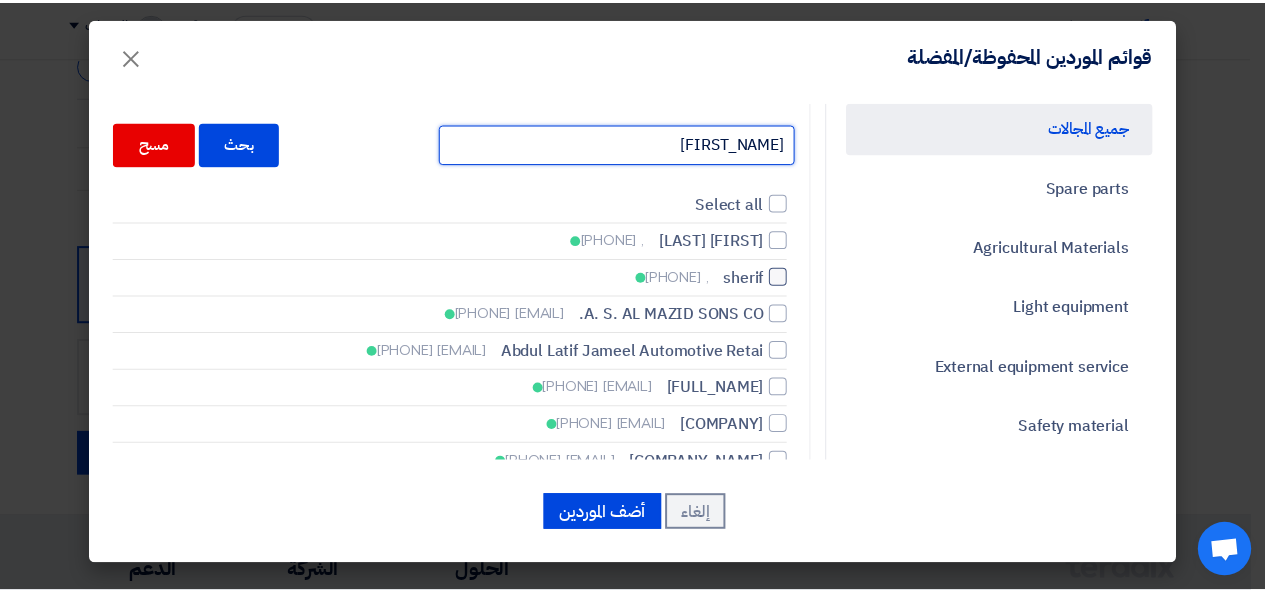 scroll, scrollTop: 333, scrollLeft: 0, axis: vertical 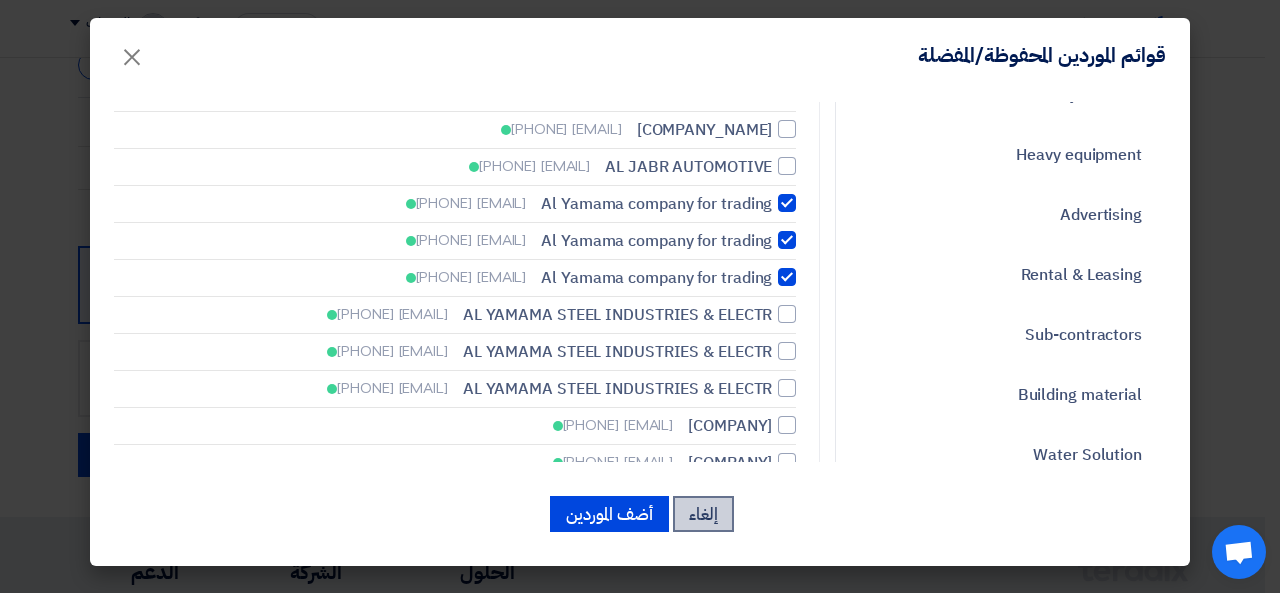 type on "[FIRST_NAME]" 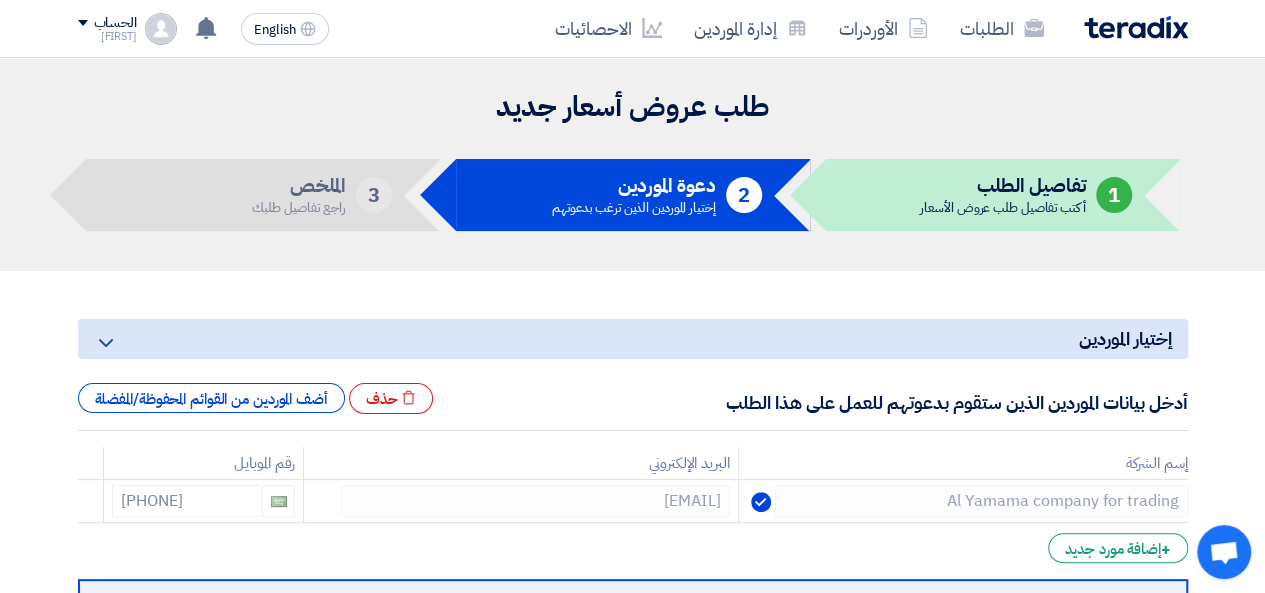 scroll, scrollTop: 333, scrollLeft: 0, axis: vertical 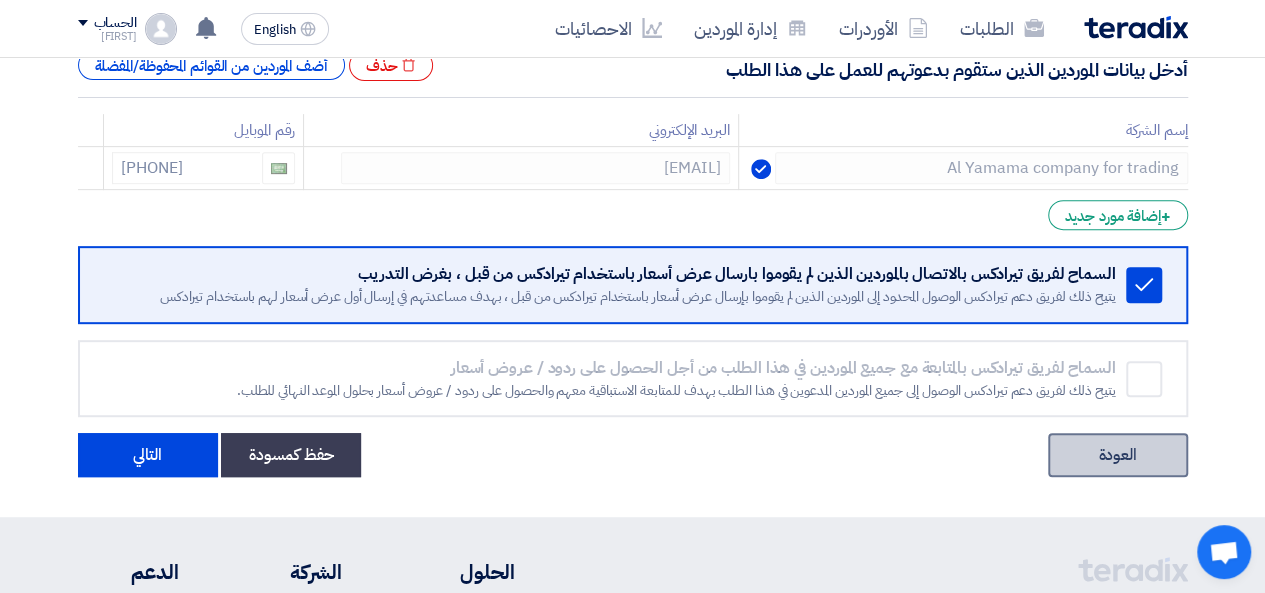 click on "العودة" 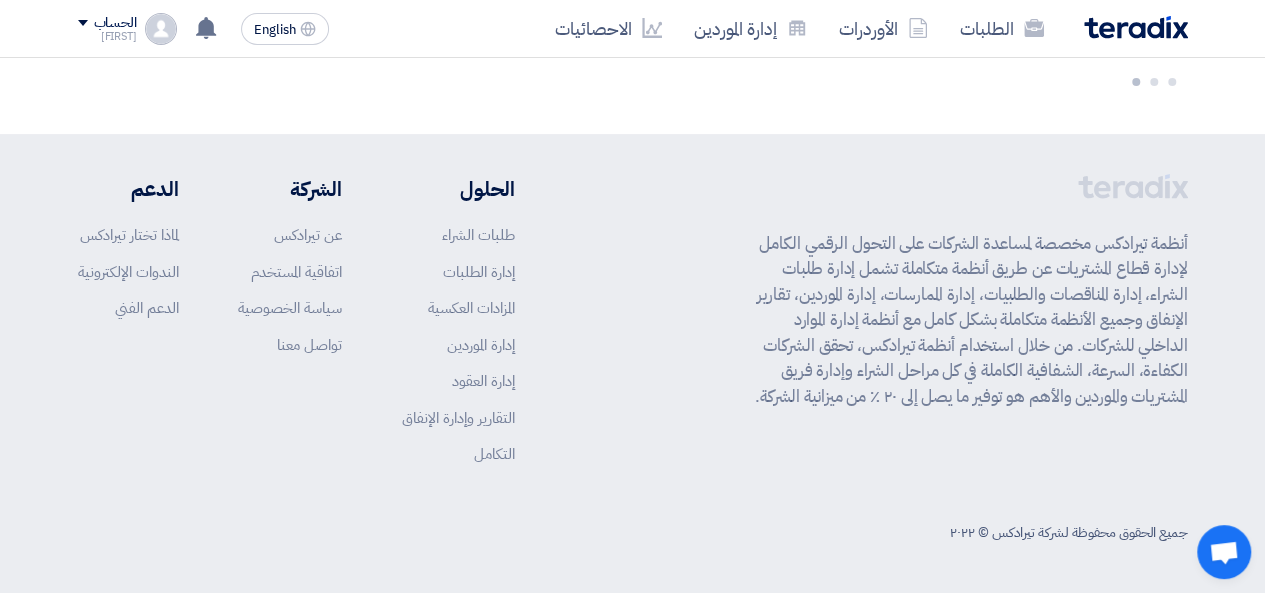 scroll, scrollTop: 247, scrollLeft: 0, axis: vertical 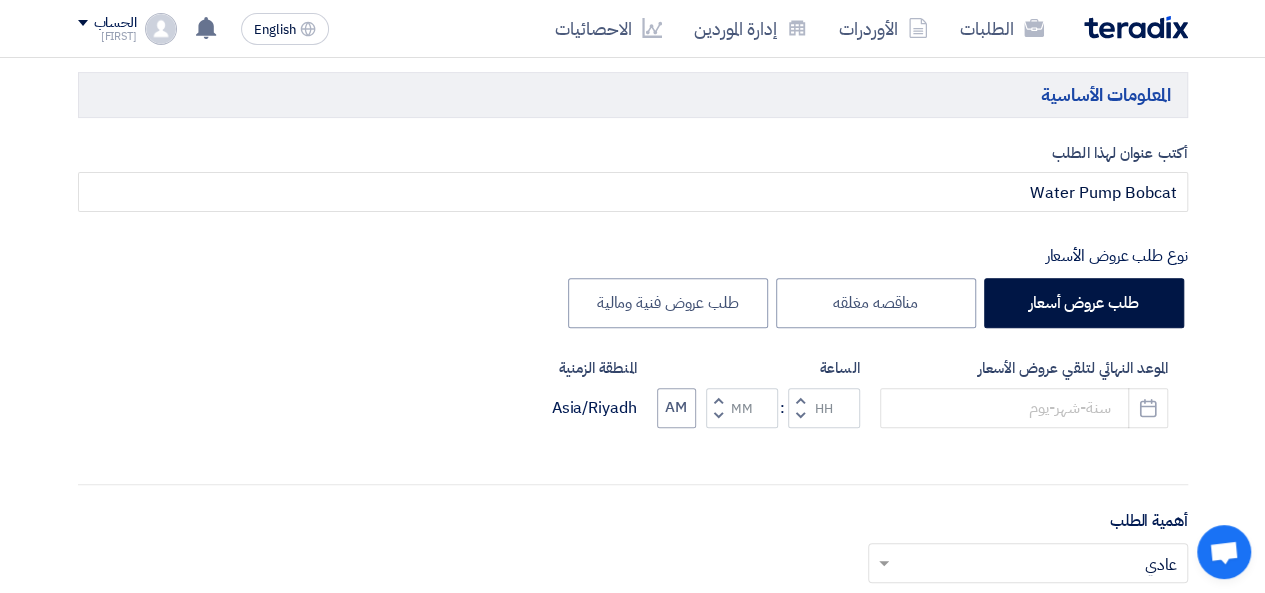 type on "8/4/2025" 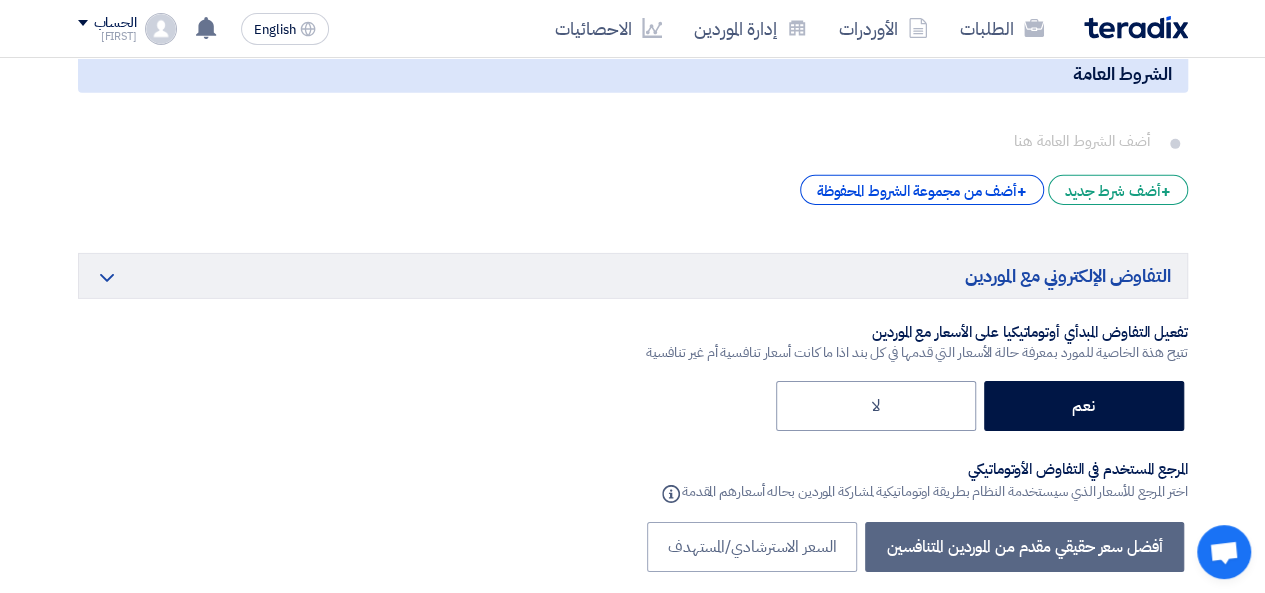 scroll, scrollTop: 3247, scrollLeft: 0, axis: vertical 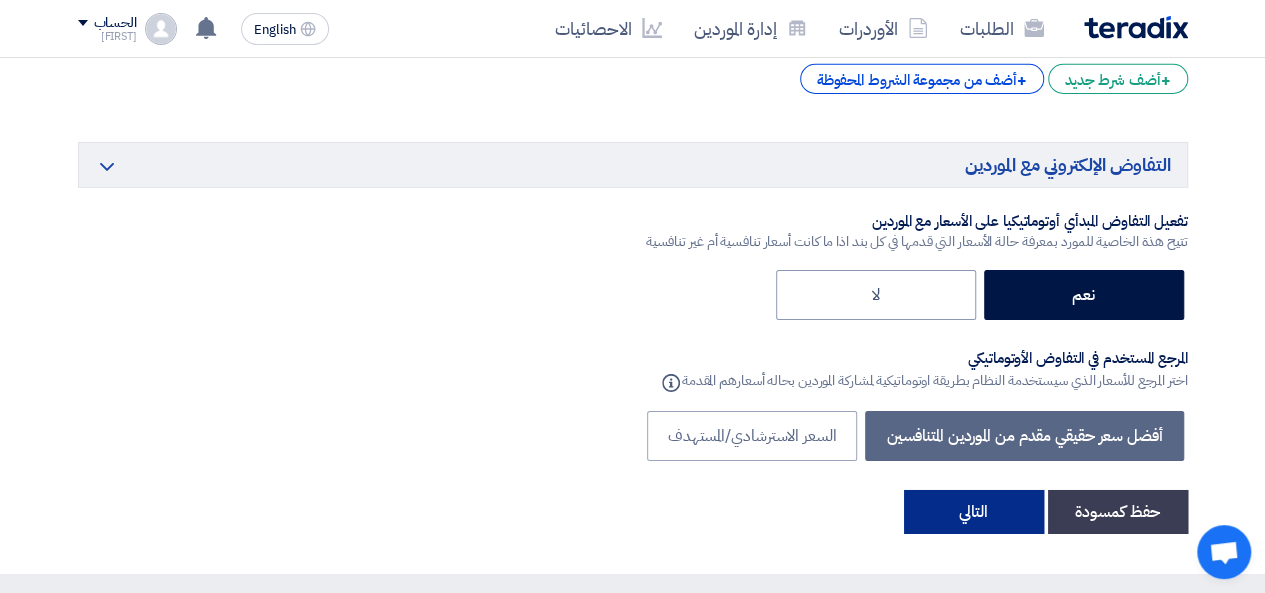 click on "التالي" 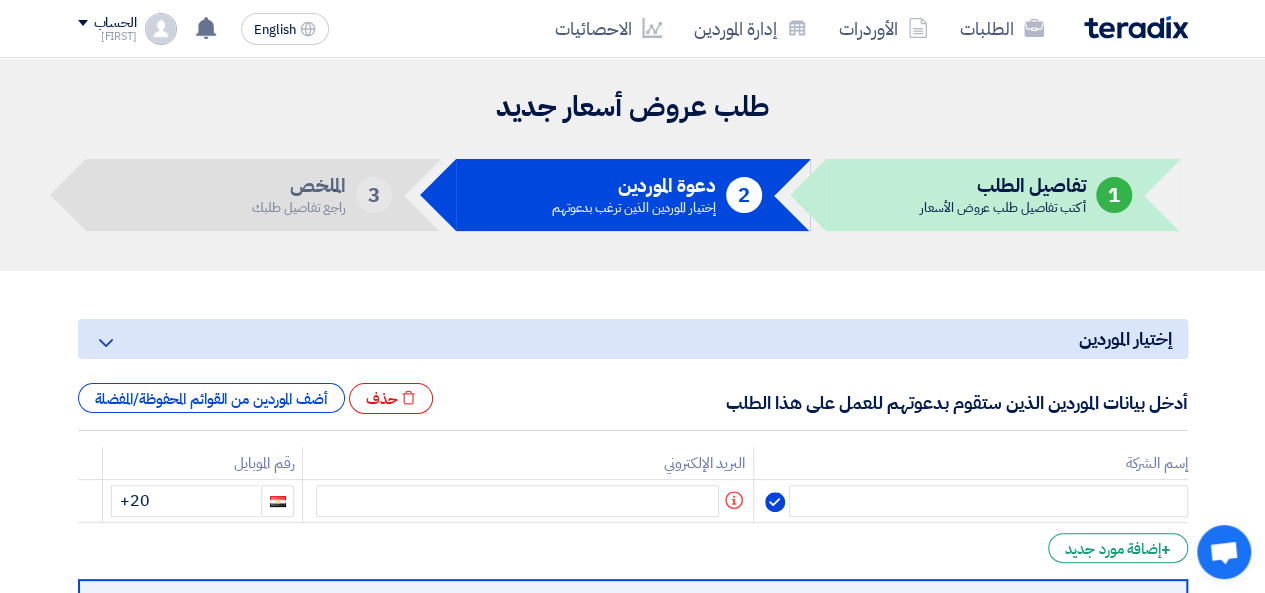 scroll, scrollTop: 333, scrollLeft: 0, axis: vertical 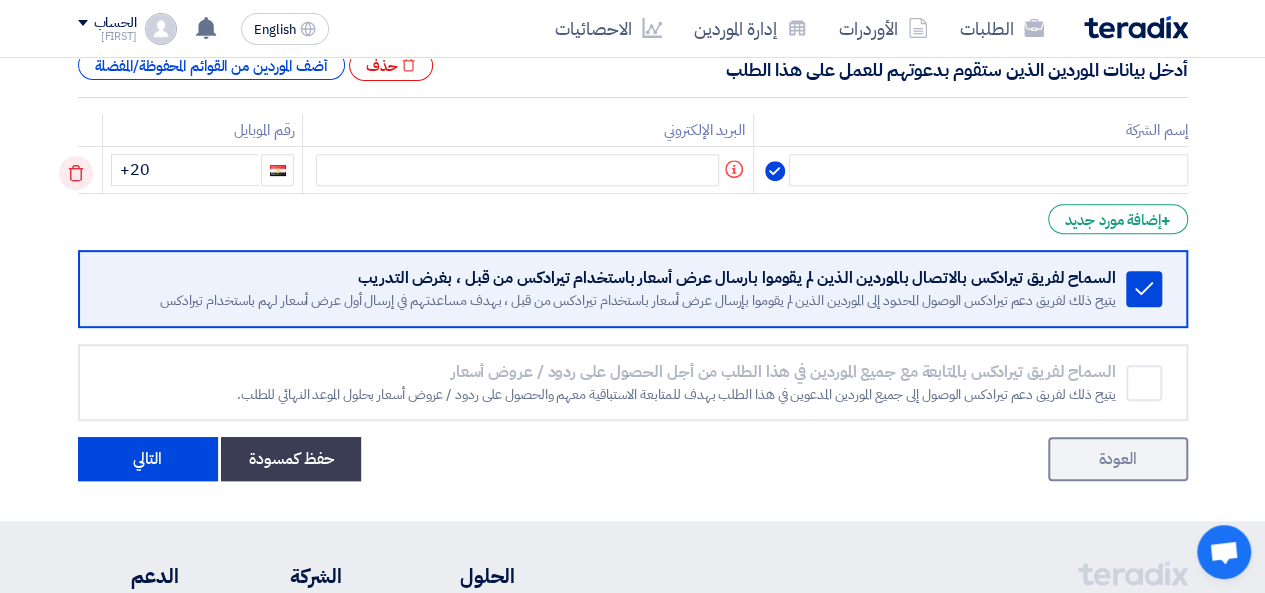 click 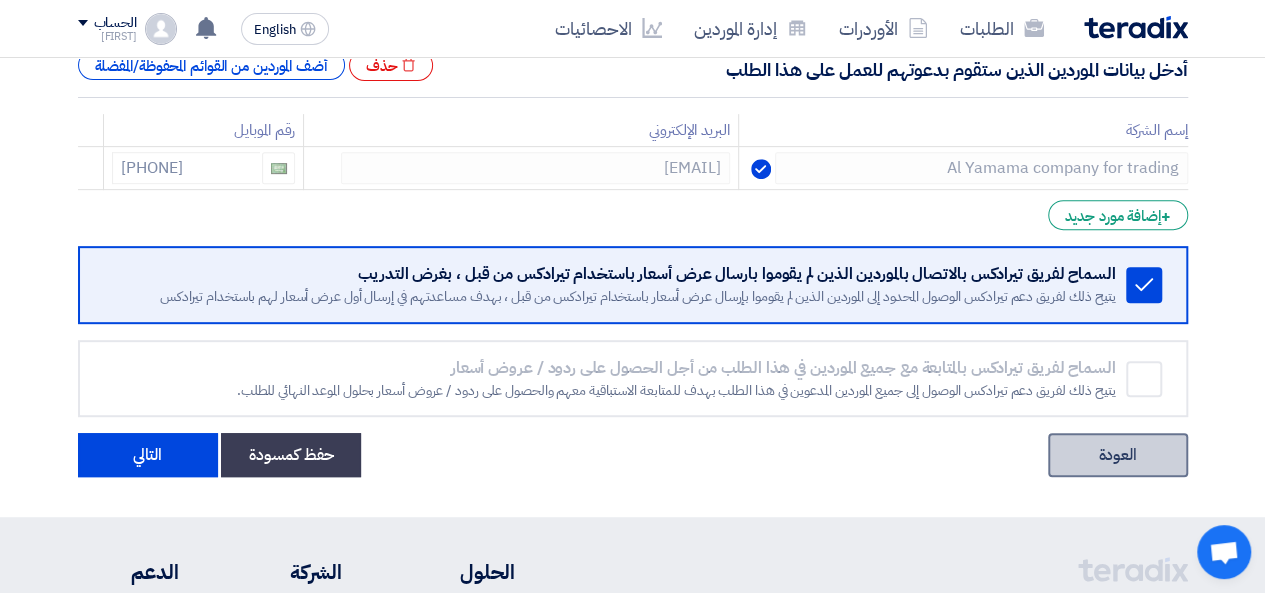 click on "العودة" 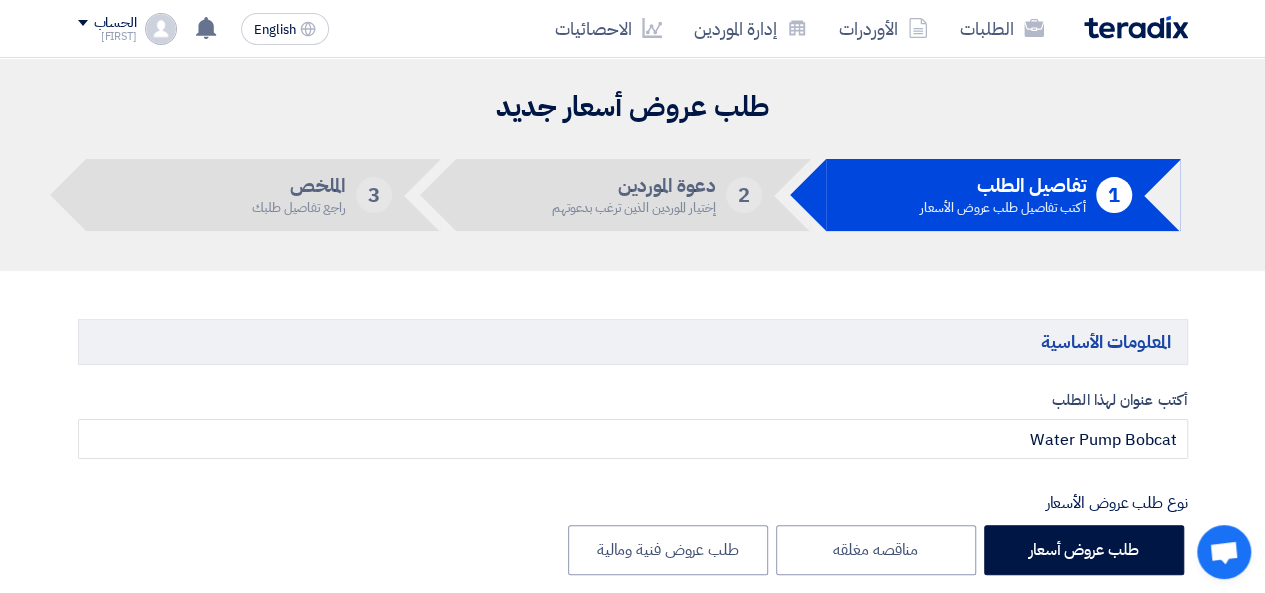 type on "8/4/2025" 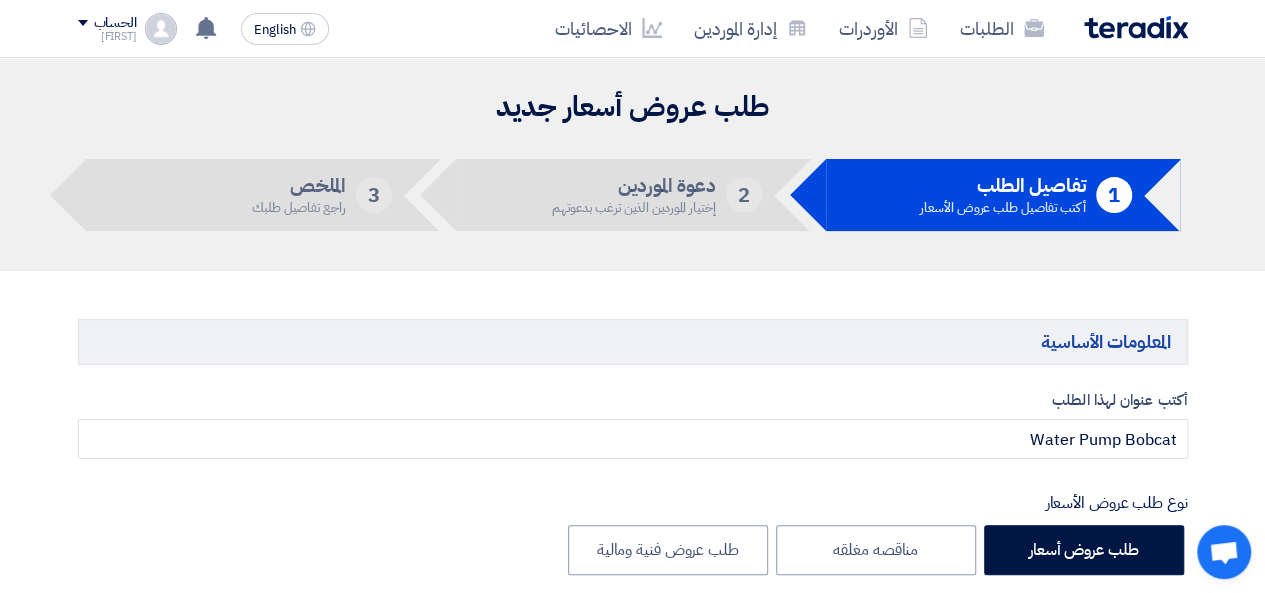 type on "12" 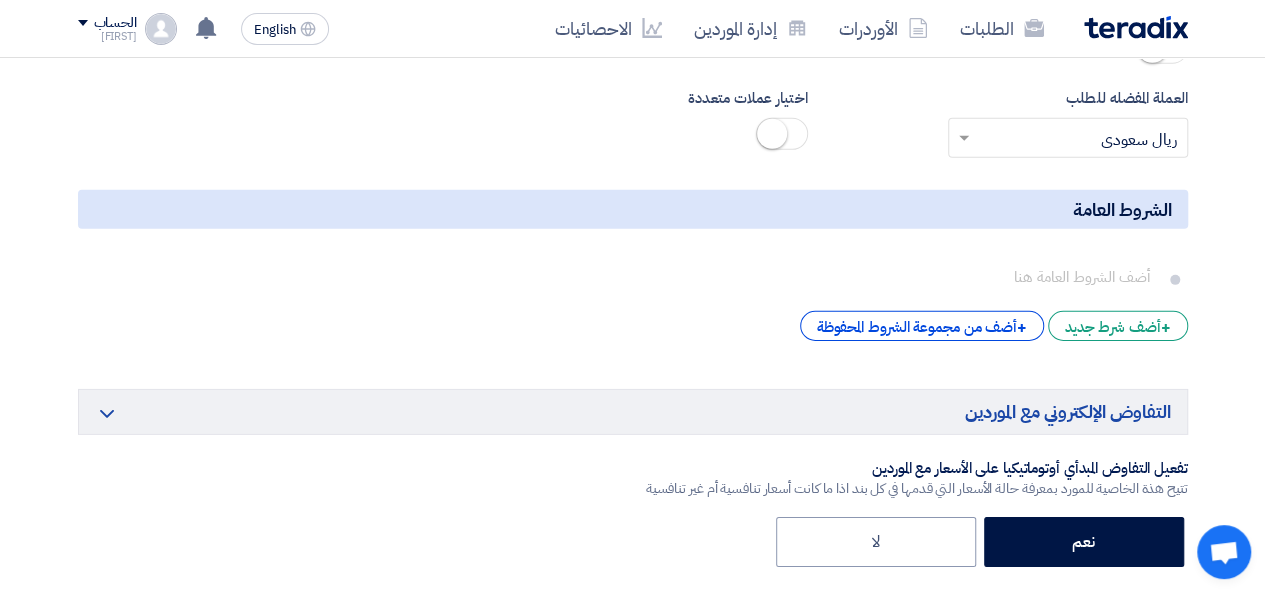 scroll, scrollTop: 3333, scrollLeft: 0, axis: vertical 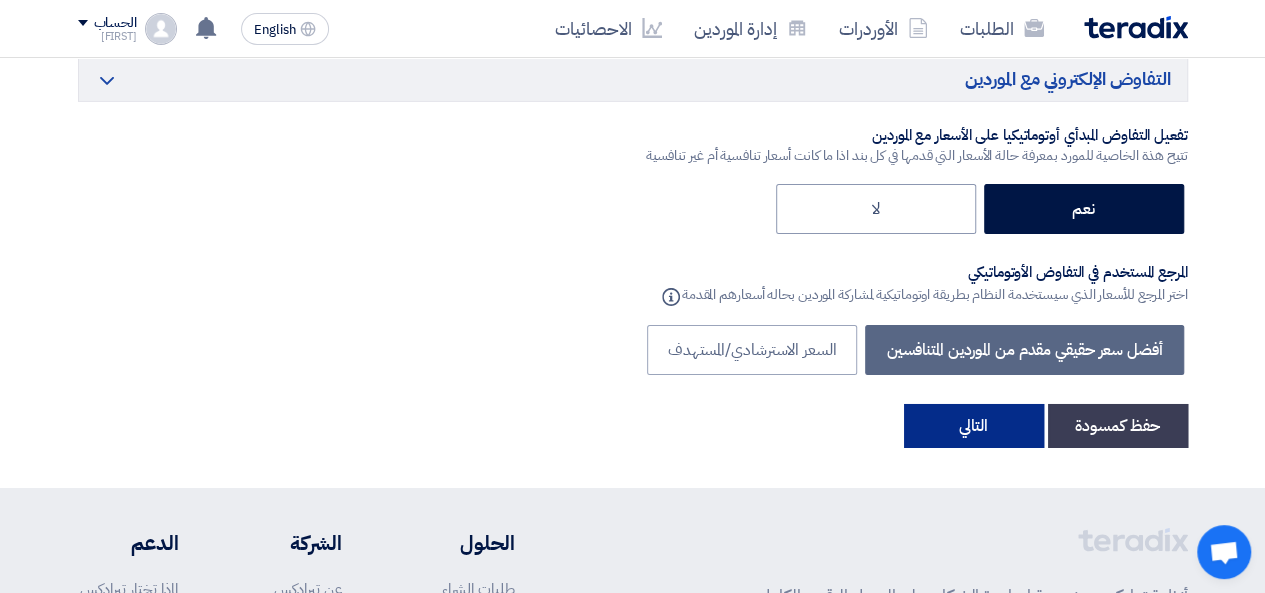 click on "التالي" 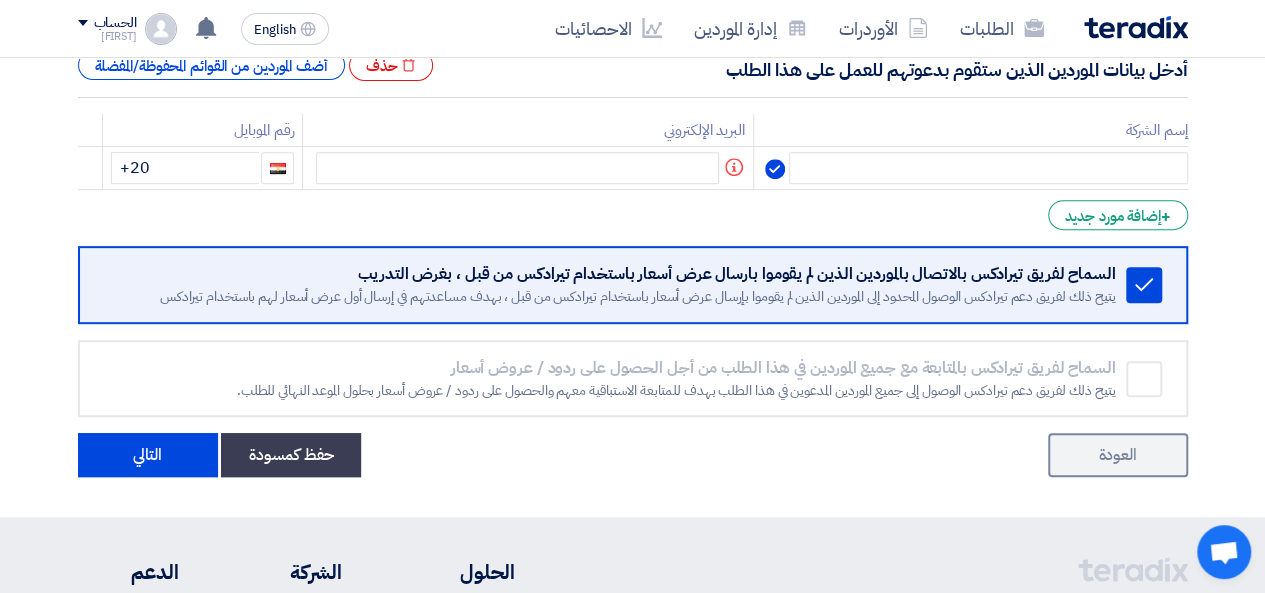 scroll, scrollTop: 0, scrollLeft: 0, axis: both 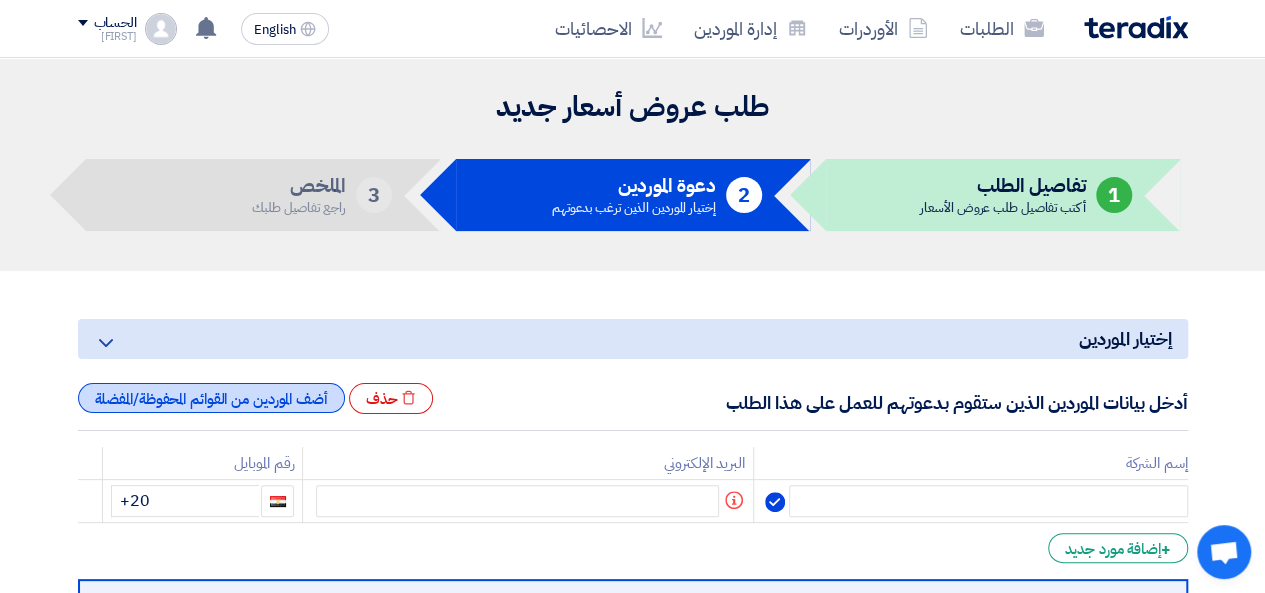 click on "أضف الموردين من القوائم المحفوظة/المفضلة" 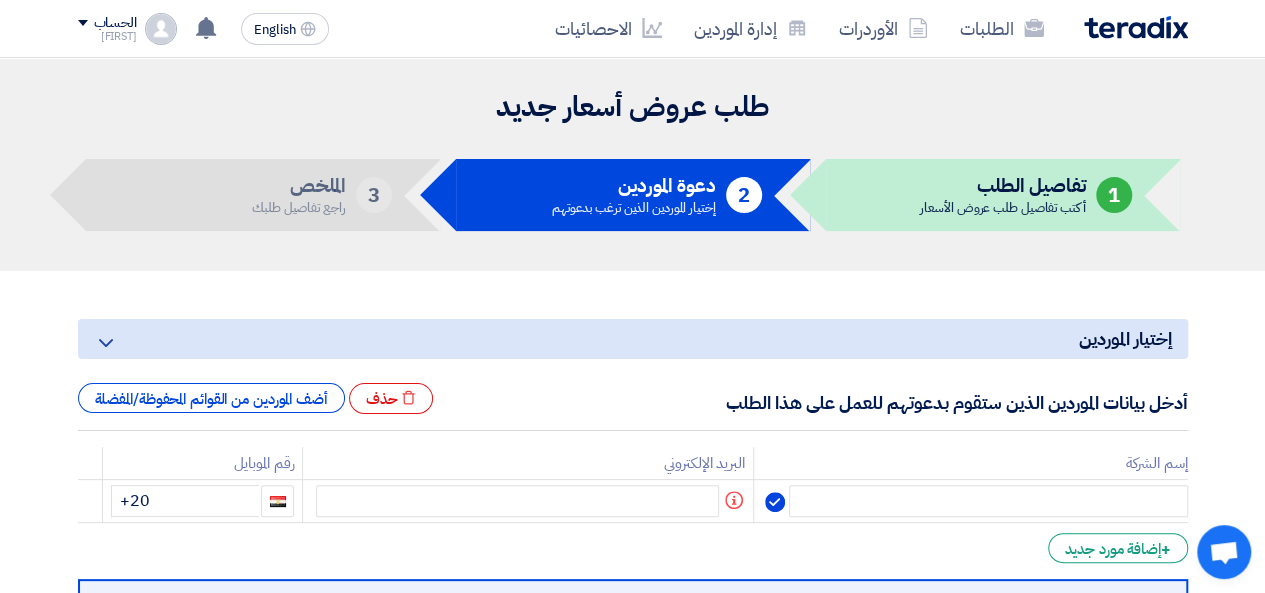 scroll, scrollTop: 333, scrollLeft: 0, axis: vertical 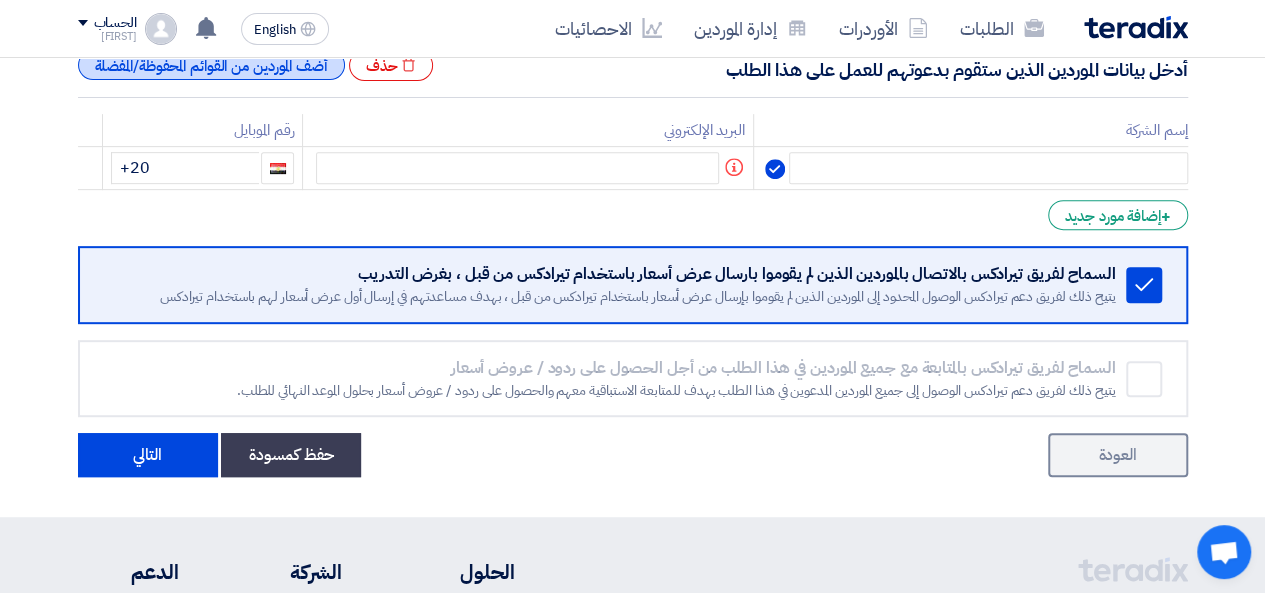 click on "أضف الموردين من القوائم المحفوظة/المفضلة" 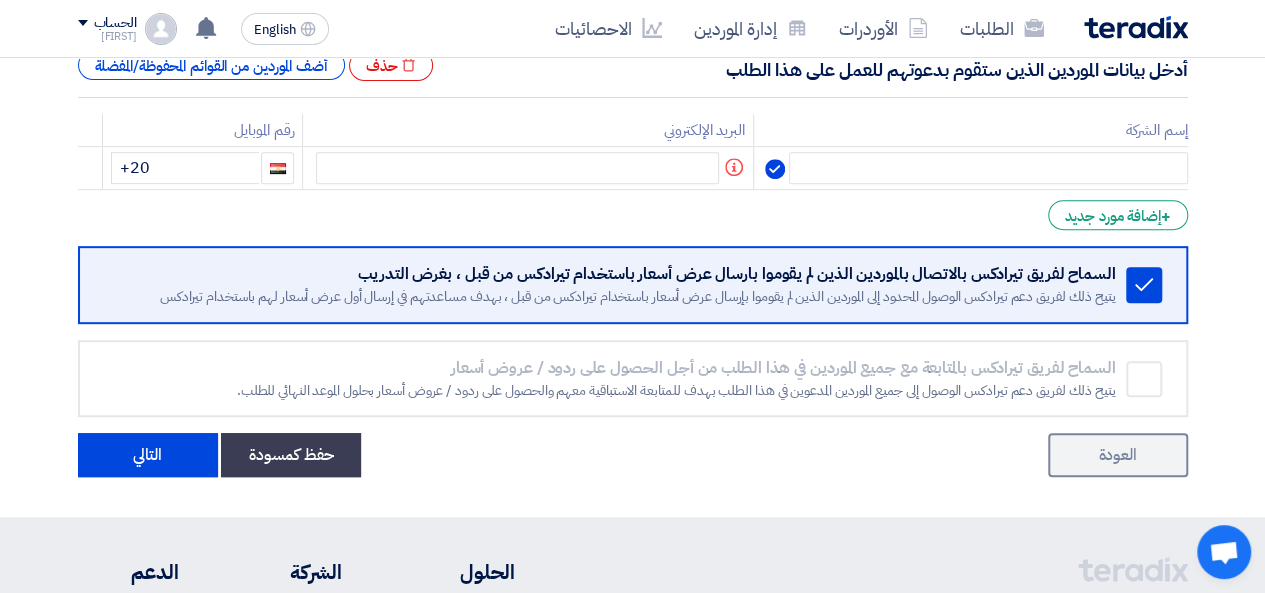 scroll, scrollTop: 0, scrollLeft: 0, axis: both 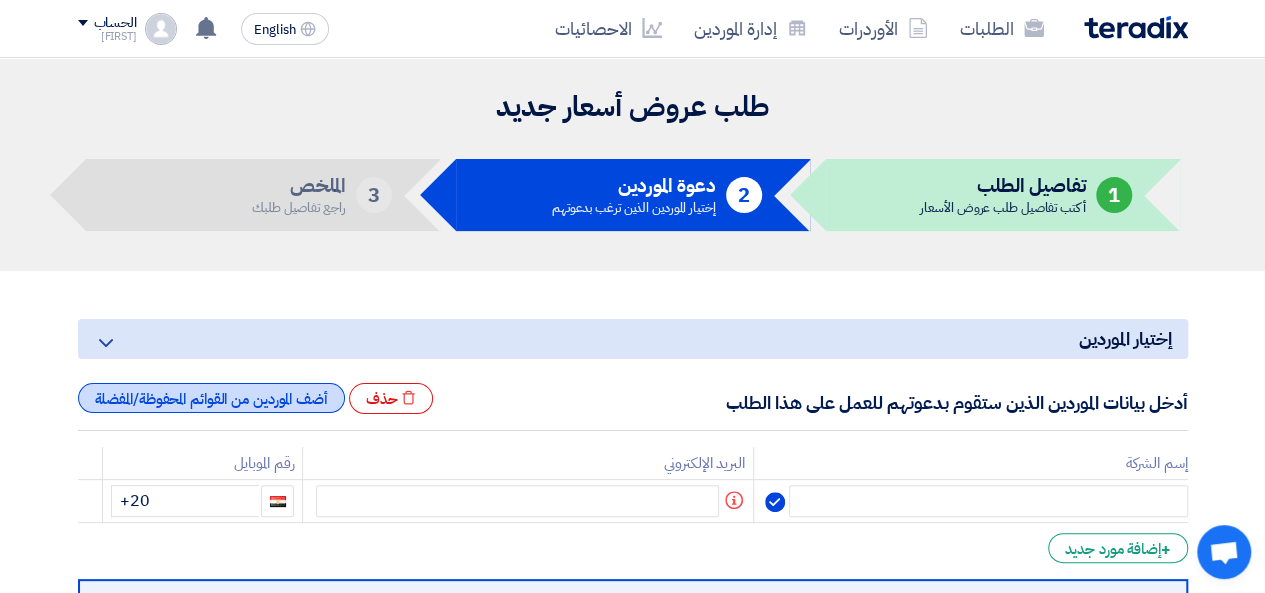 click on "أضف الموردين من القوائم المحفوظة/المفضلة" 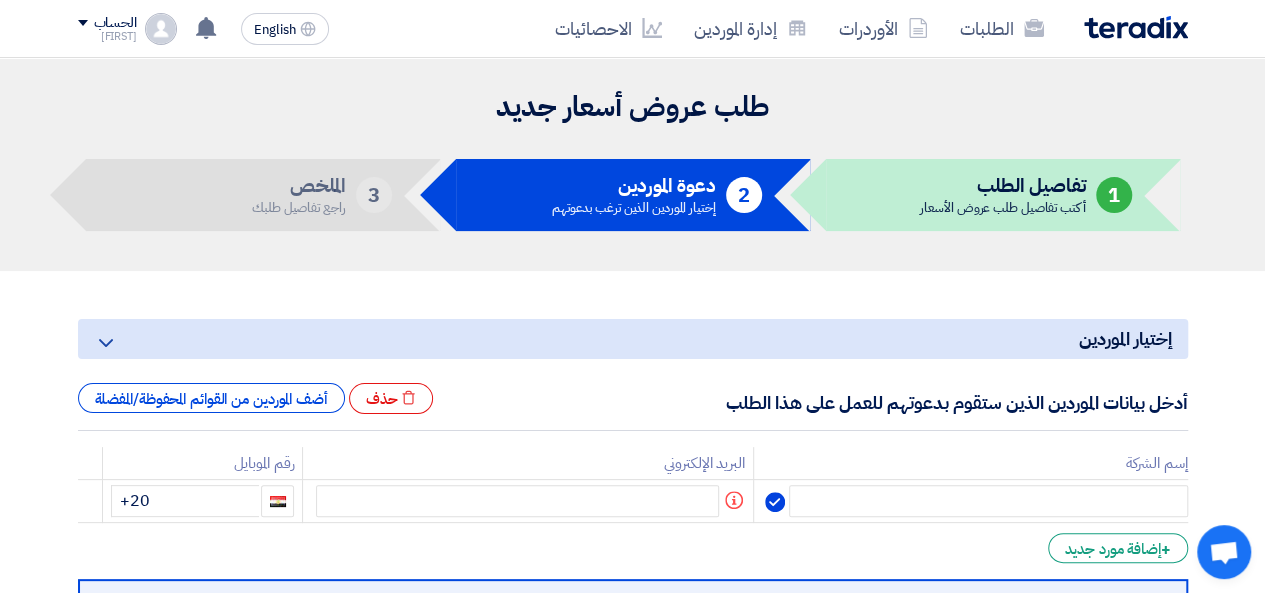 scroll, scrollTop: 333, scrollLeft: 0, axis: vertical 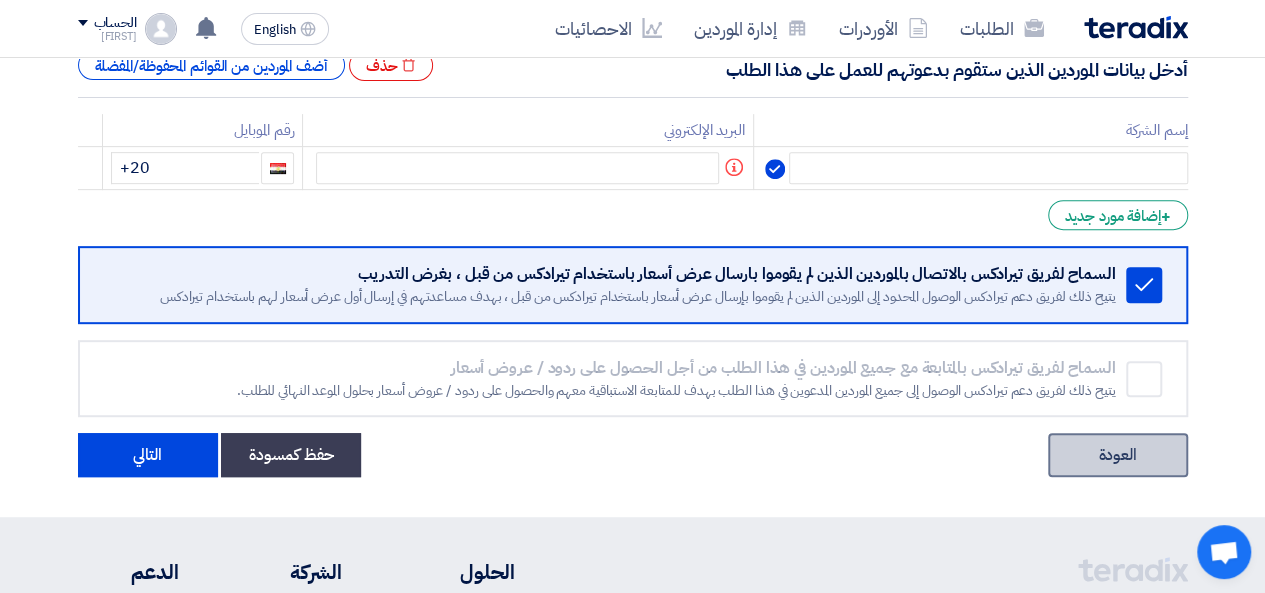 click on "العودة" 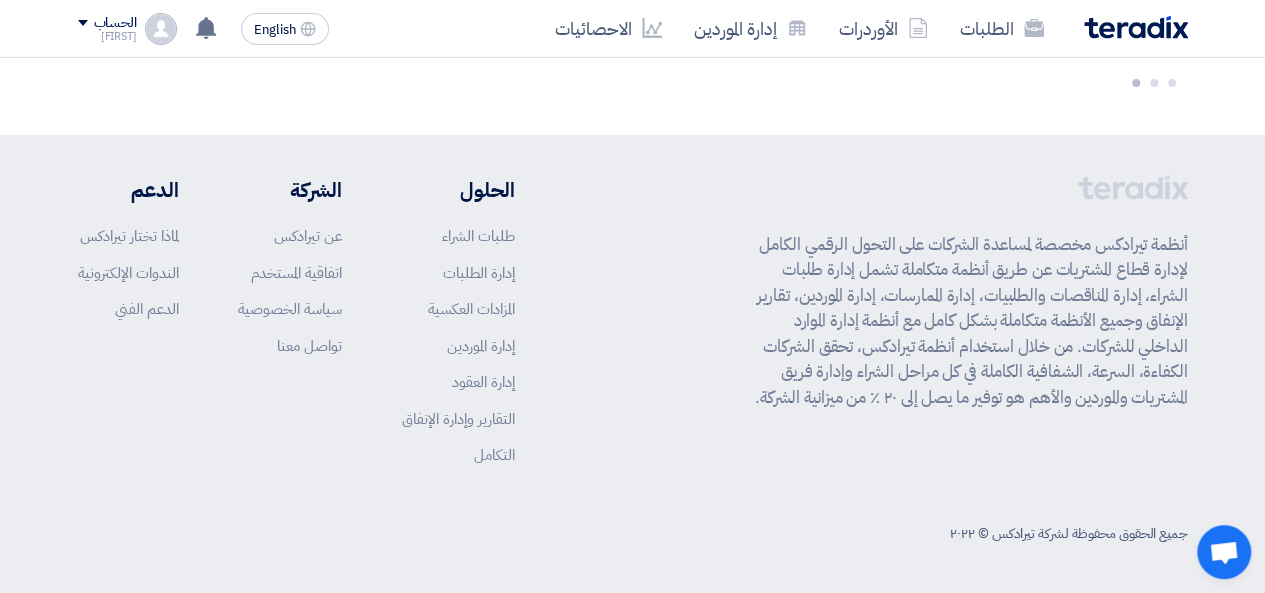scroll, scrollTop: 0, scrollLeft: 0, axis: both 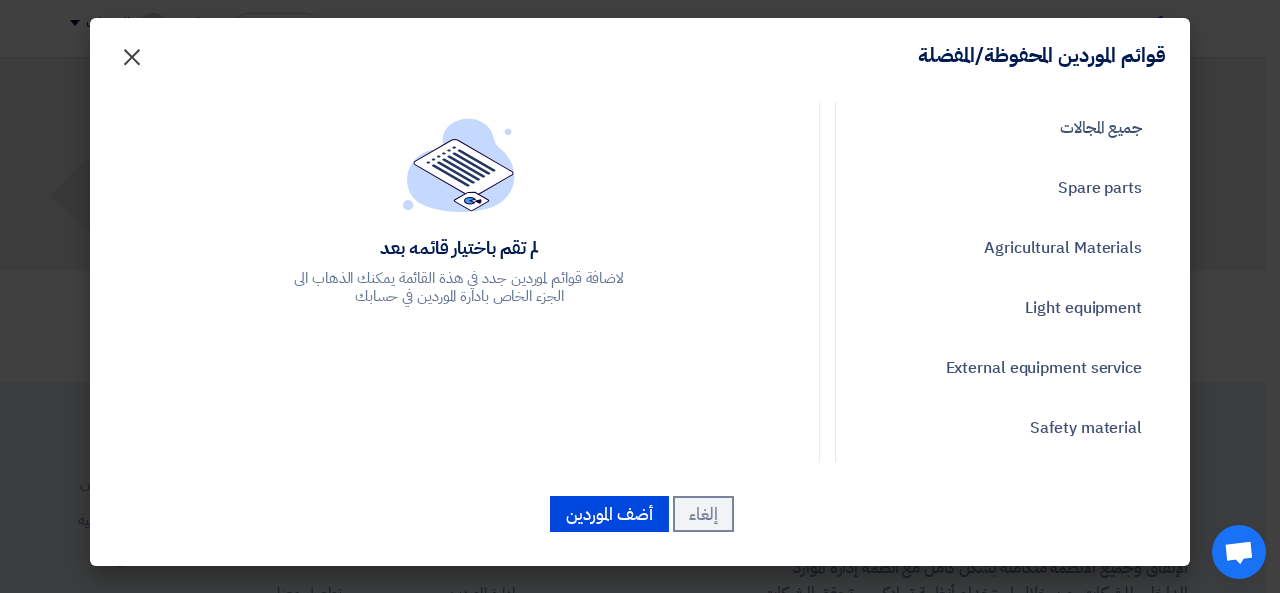 click on "×" 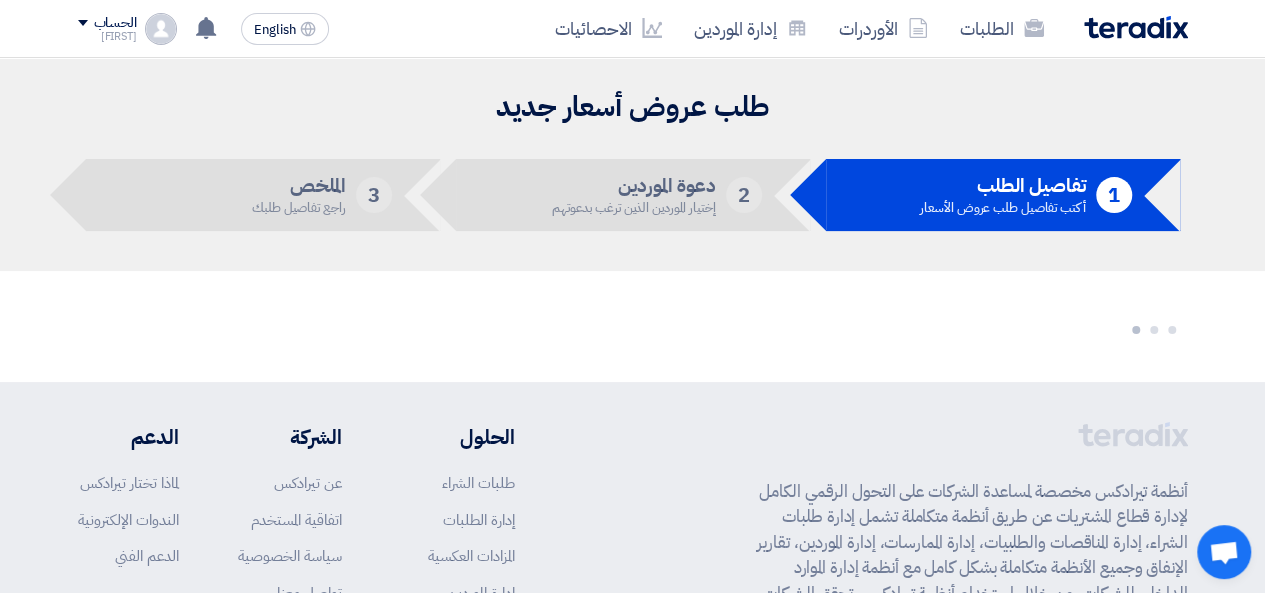 scroll, scrollTop: 247, scrollLeft: 0, axis: vertical 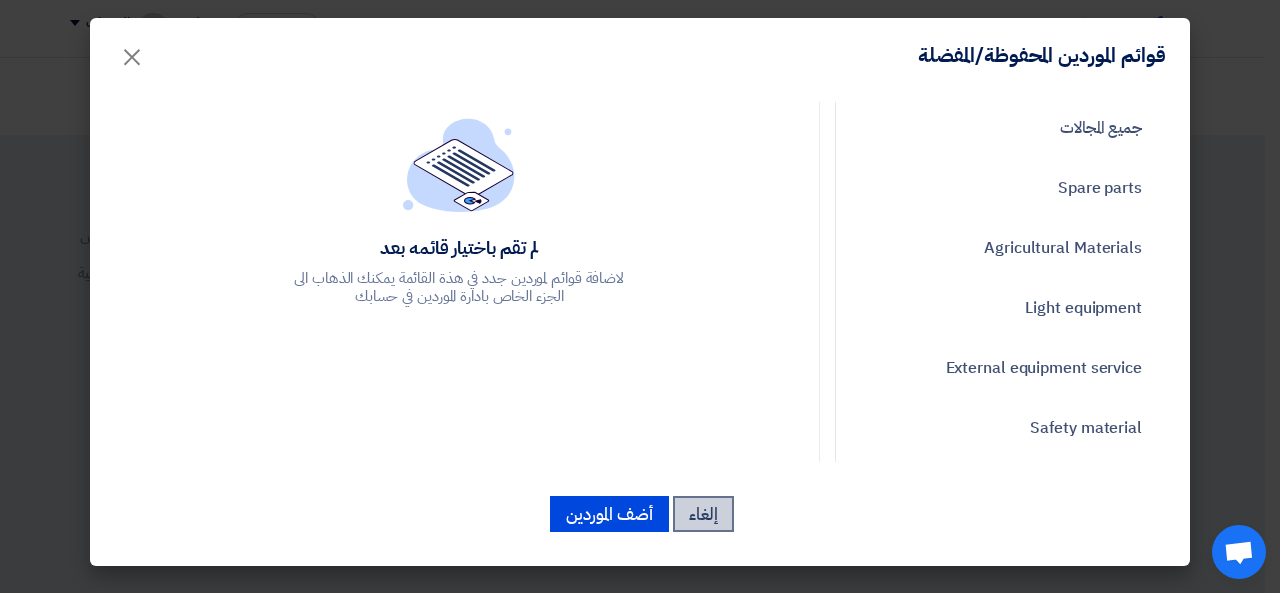 click on "إلغاء" 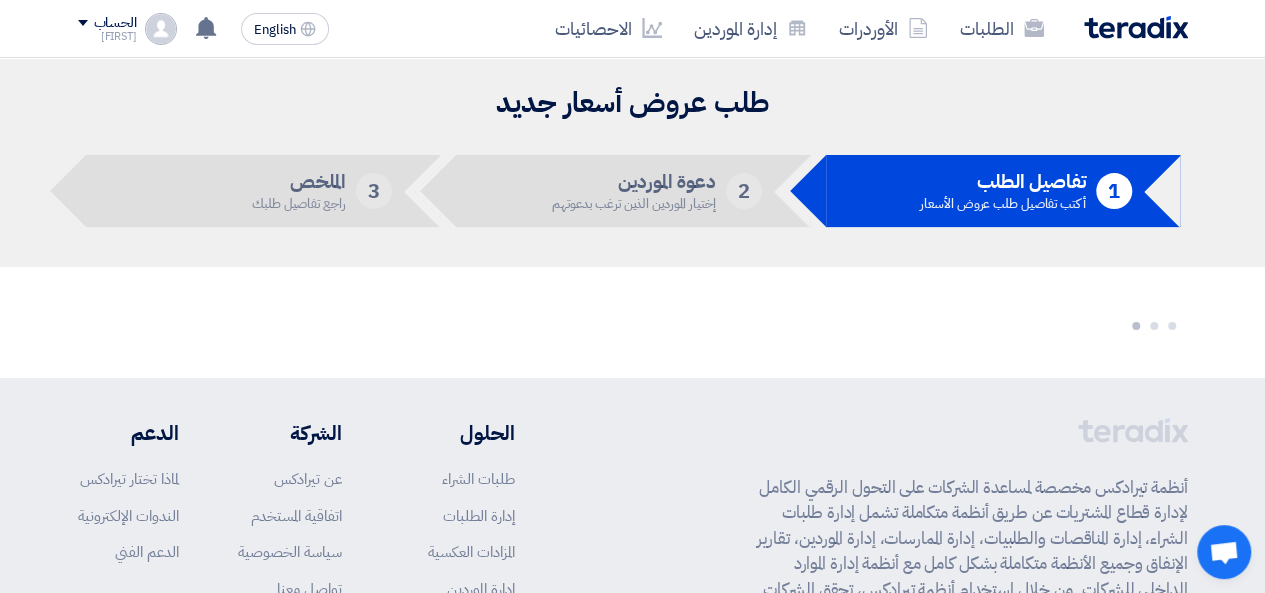 scroll, scrollTop: 0, scrollLeft: 0, axis: both 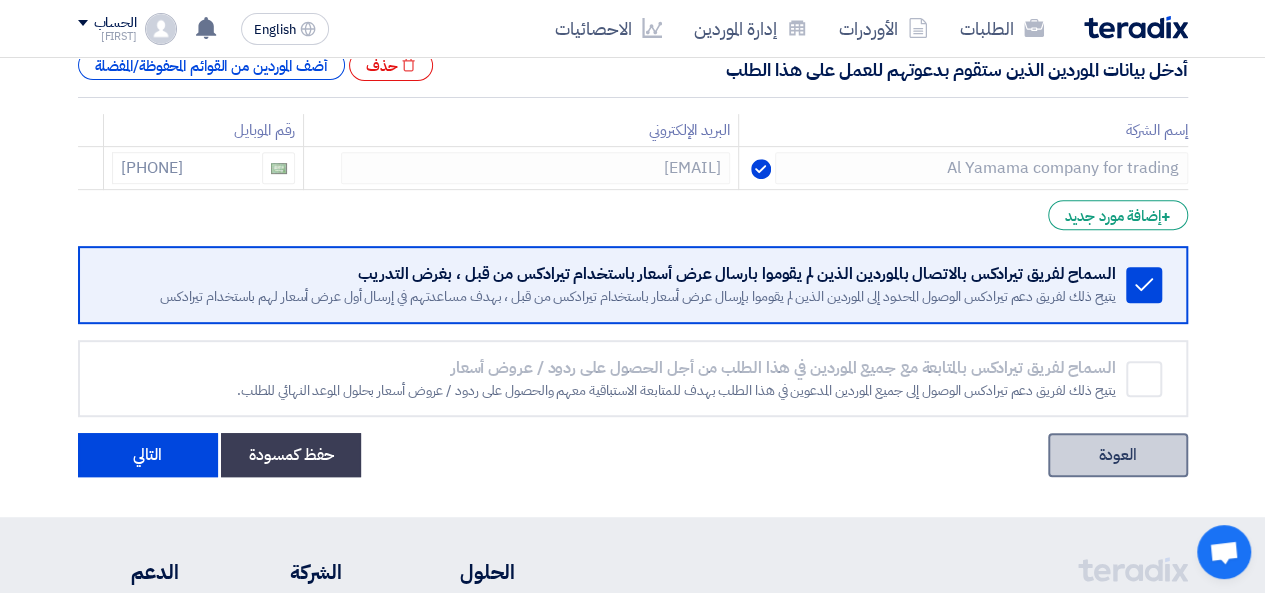 click on "العودة" 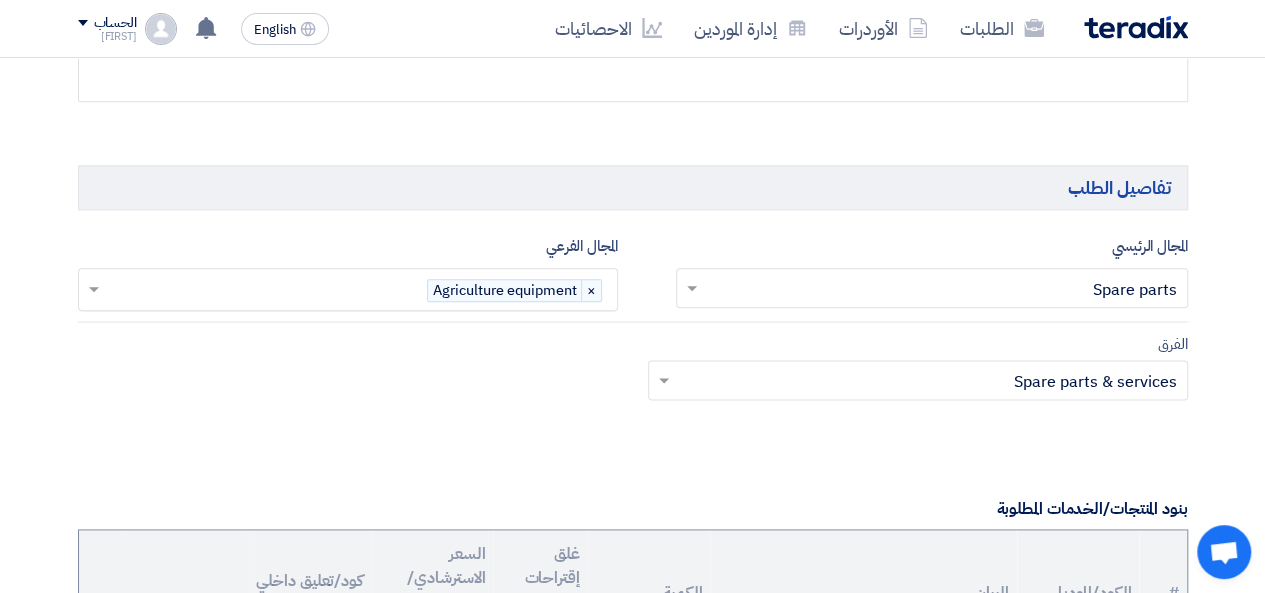 scroll, scrollTop: 1000, scrollLeft: 0, axis: vertical 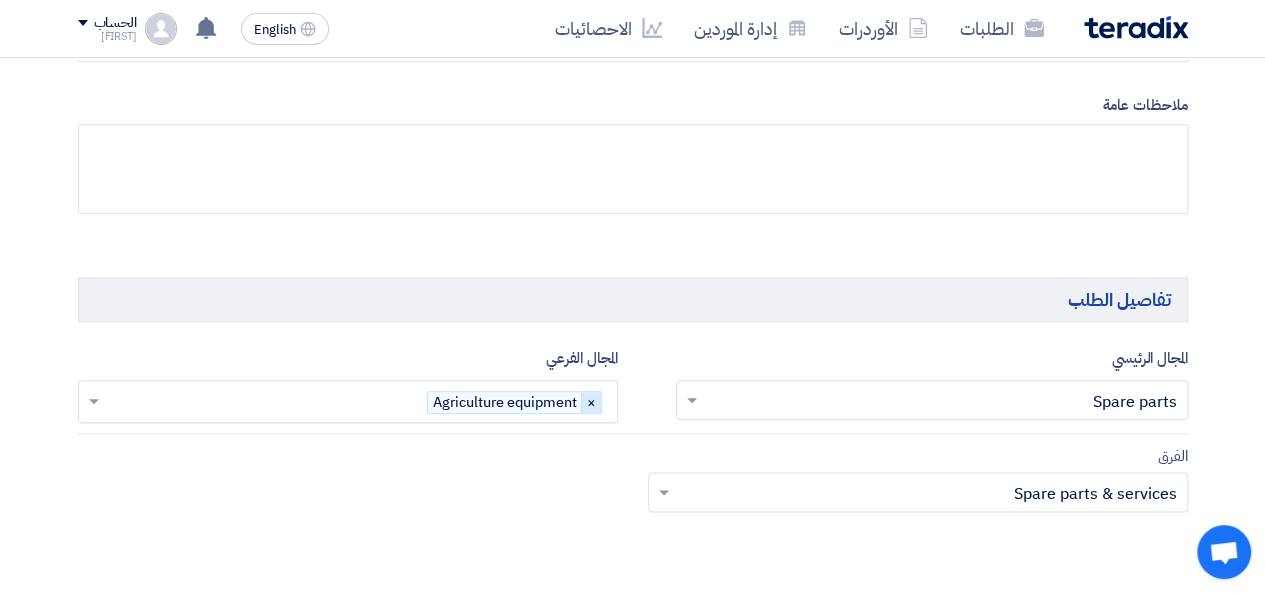 click on "×" at bounding box center (591, 403) 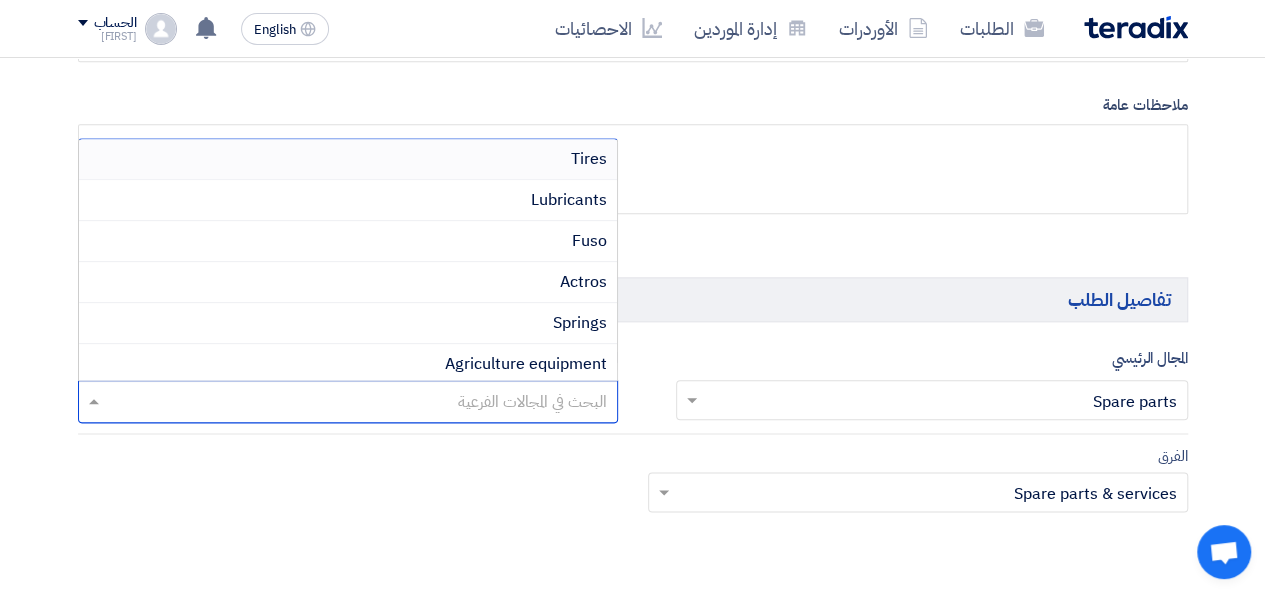 click at bounding box center [347, 403] 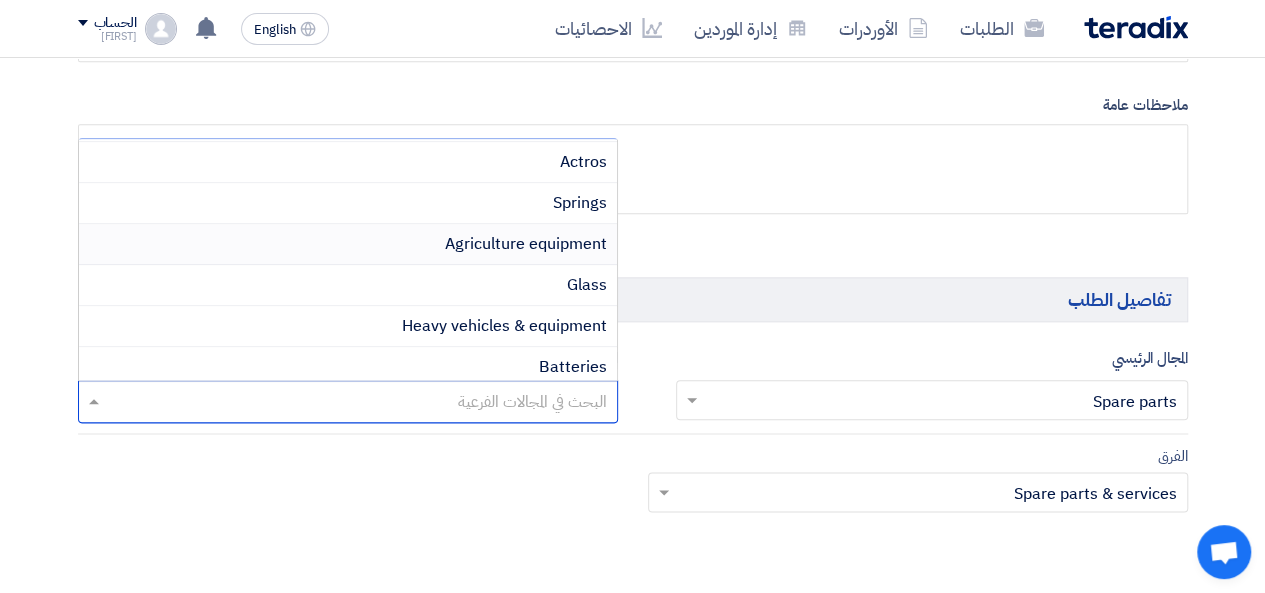 scroll, scrollTop: 160, scrollLeft: 0, axis: vertical 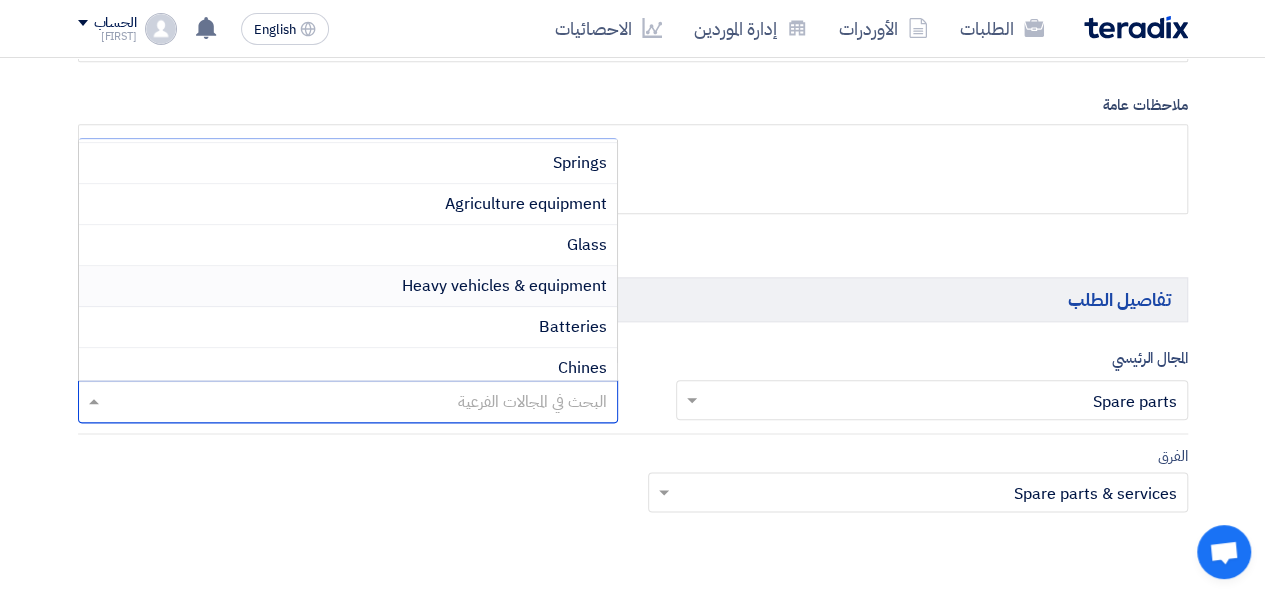 click on "Heavy vehicles & equipment" at bounding box center (348, 286) 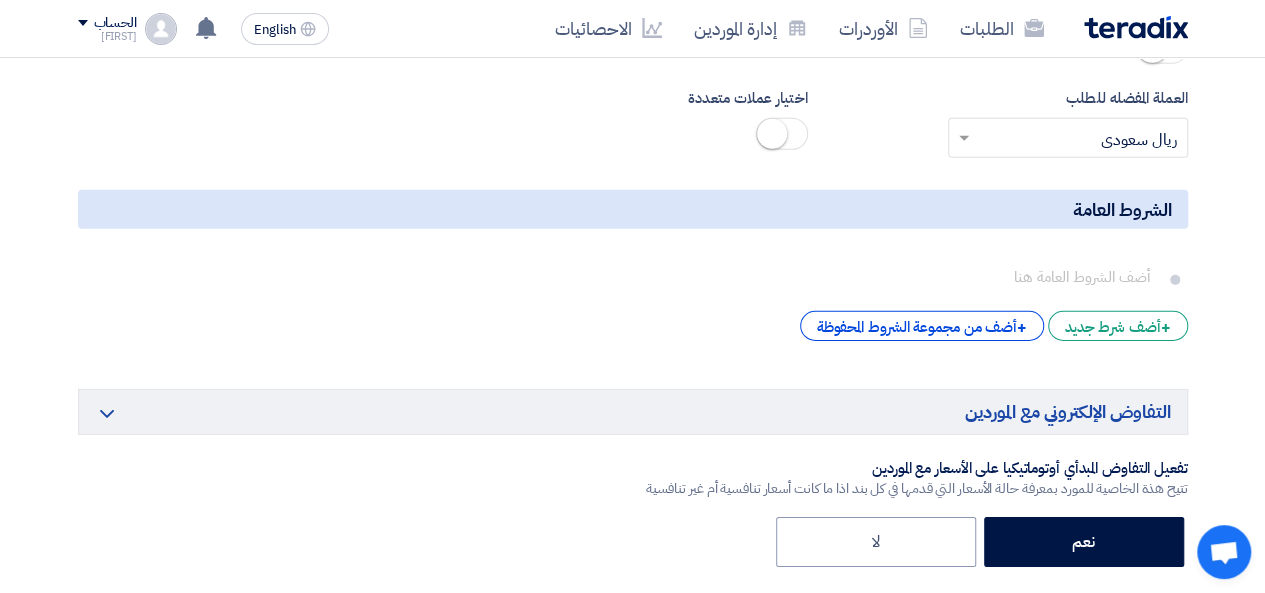 scroll, scrollTop: 3333, scrollLeft: 0, axis: vertical 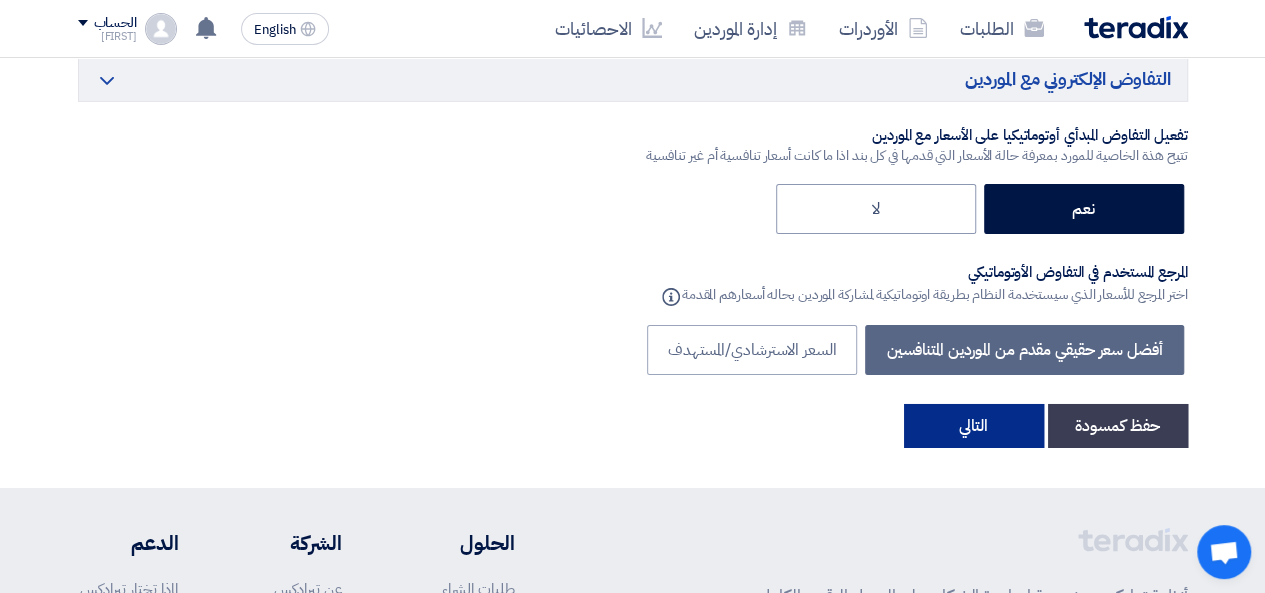 click on "التالي" 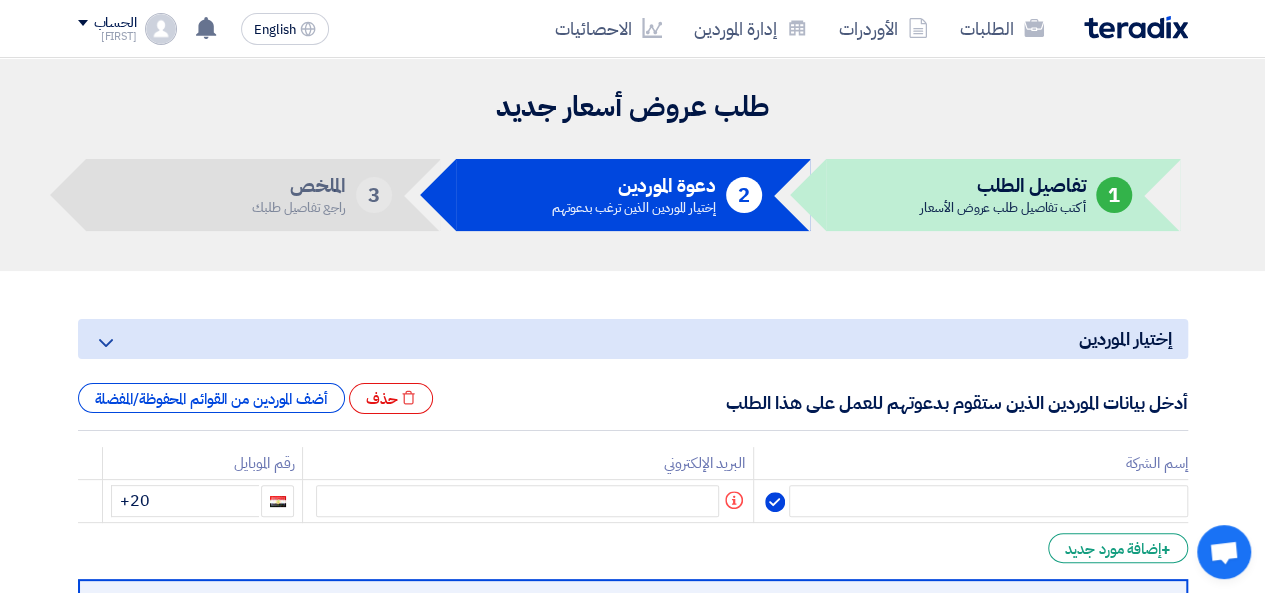 scroll, scrollTop: 333, scrollLeft: 0, axis: vertical 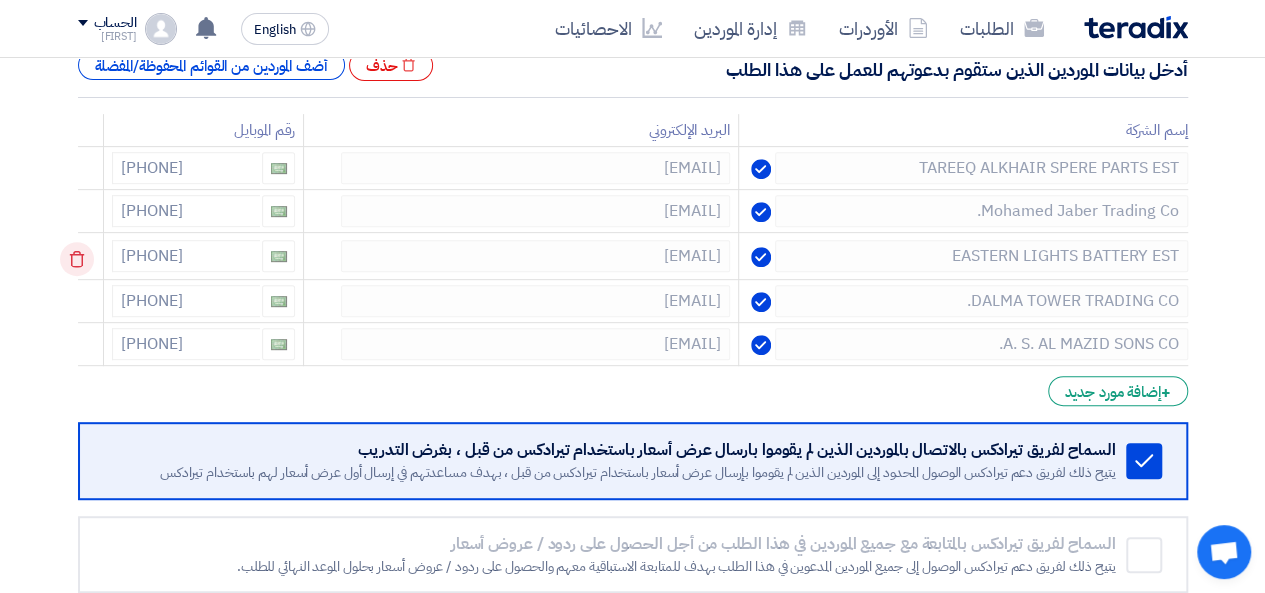 click 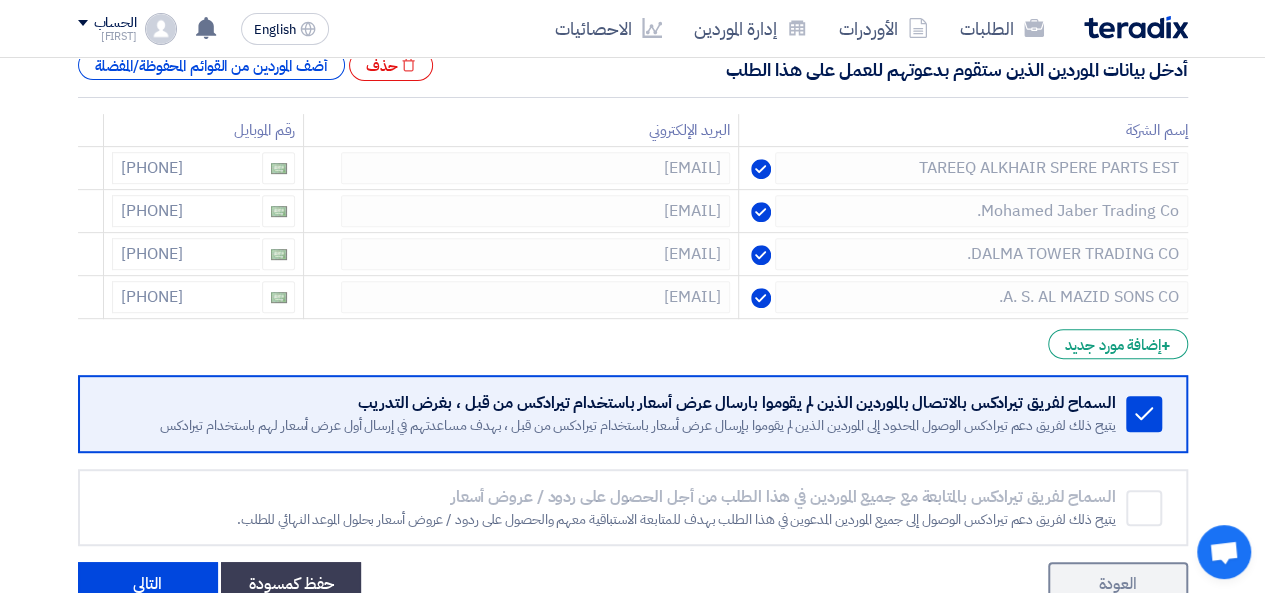 click 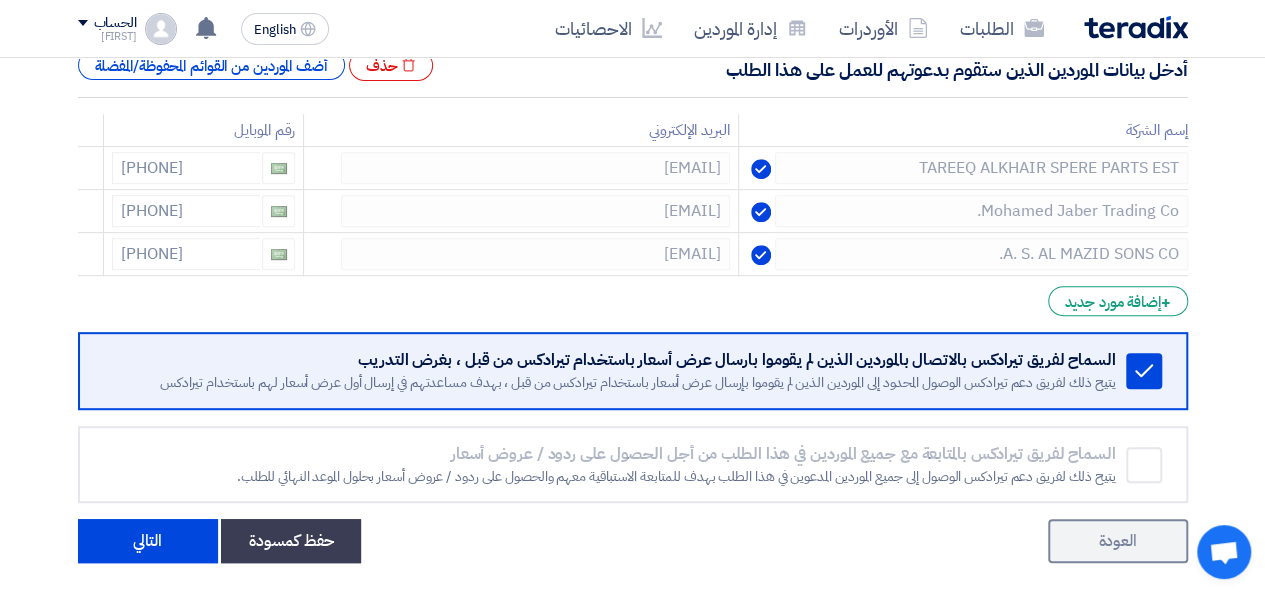 click 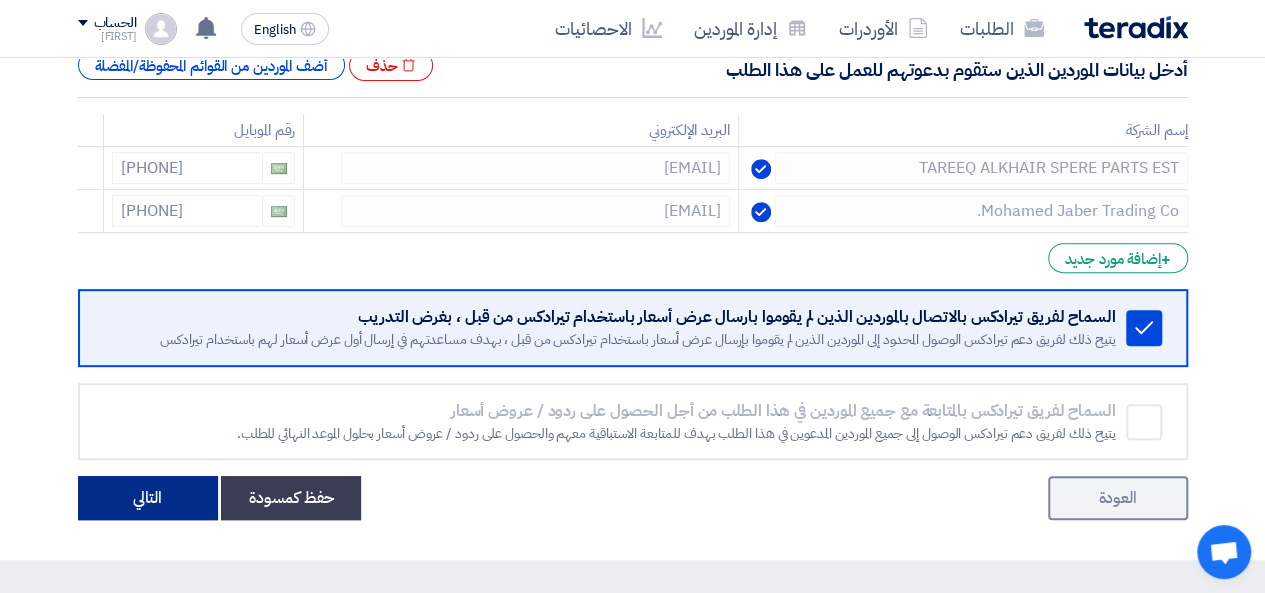 click on "التالي" 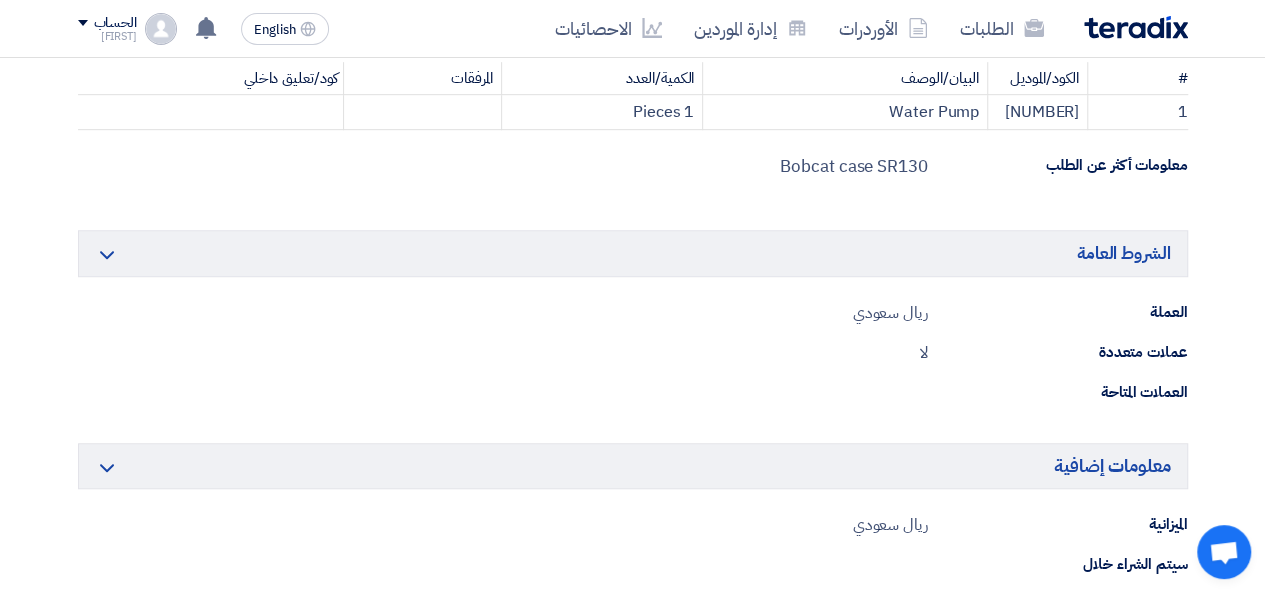 scroll, scrollTop: 1000, scrollLeft: 0, axis: vertical 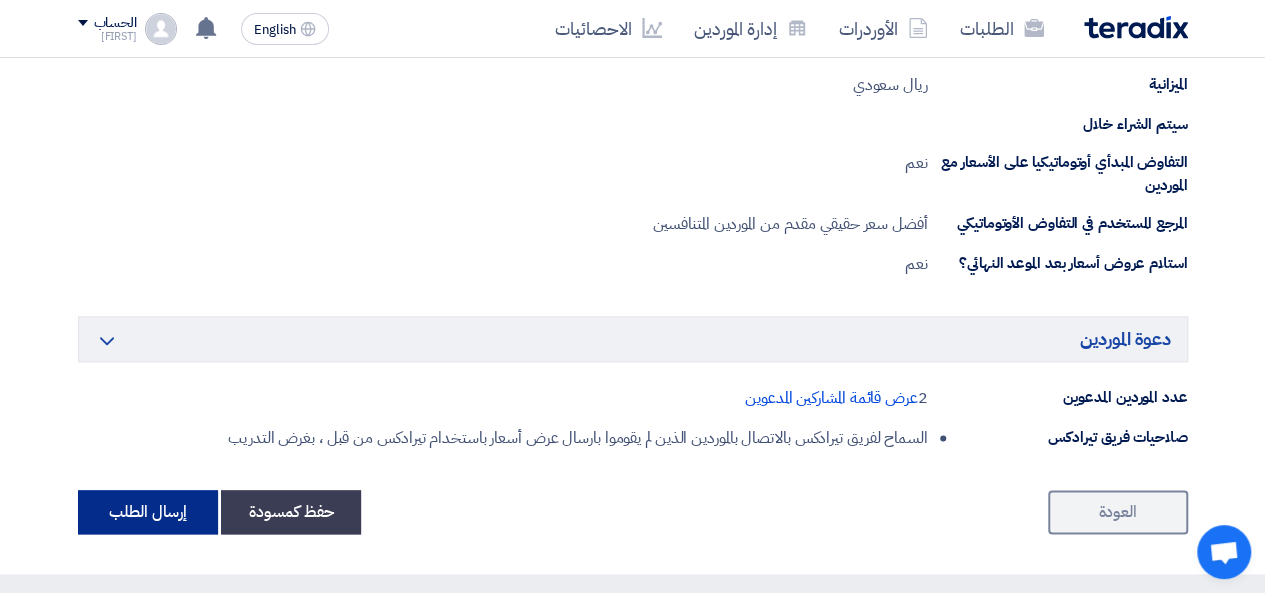 click on "إرسال الطلب" 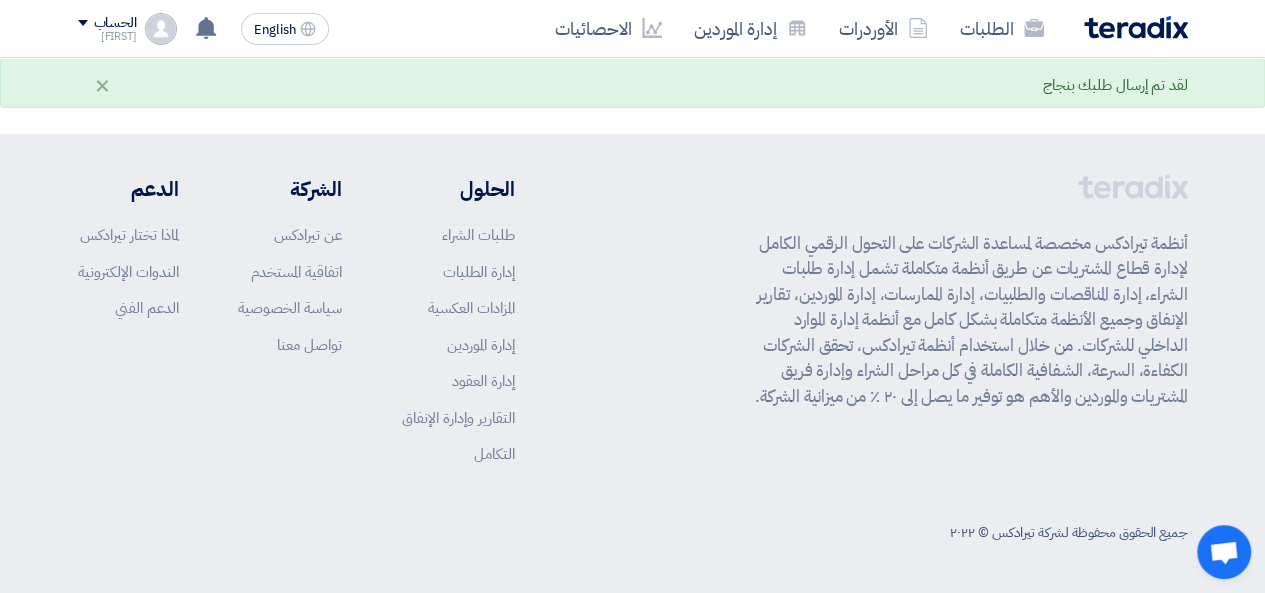scroll, scrollTop: 0, scrollLeft: 0, axis: both 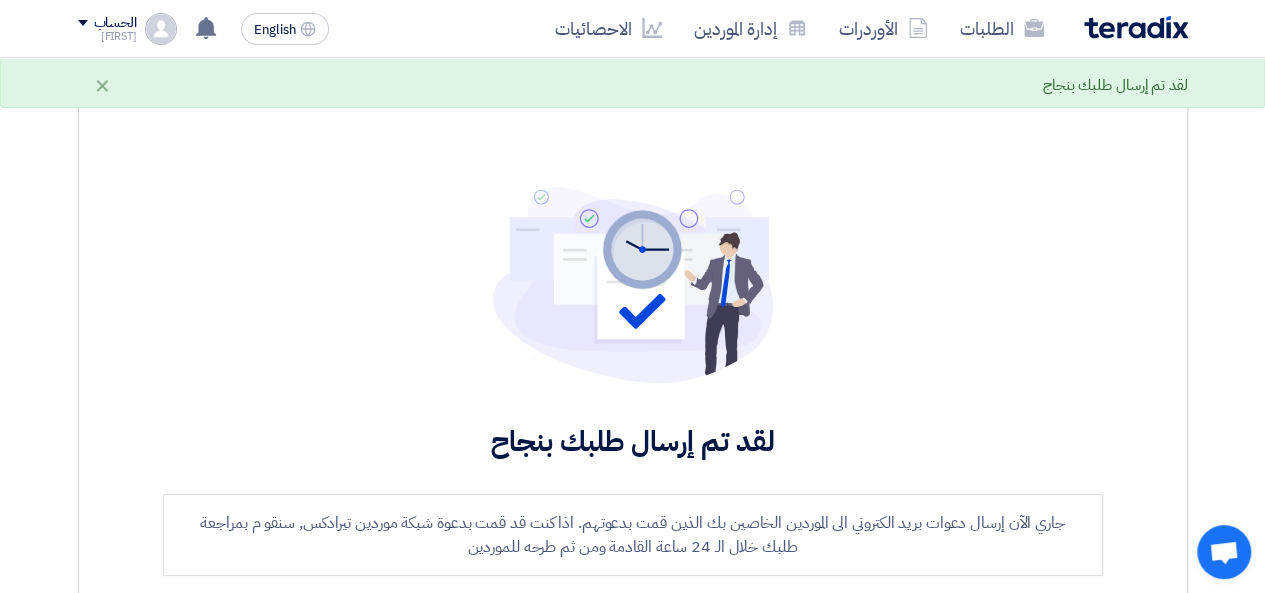click on "[EMAIL], [PHONE]" 